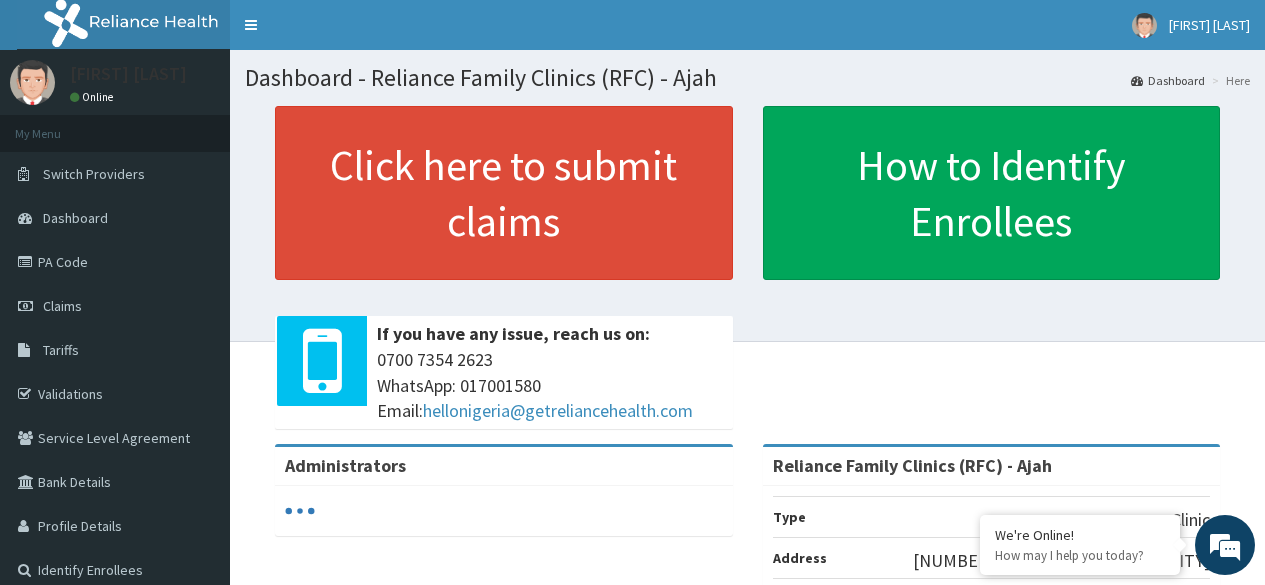 scroll, scrollTop: 0, scrollLeft: 0, axis: both 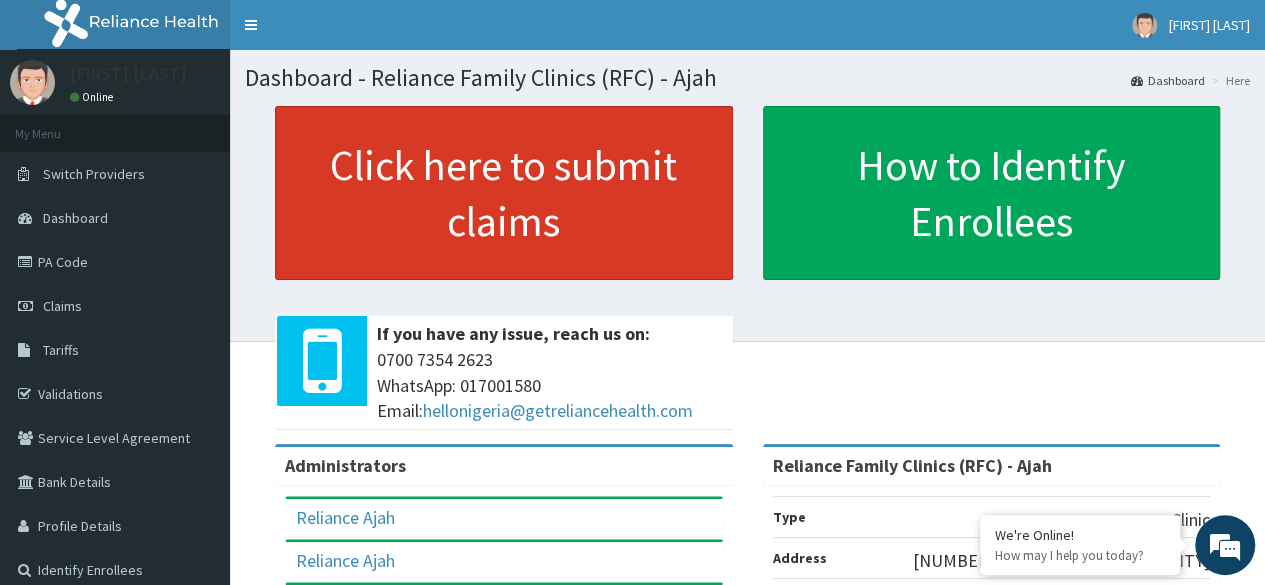 click on "Click here to submit claims" at bounding box center [504, 193] 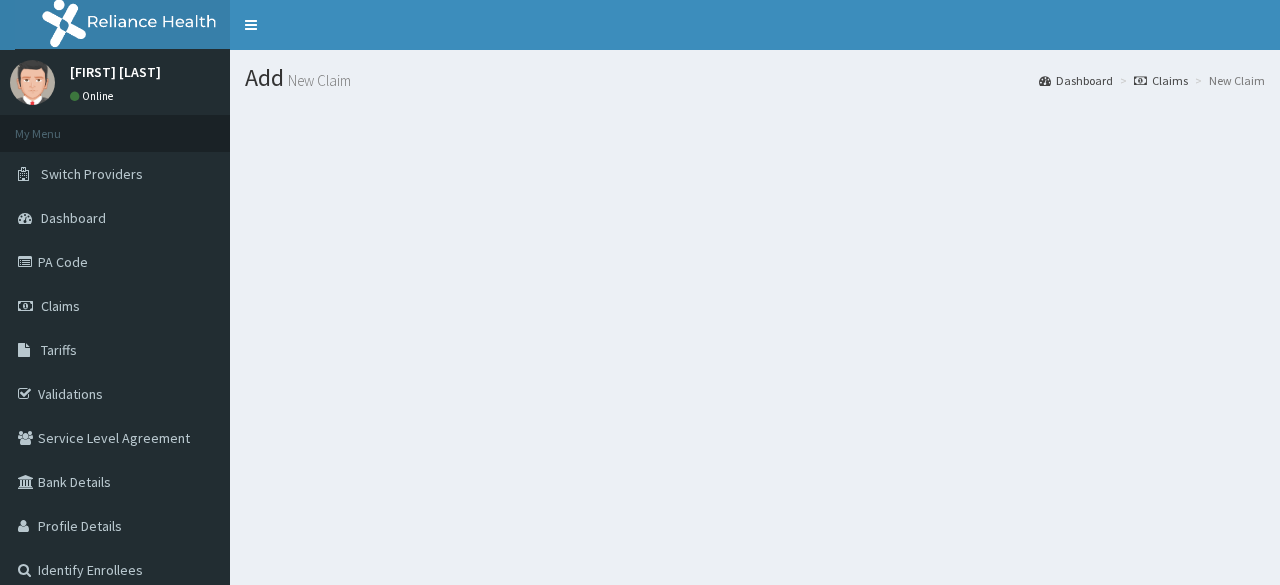 scroll, scrollTop: 0, scrollLeft: 0, axis: both 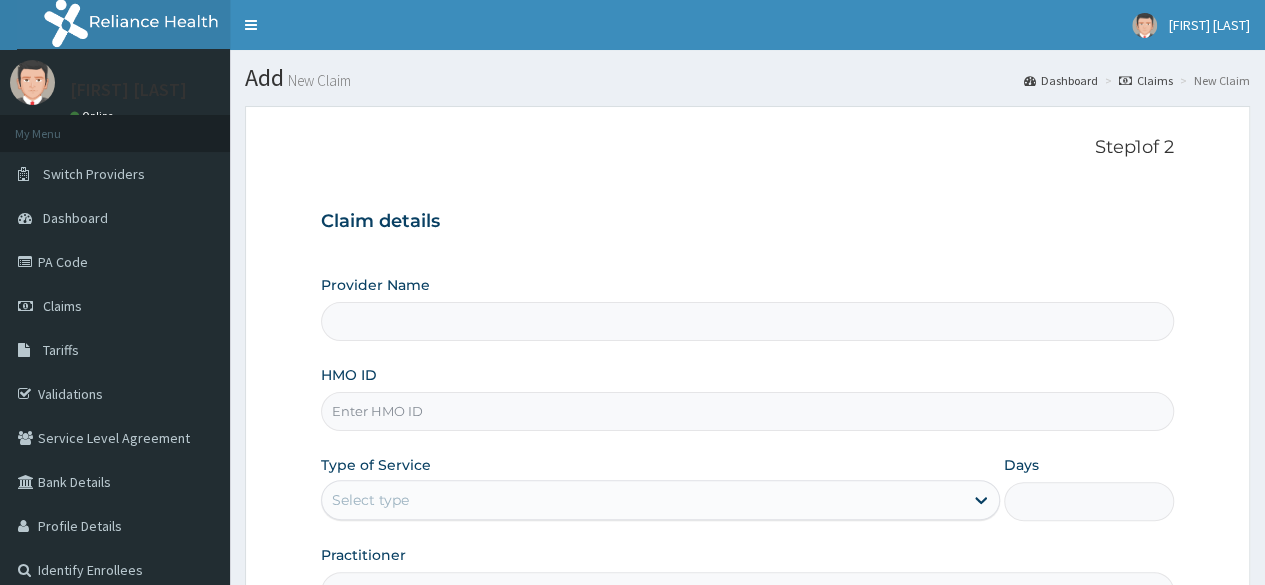 type on "Reliance Family Clinics (RFC) - Ajah" 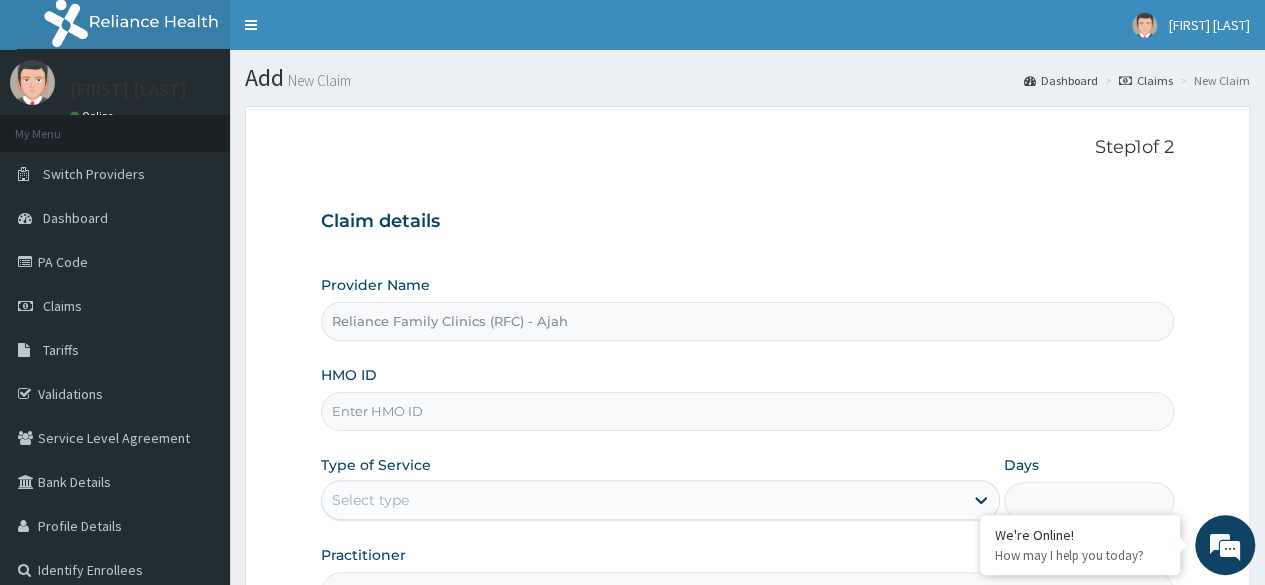 scroll, scrollTop: 0, scrollLeft: 0, axis: both 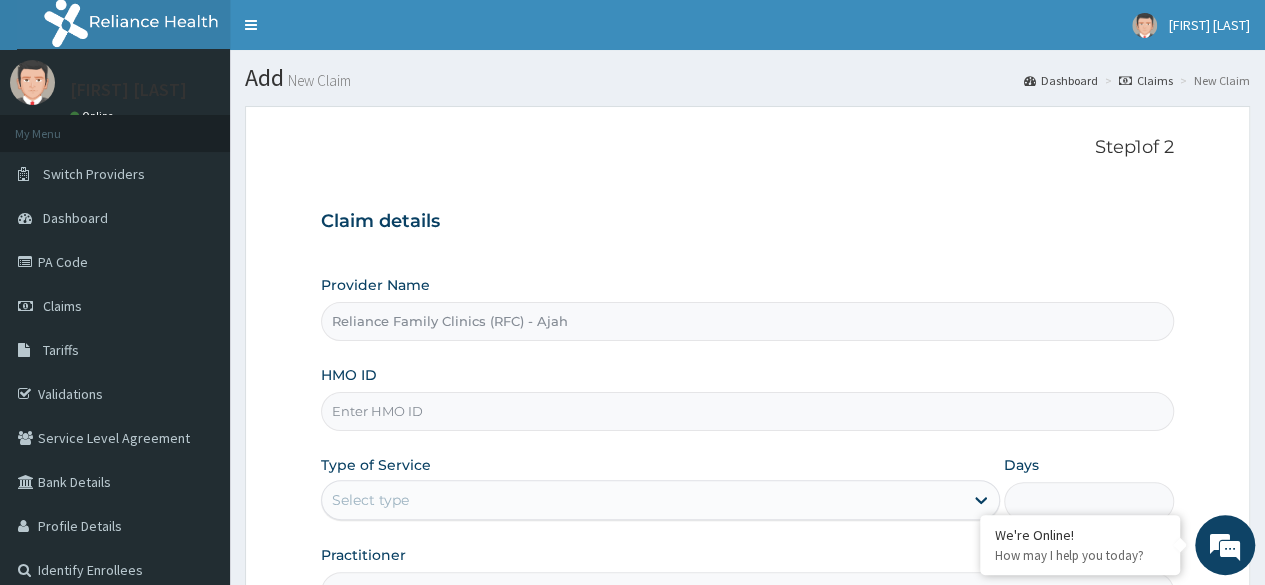 paste on "FAB/10697/A" 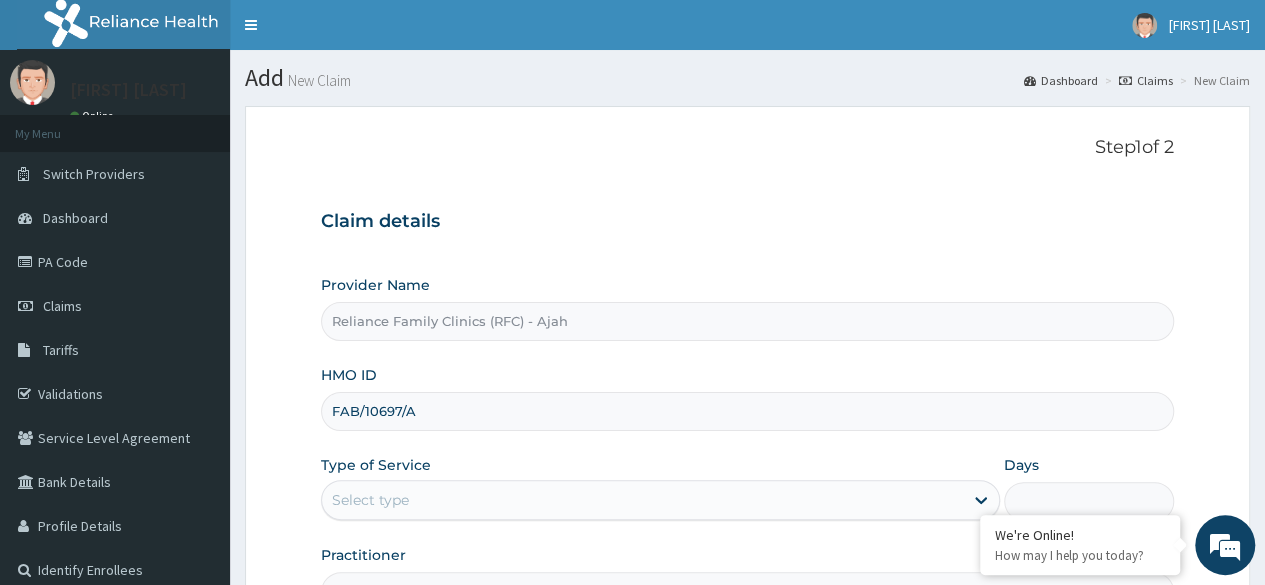 type on "FAB/10697/A" 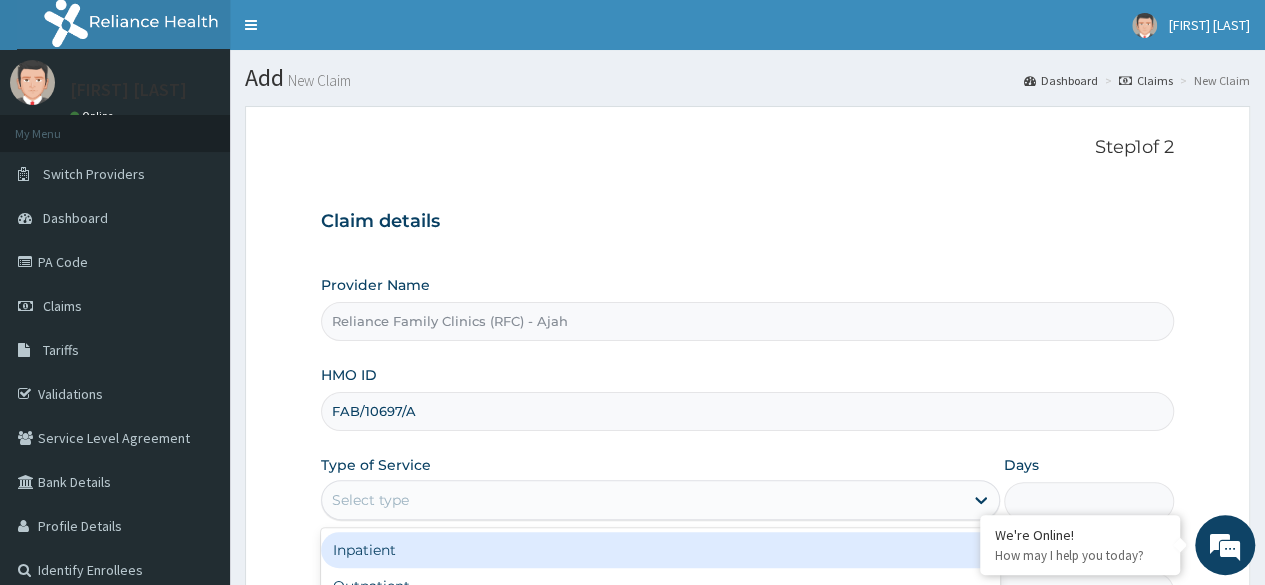 click on "Select type" at bounding box center (642, 500) 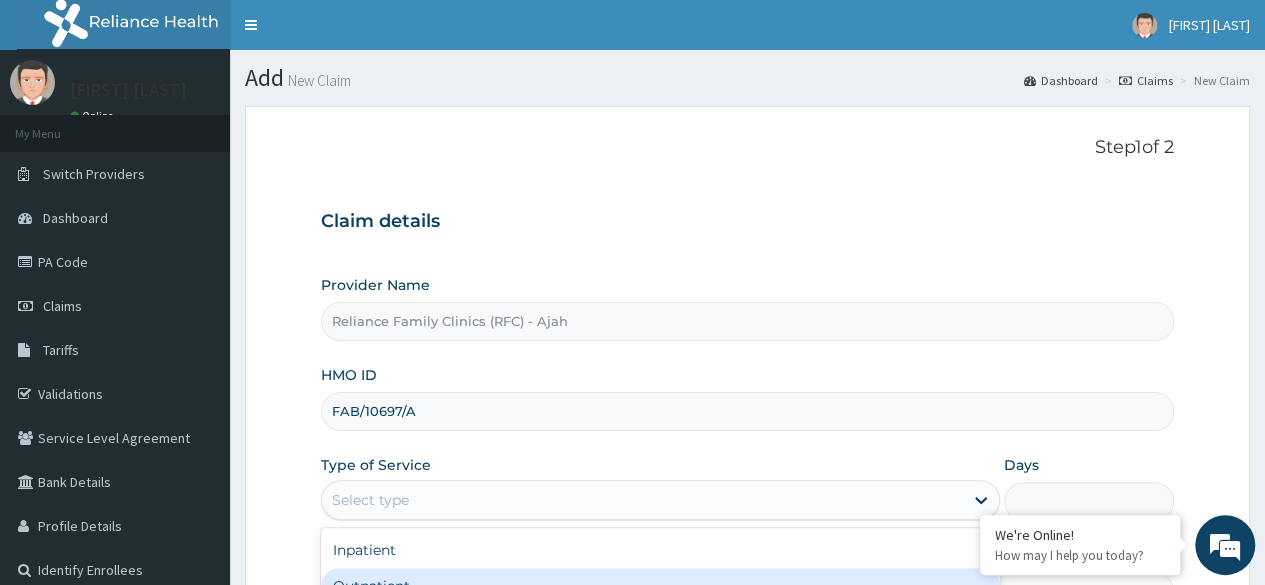 click on "Outpatient" at bounding box center (660, 586) 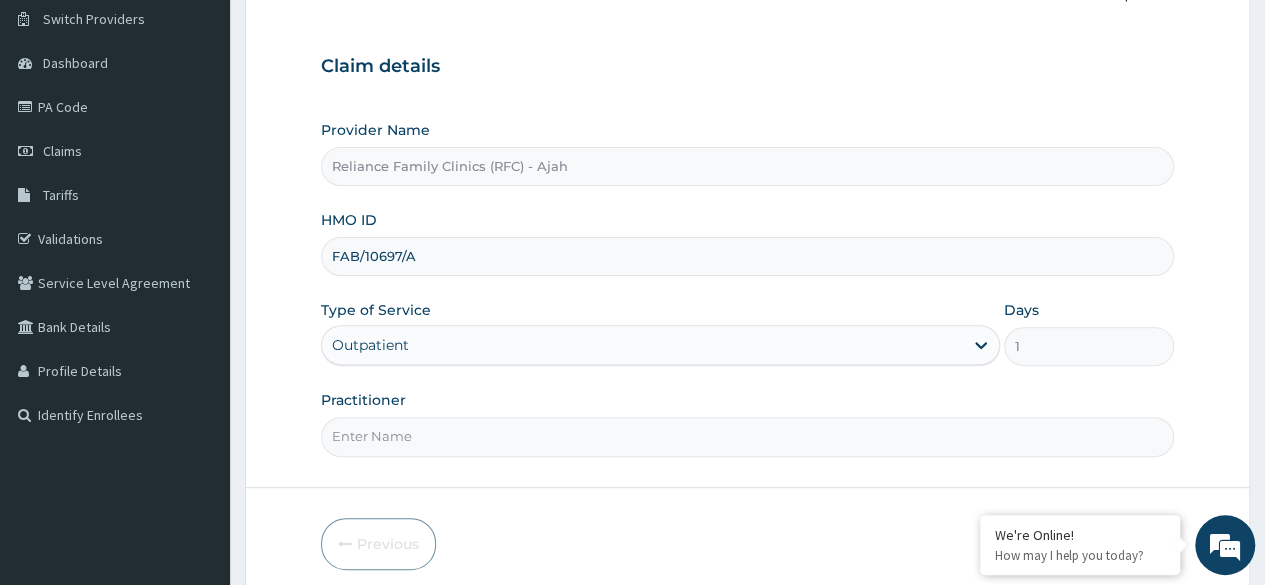 scroll, scrollTop: 232, scrollLeft: 0, axis: vertical 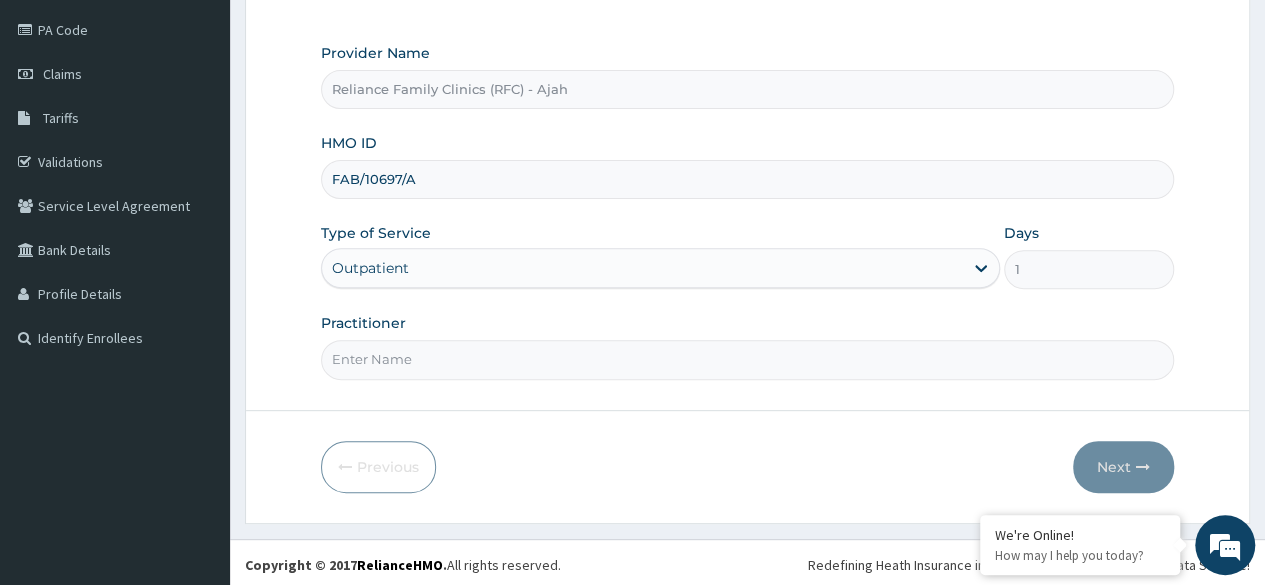 click on "Practitioner" at bounding box center (747, 359) 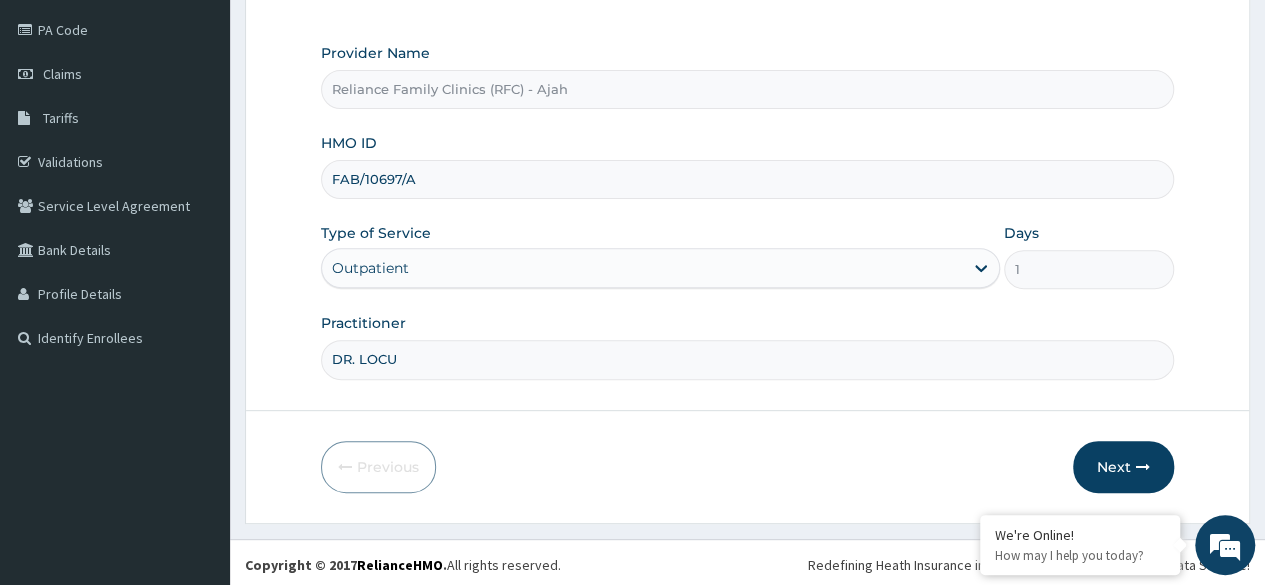 type on "DR. LOCUM" 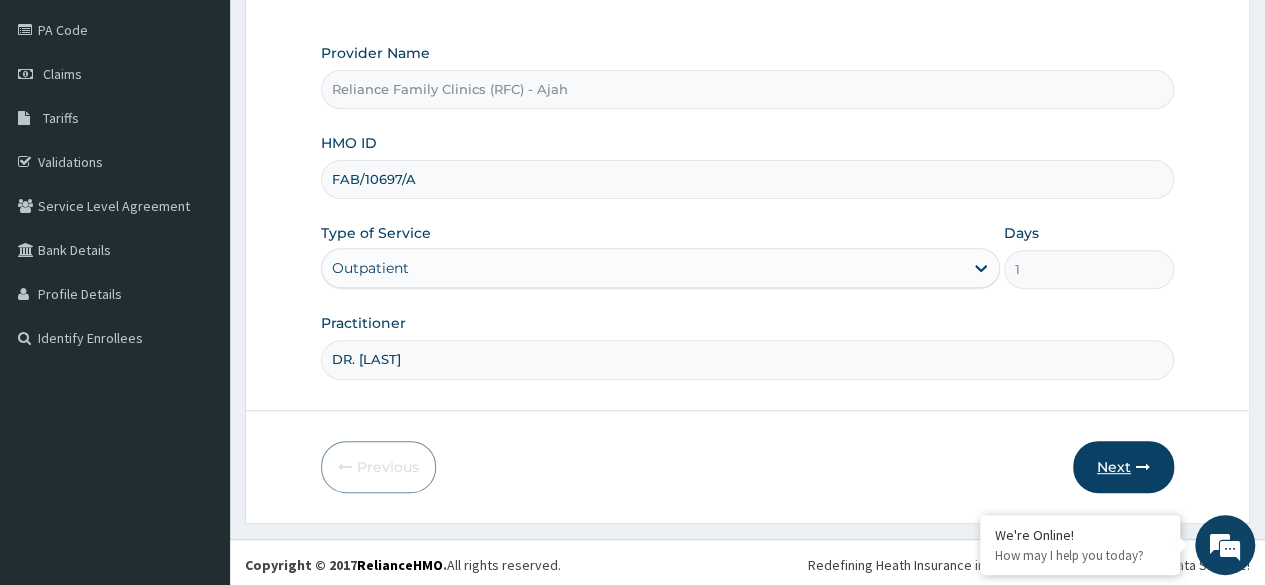 click on "Next" at bounding box center [1123, 467] 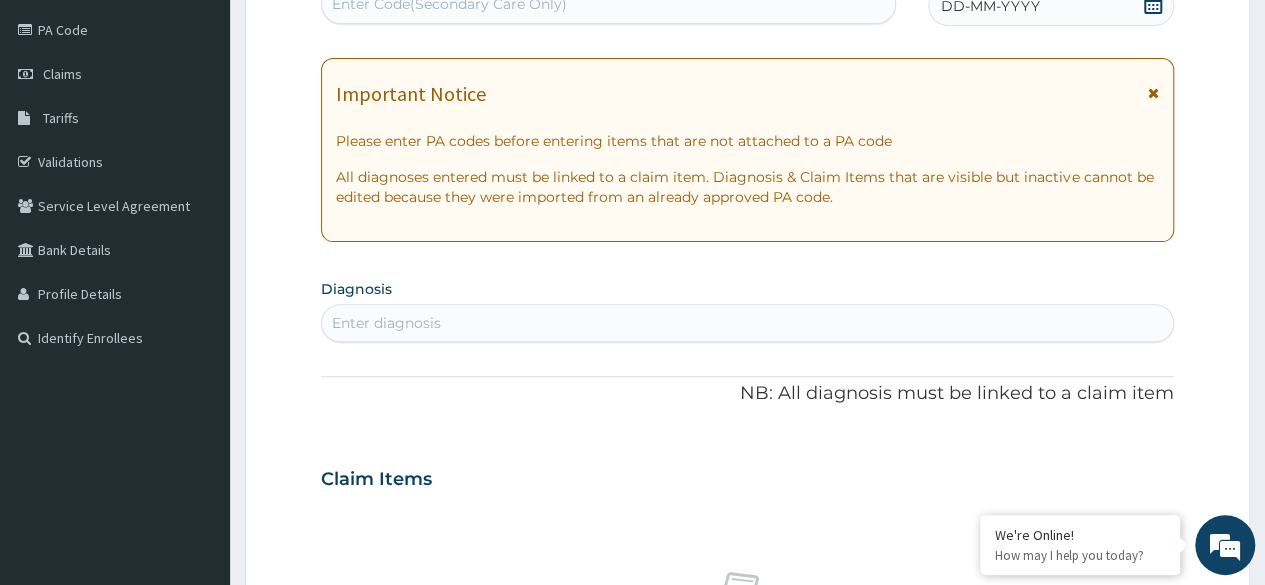 scroll, scrollTop: 226, scrollLeft: 0, axis: vertical 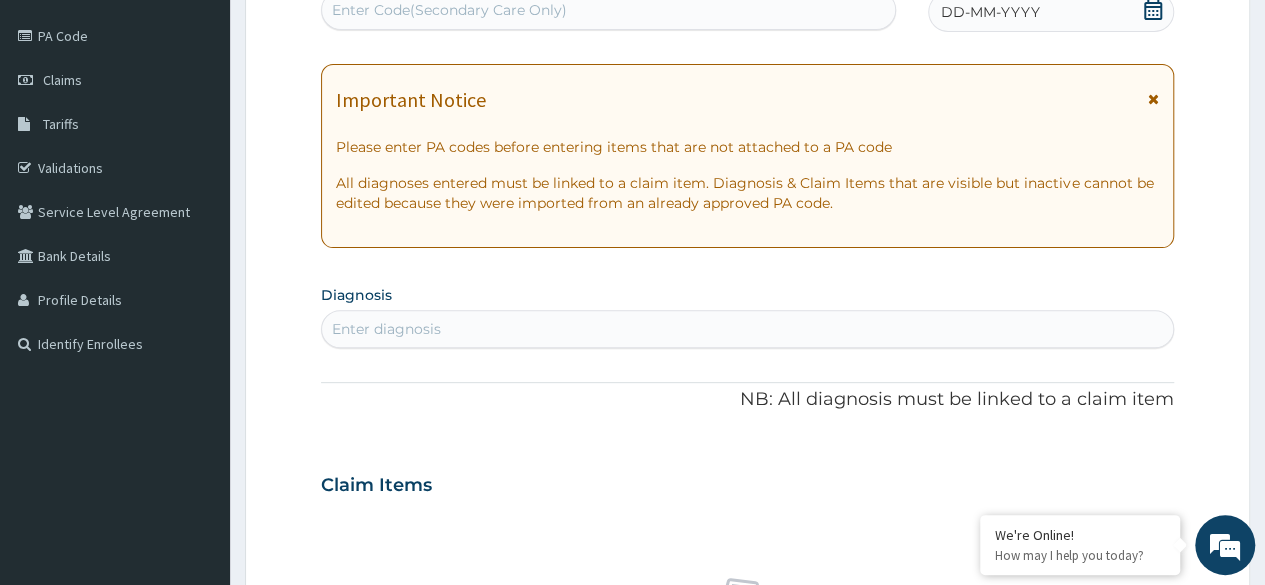 click on "Enter Code(Secondary Care Only)" at bounding box center (608, 10) 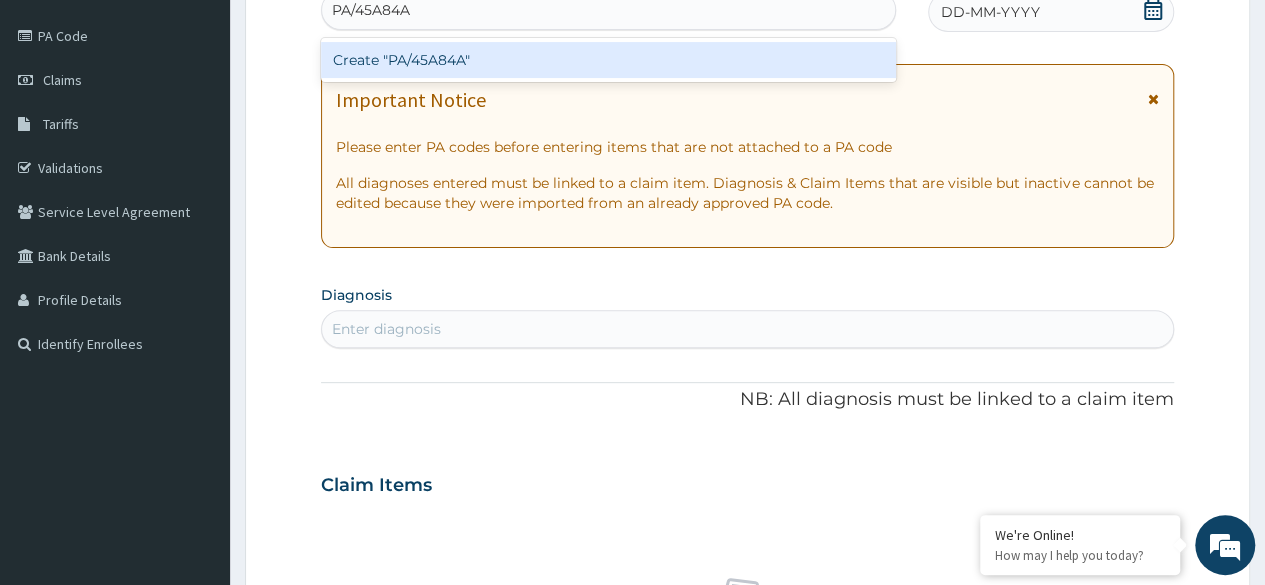 type 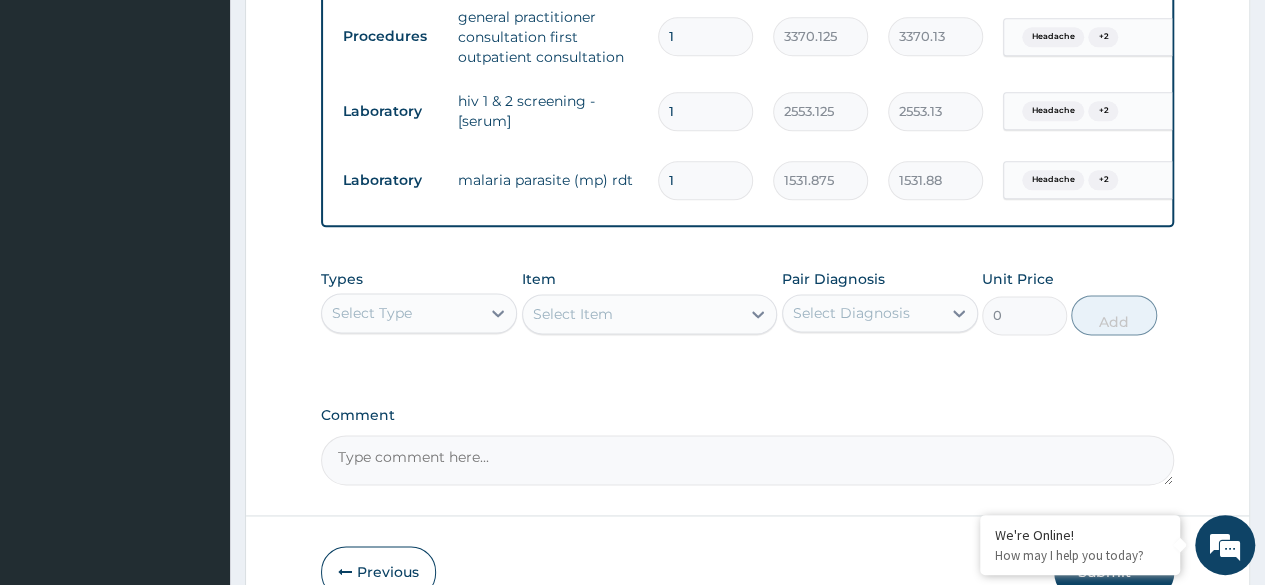 scroll, scrollTop: 1162, scrollLeft: 0, axis: vertical 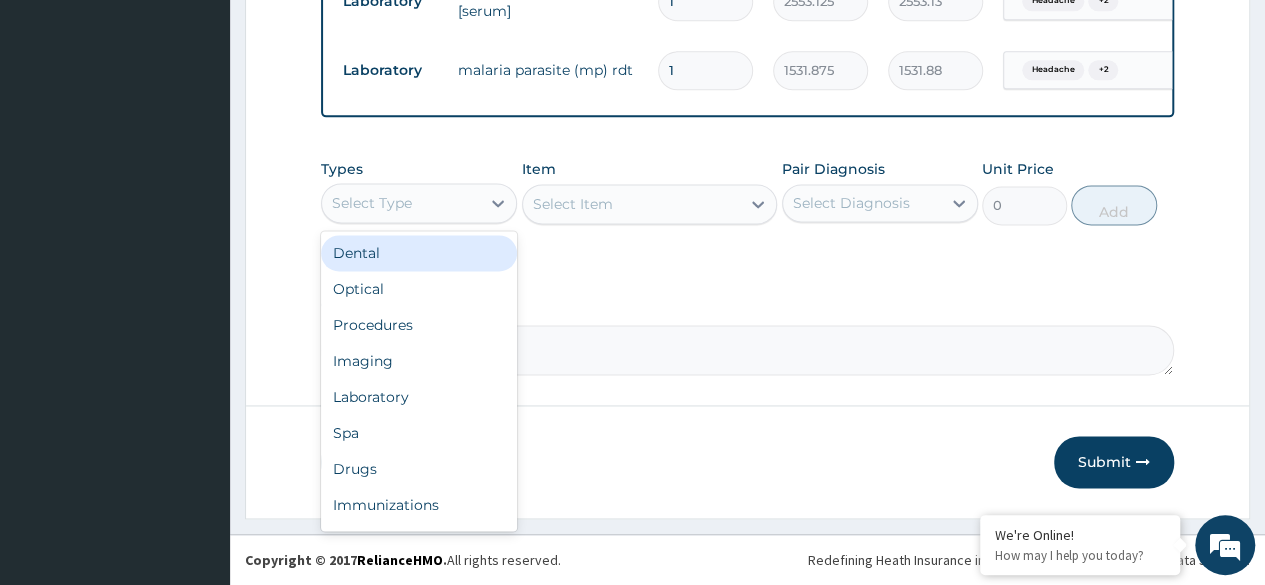 click on "Laboratory" at bounding box center (419, 397) 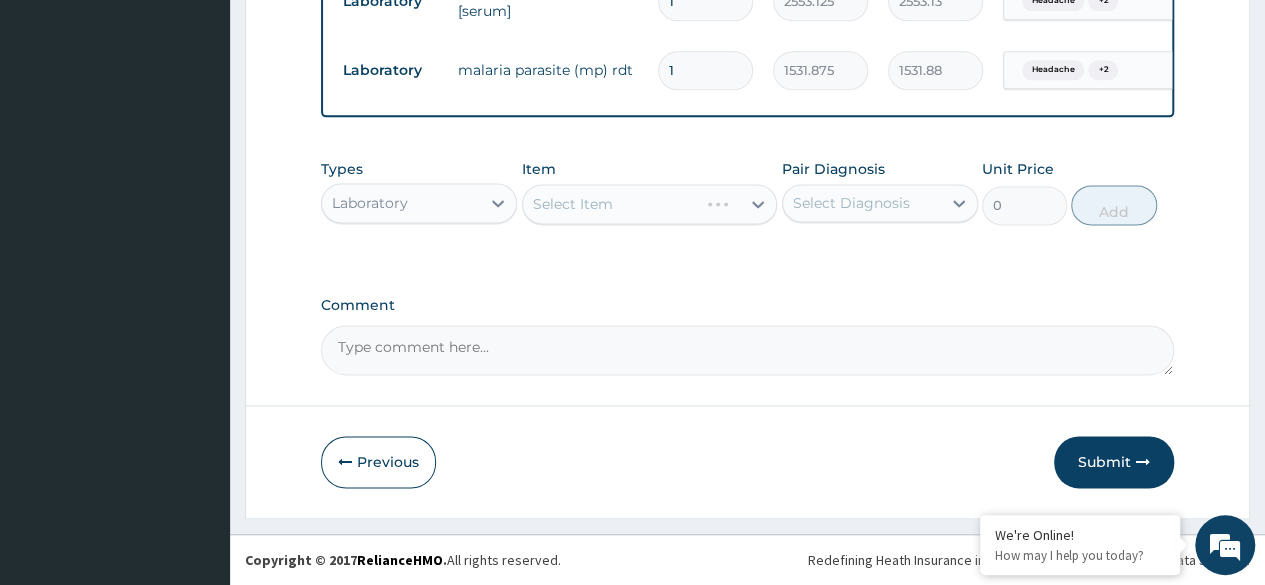 click on "Select Item" at bounding box center [650, 204] 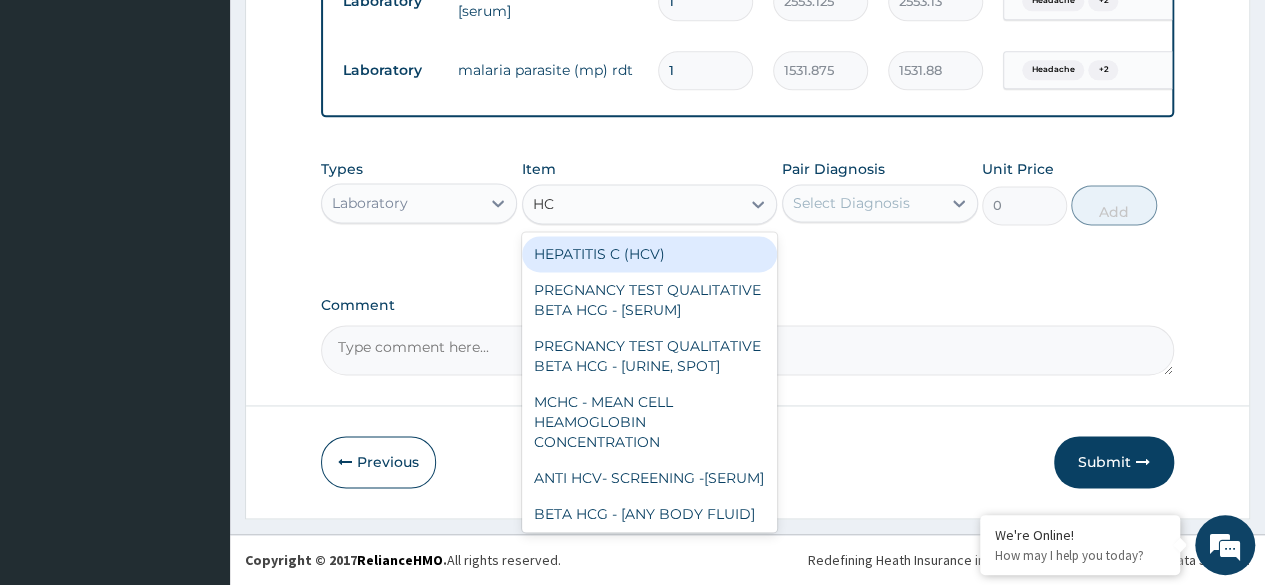 type on "HCV" 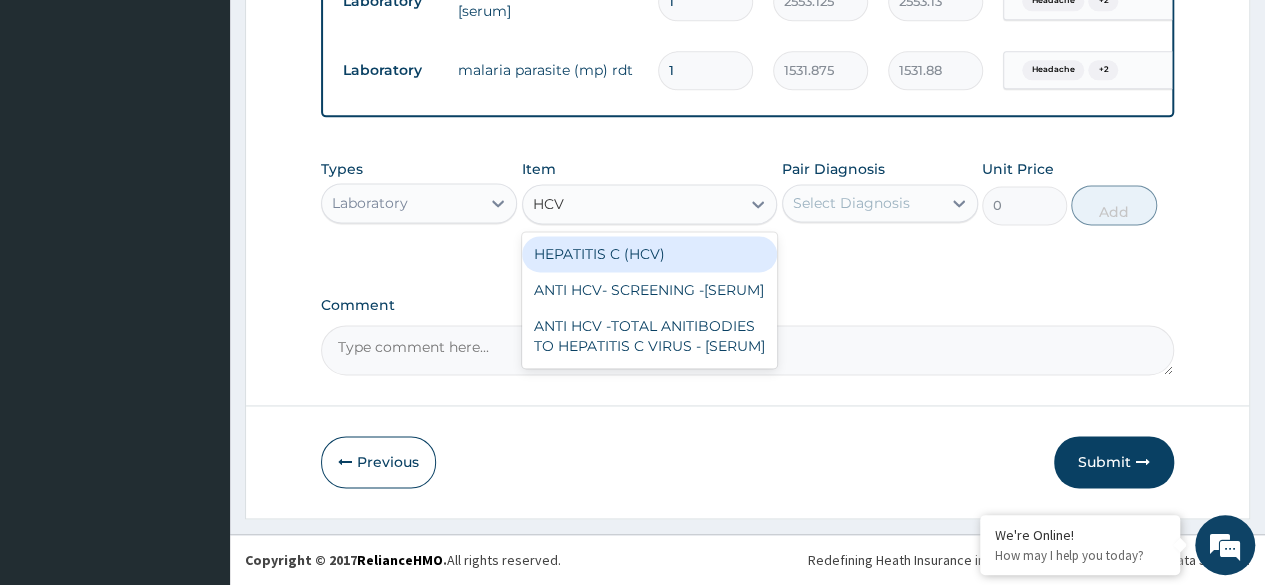 click on "ANTI HCV -TOTAL ANITIBODIES TO HEPATITIS C VIRUS - [SERUM]" at bounding box center [650, 336] 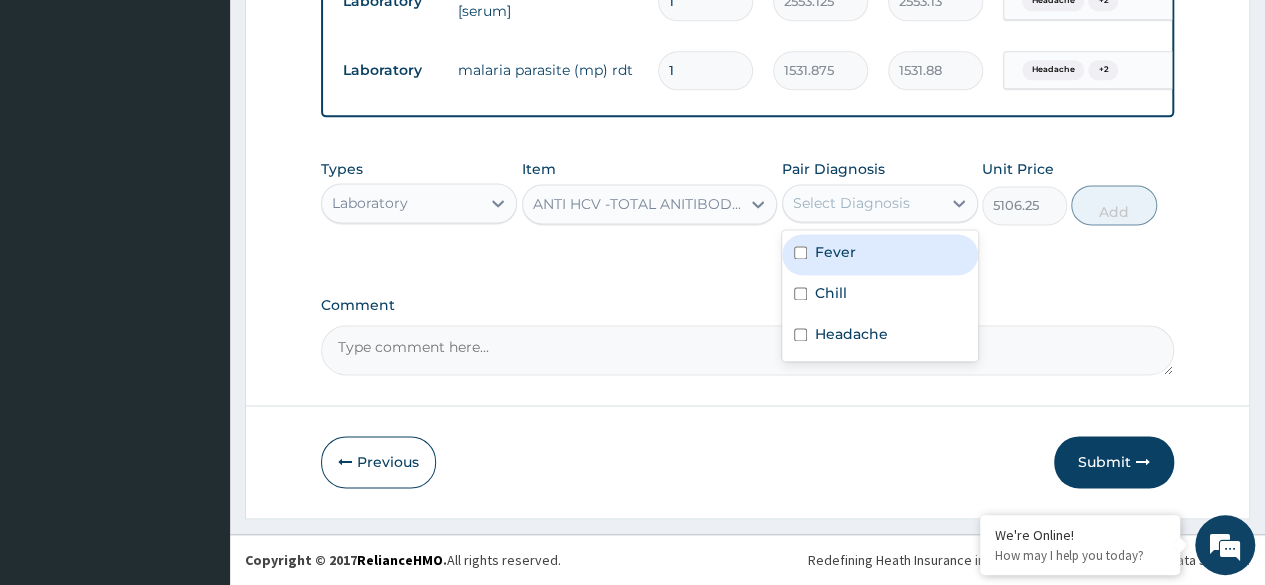 click on "Fever" at bounding box center [880, 254] 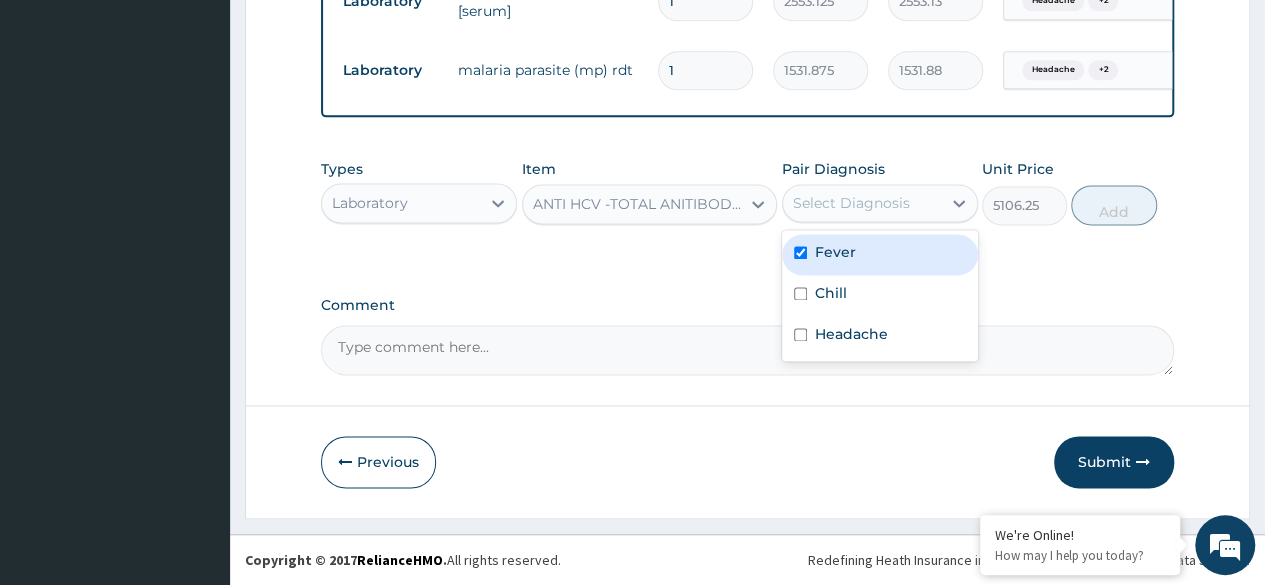 checkbox on "true" 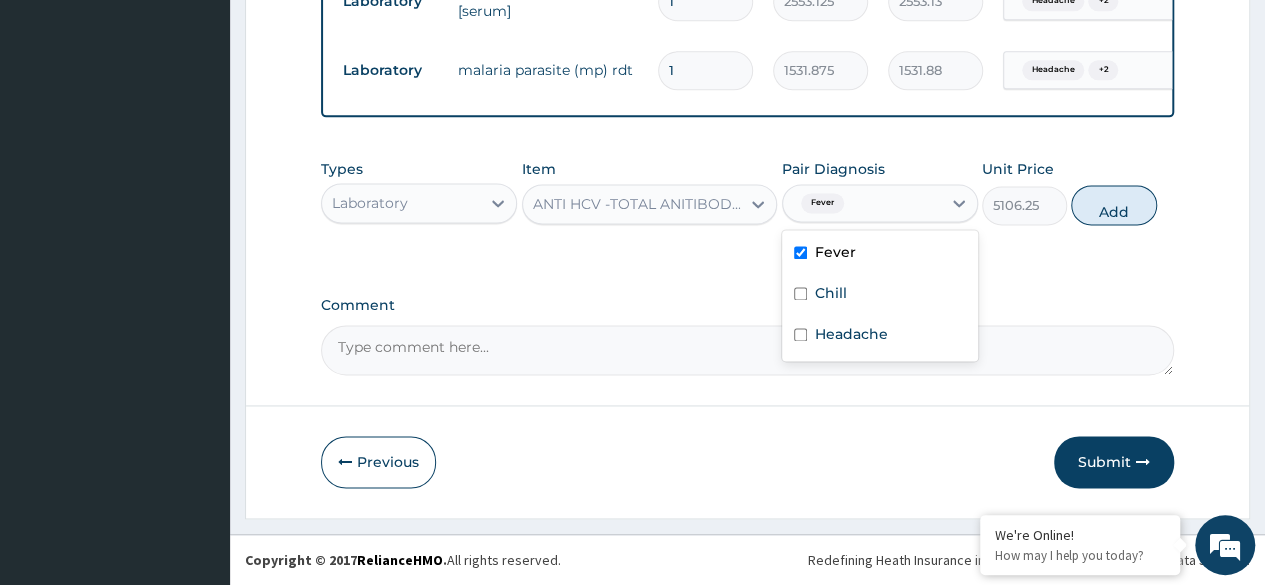 click at bounding box center (800, 293) 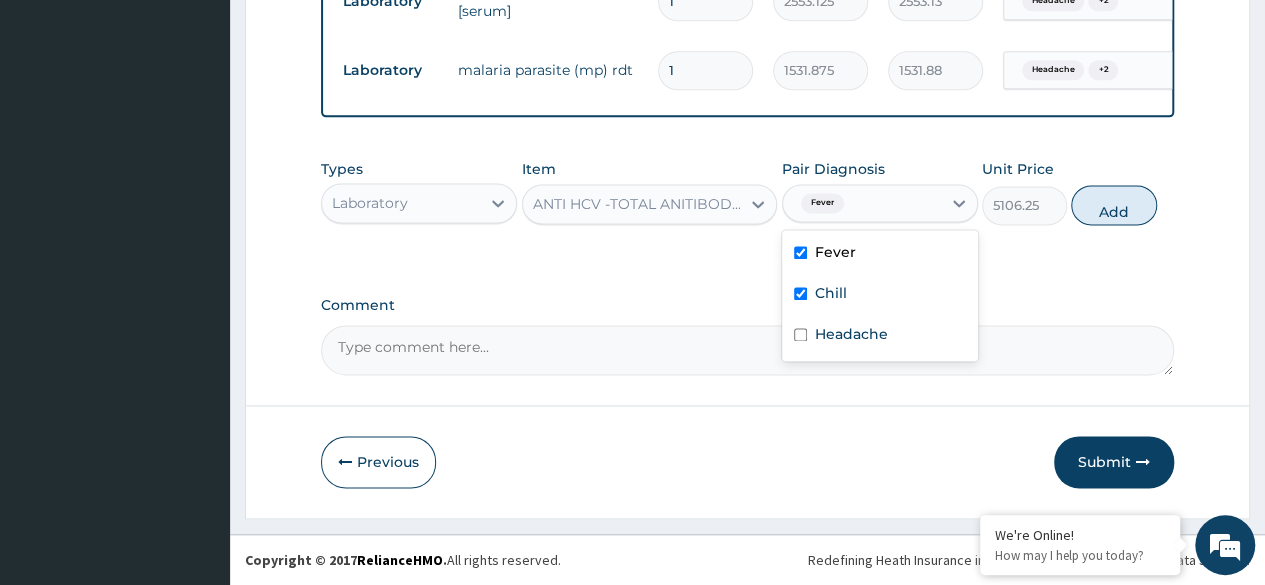checkbox on "true" 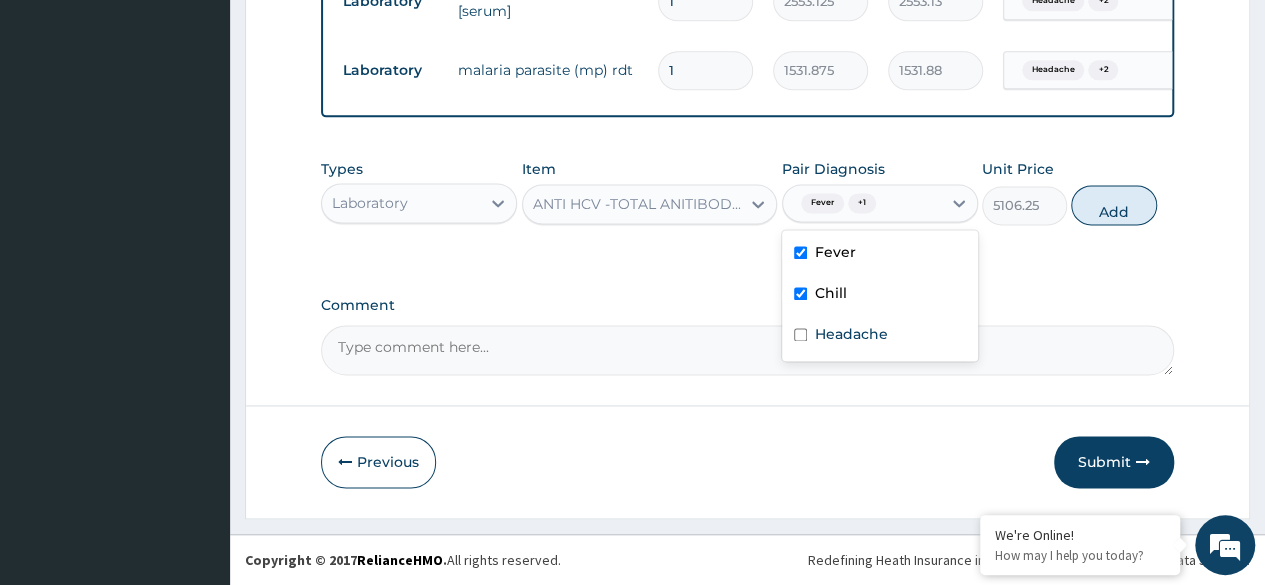 click at bounding box center (800, 334) 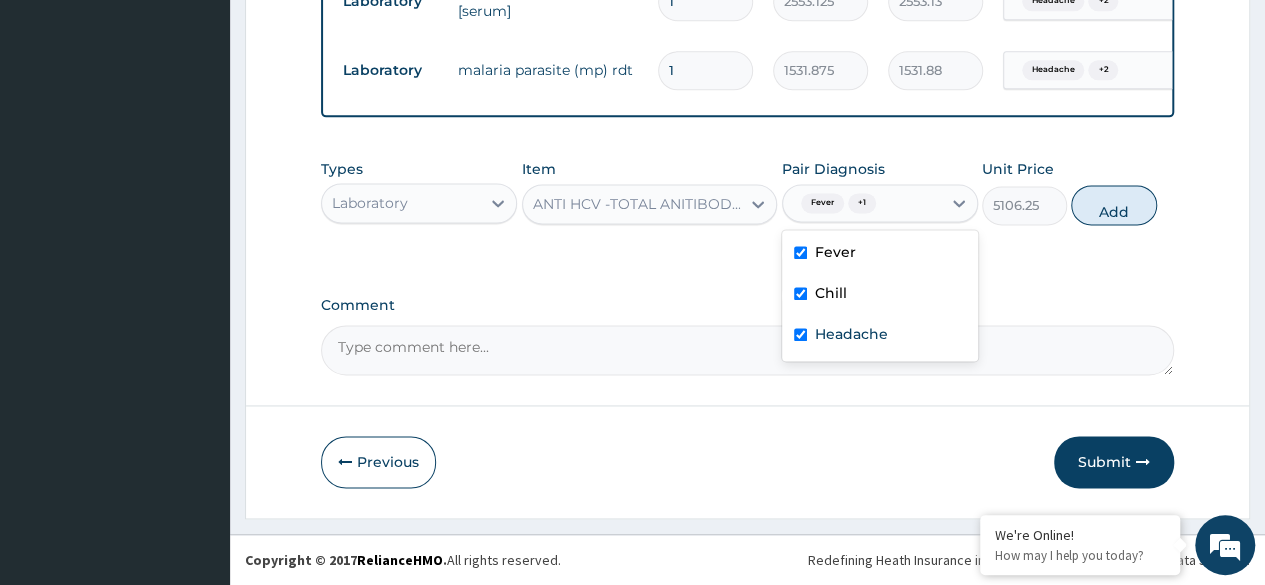 checkbox on "true" 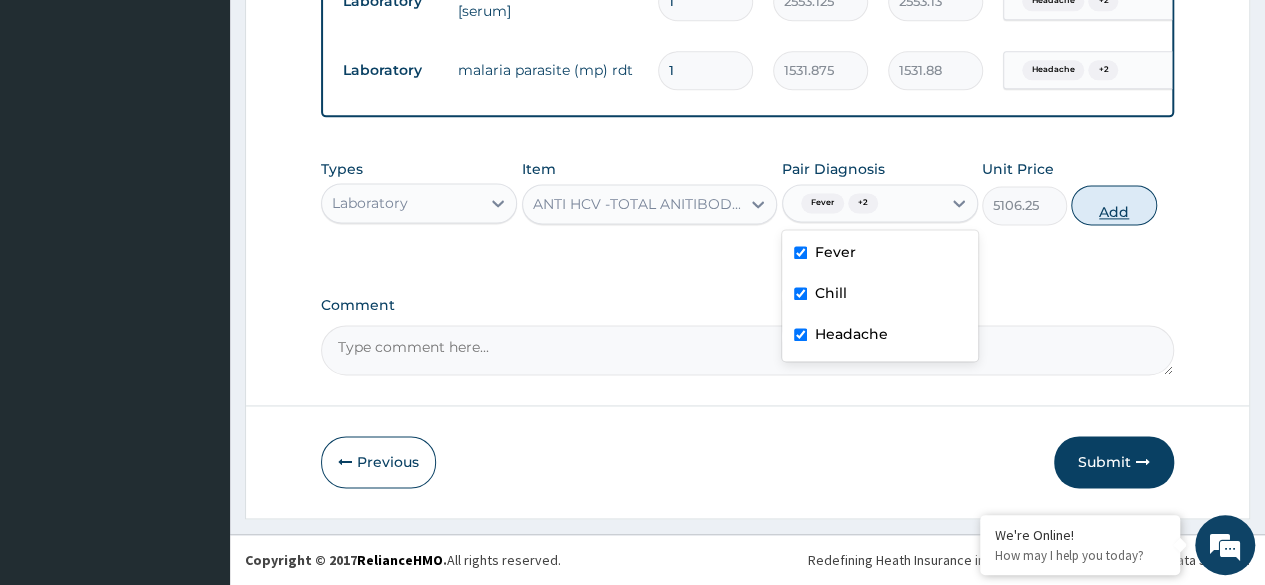 click on "Add" at bounding box center (1113, 205) 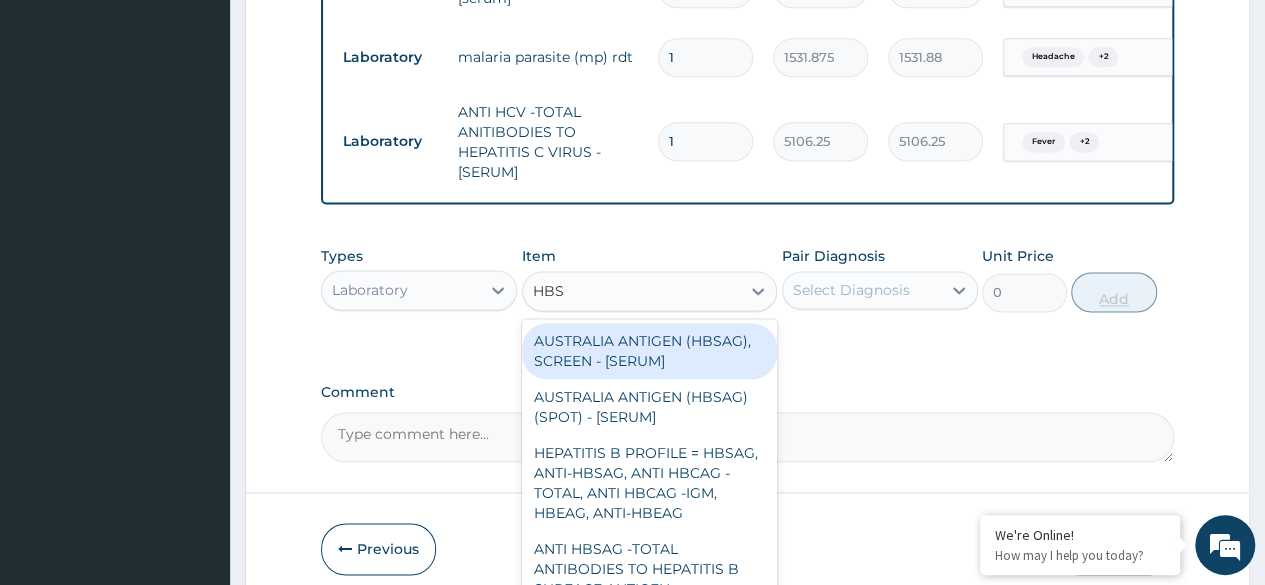 type on "HBSA" 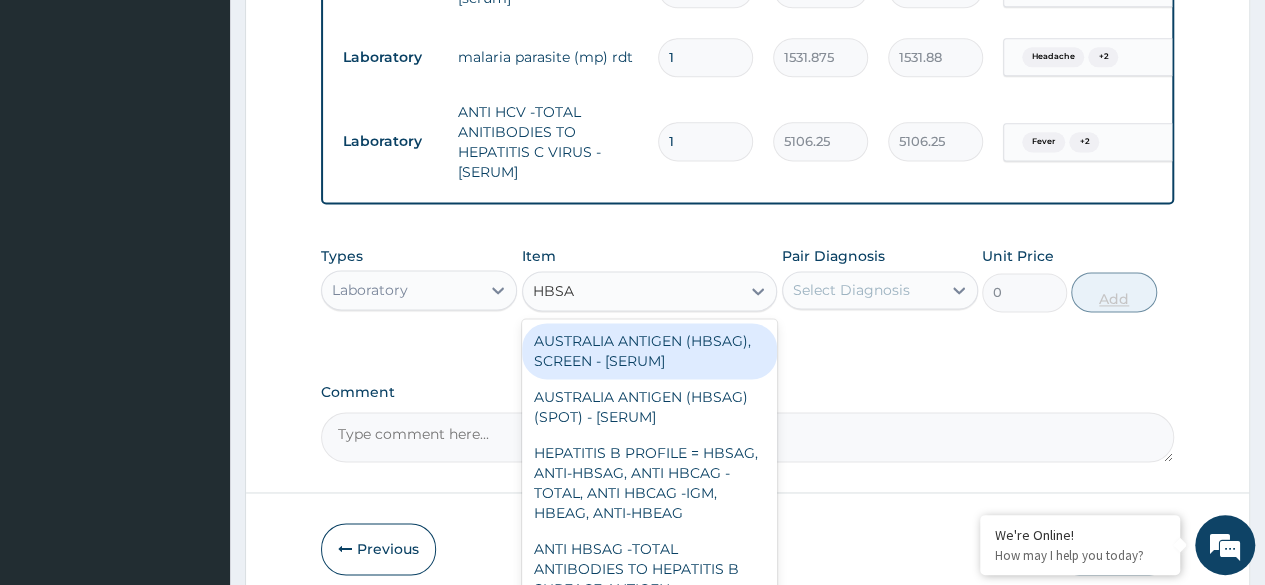 scroll, scrollTop: 1380, scrollLeft: 0, axis: vertical 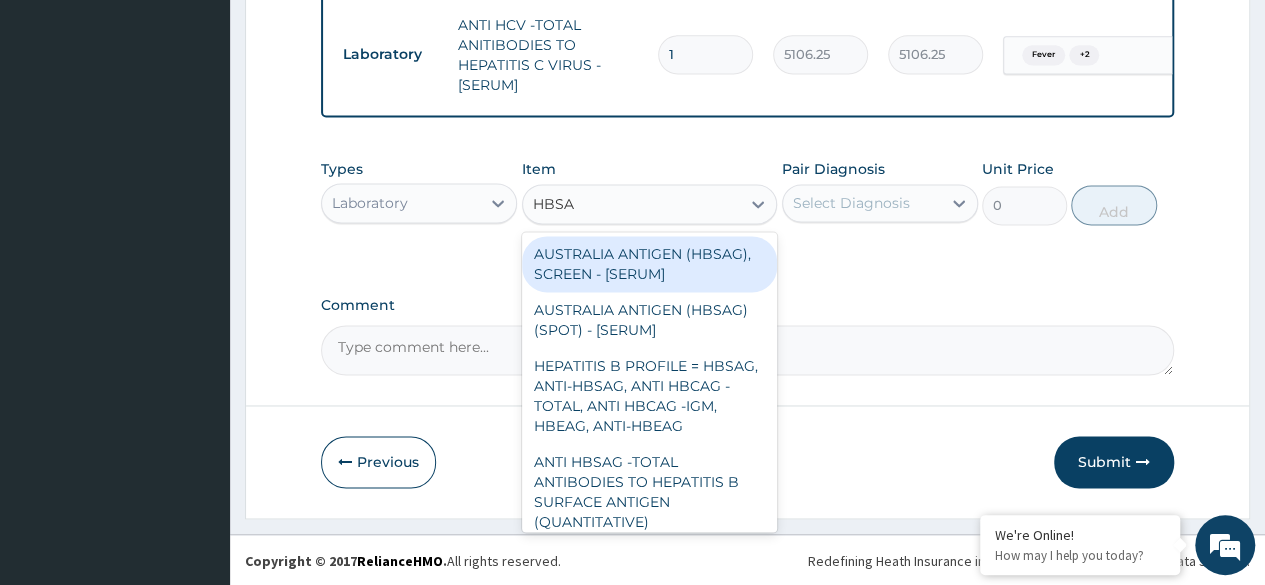 click on "ANTI HBSAG -TOTAL ANTIBODIES TO HEPATITIS B SURFACE ANTIGEN (QUANTITATIVE)" at bounding box center (650, 492) 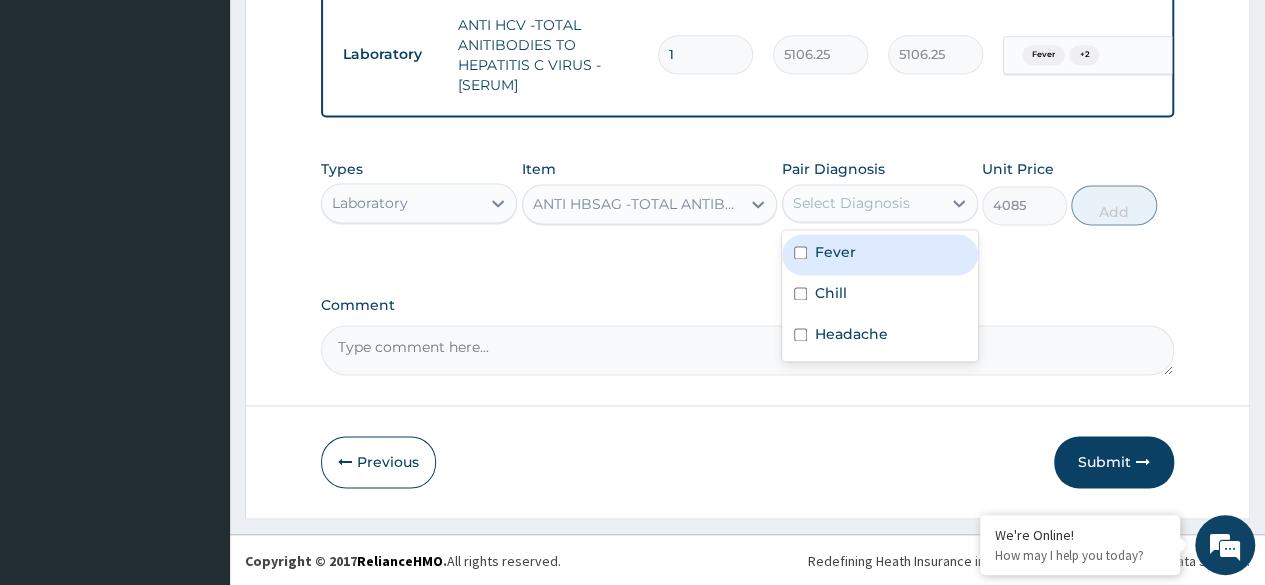 click on "Fever" at bounding box center (835, 252) 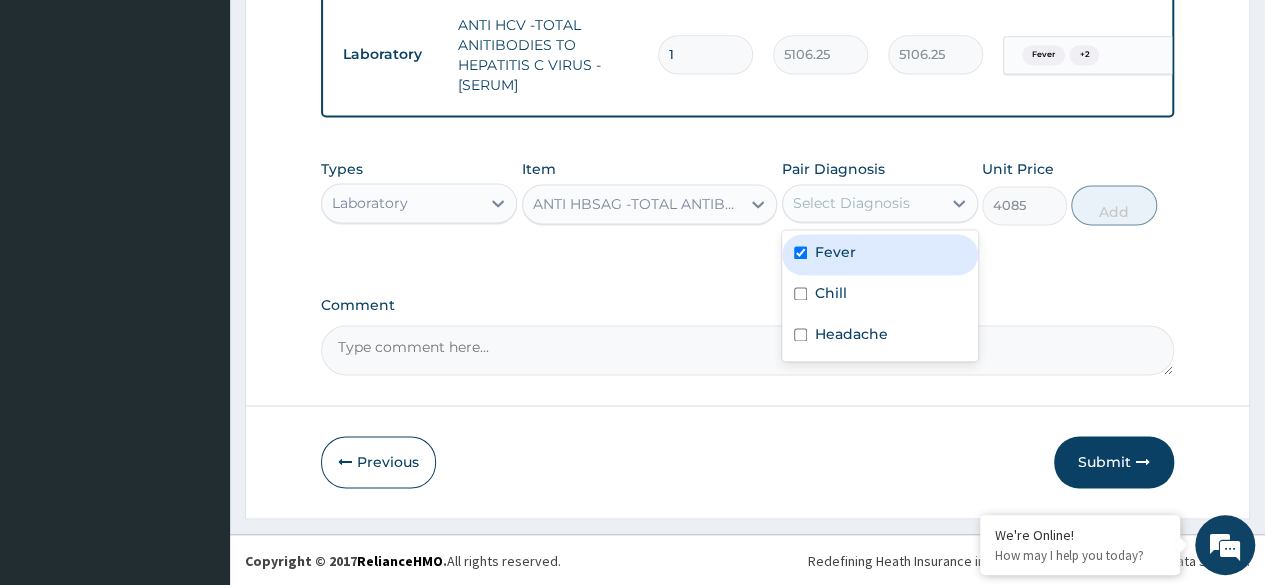 checkbox on "true" 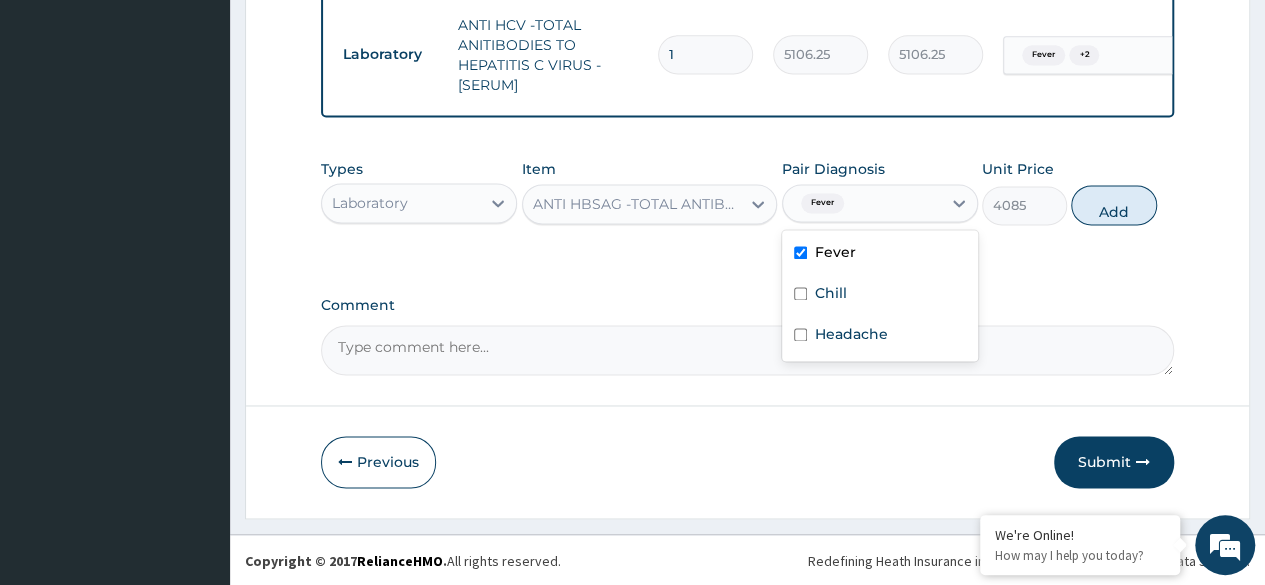 click at bounding box center [800, 293] 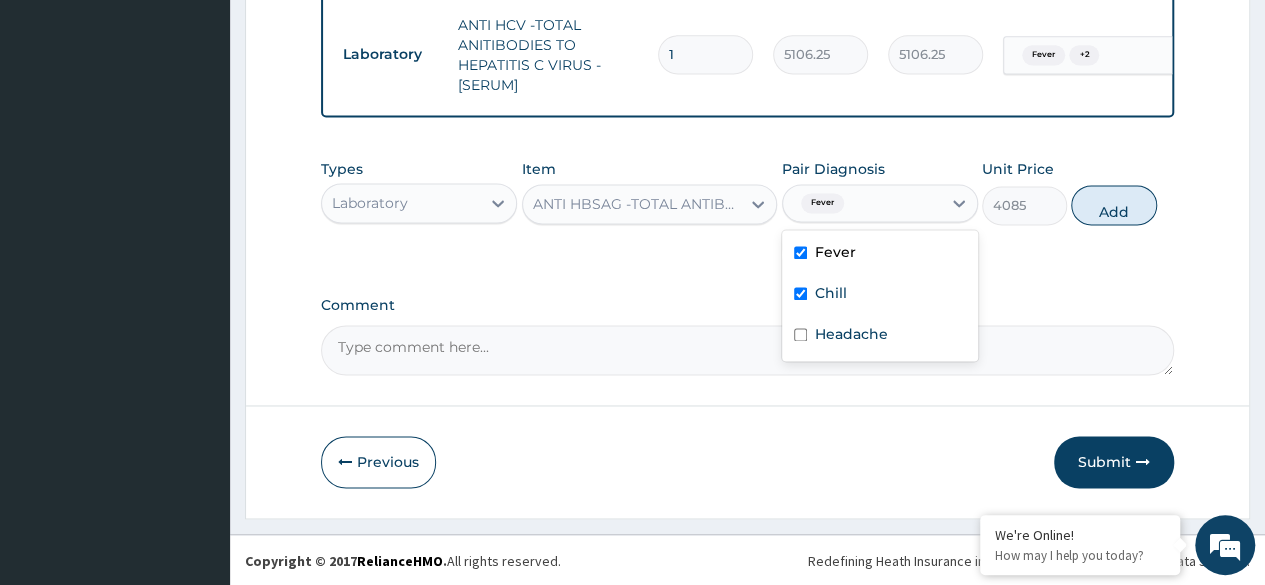 checkbox on "true" 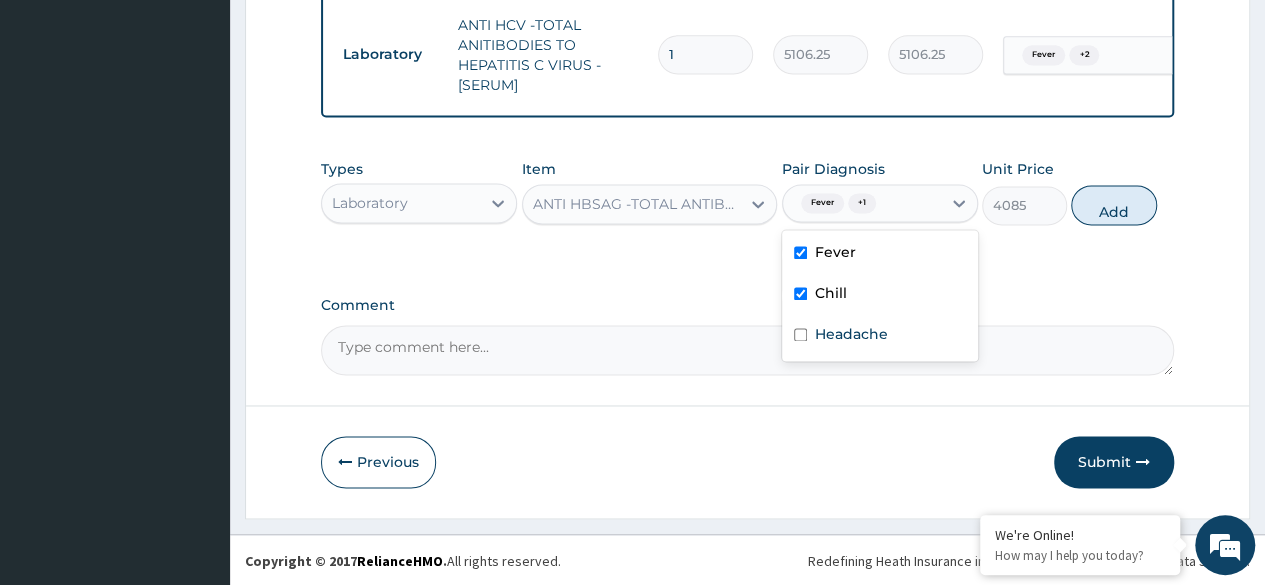 click at bounding box center [800, 334] 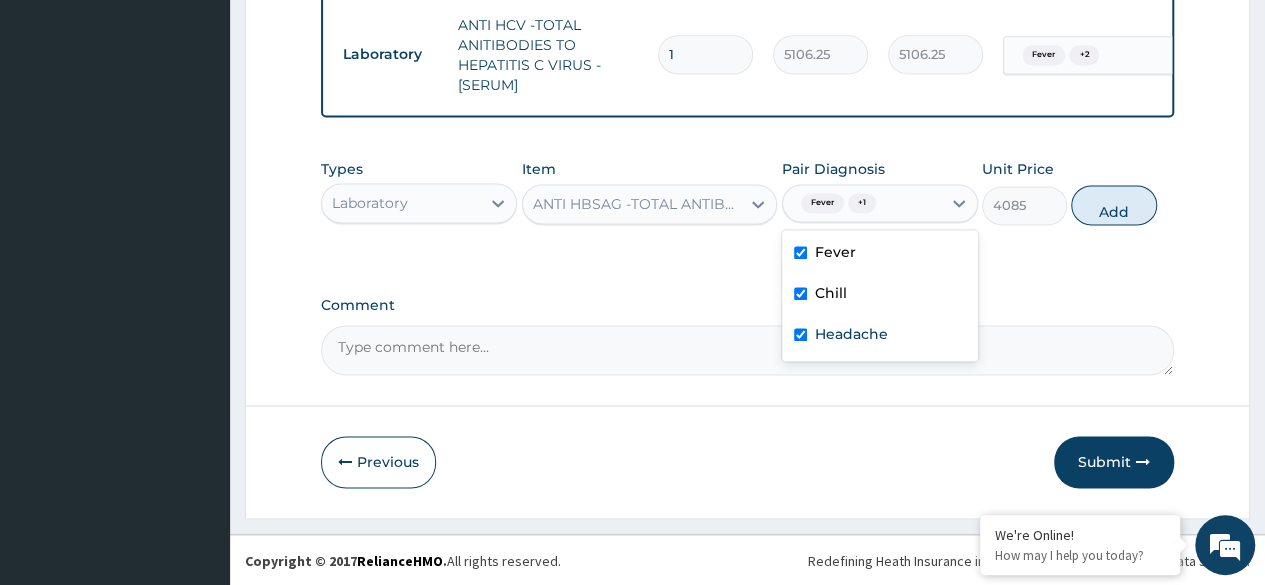 checkbox on "true" 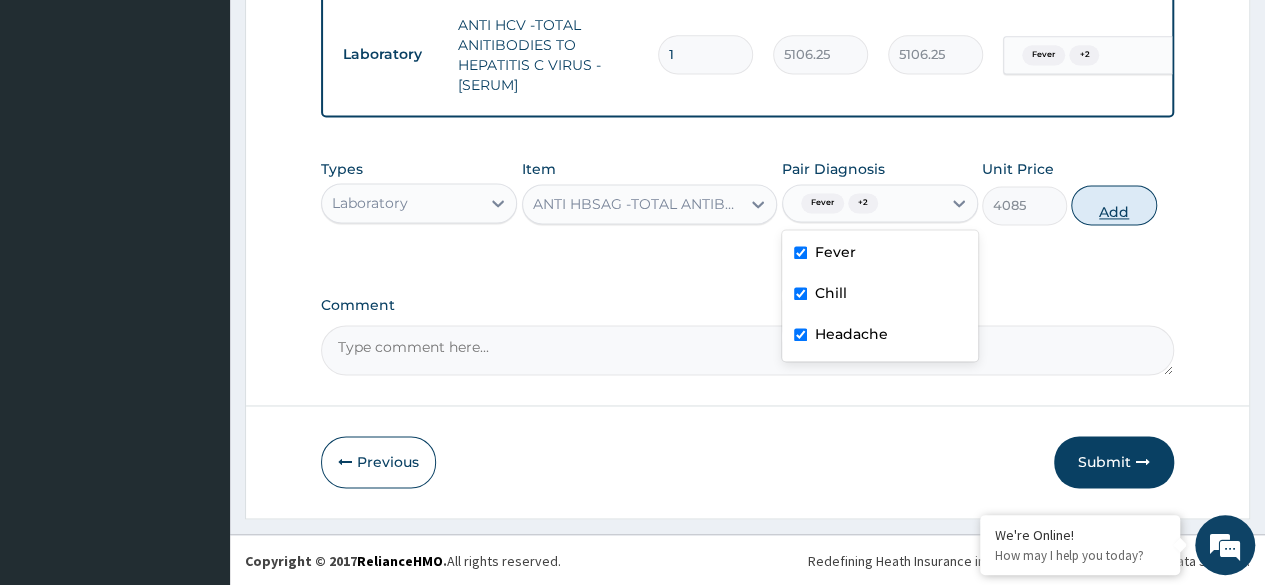 click on "Add" at bounding box center (1113, 205) 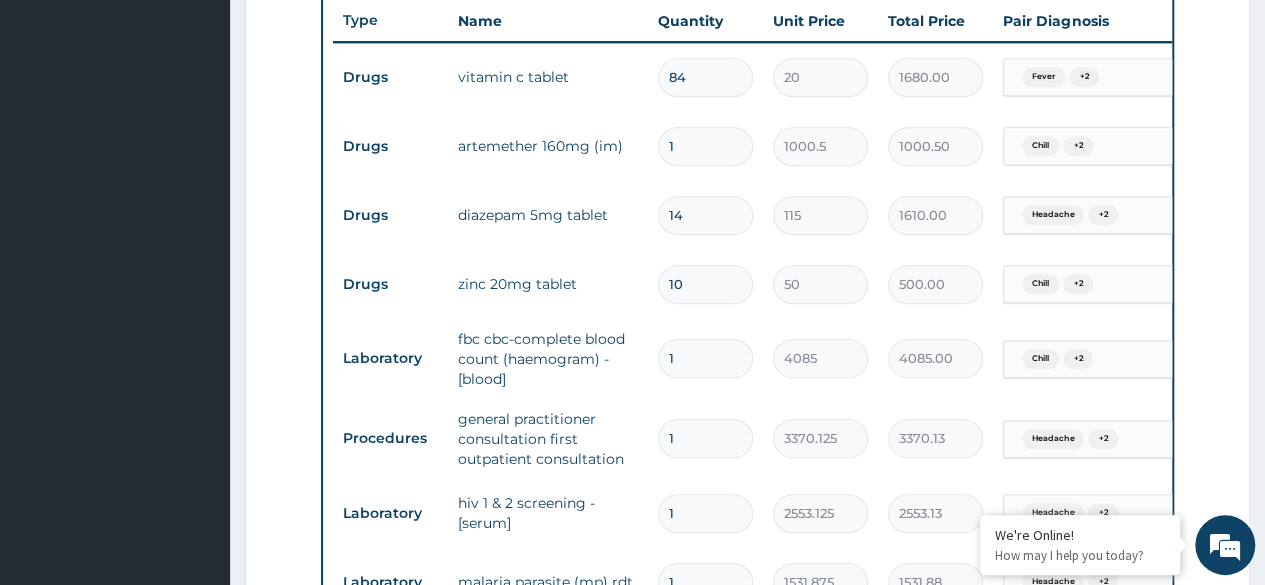 scroll, scrollTop: 754, scrollLeft: 0, axis: vertical 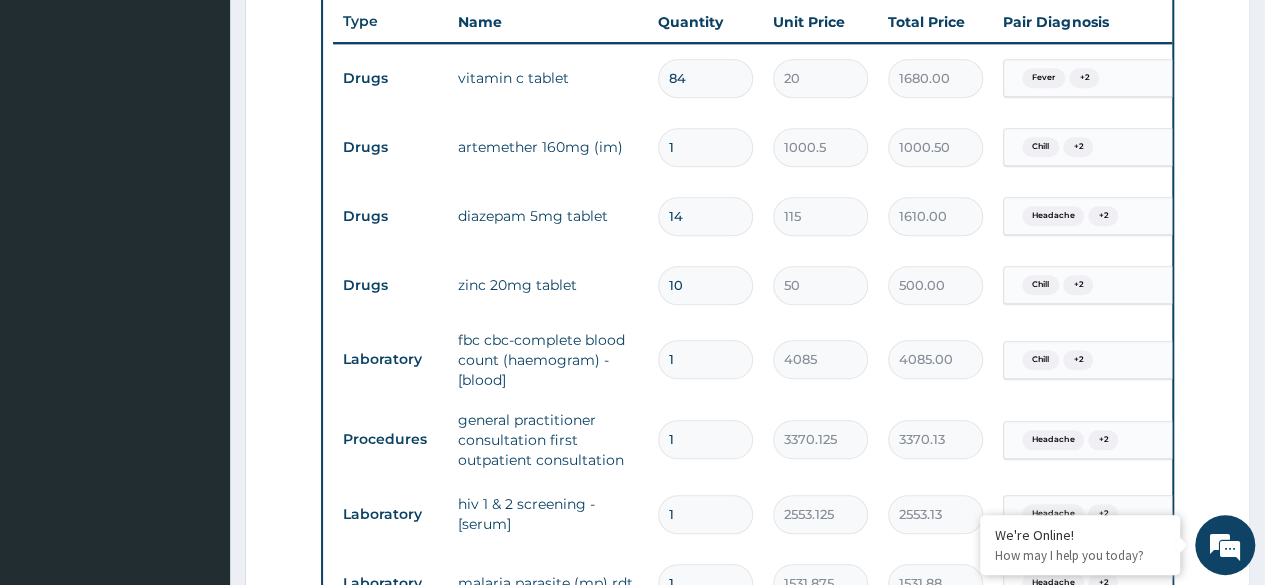 click on "1" at bounding box center (705, 147) 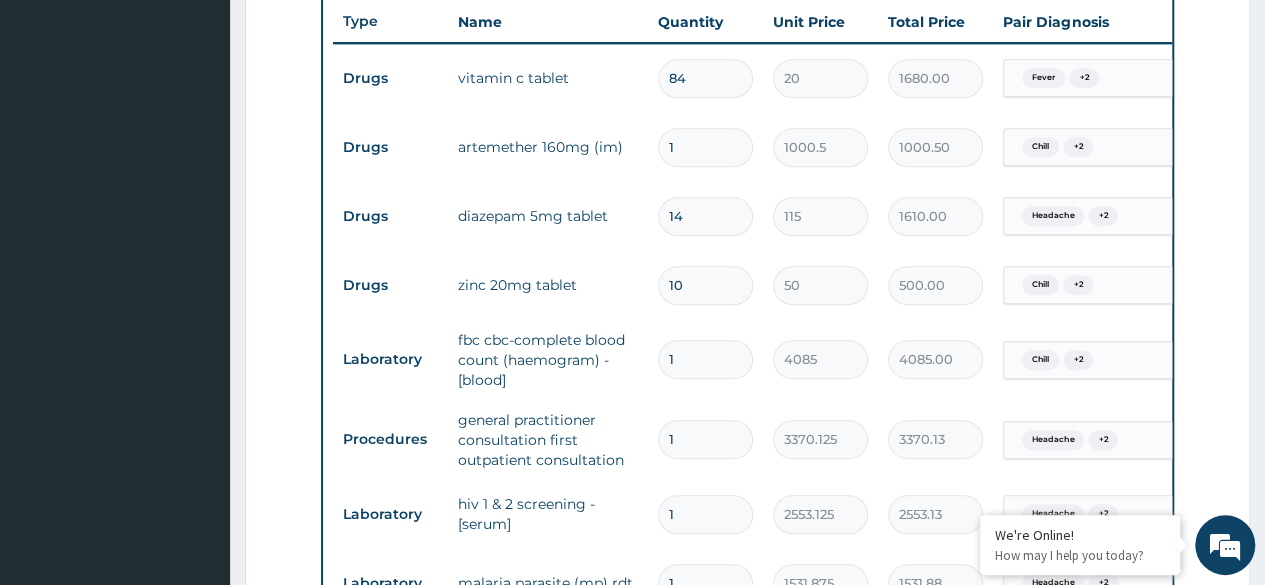 type 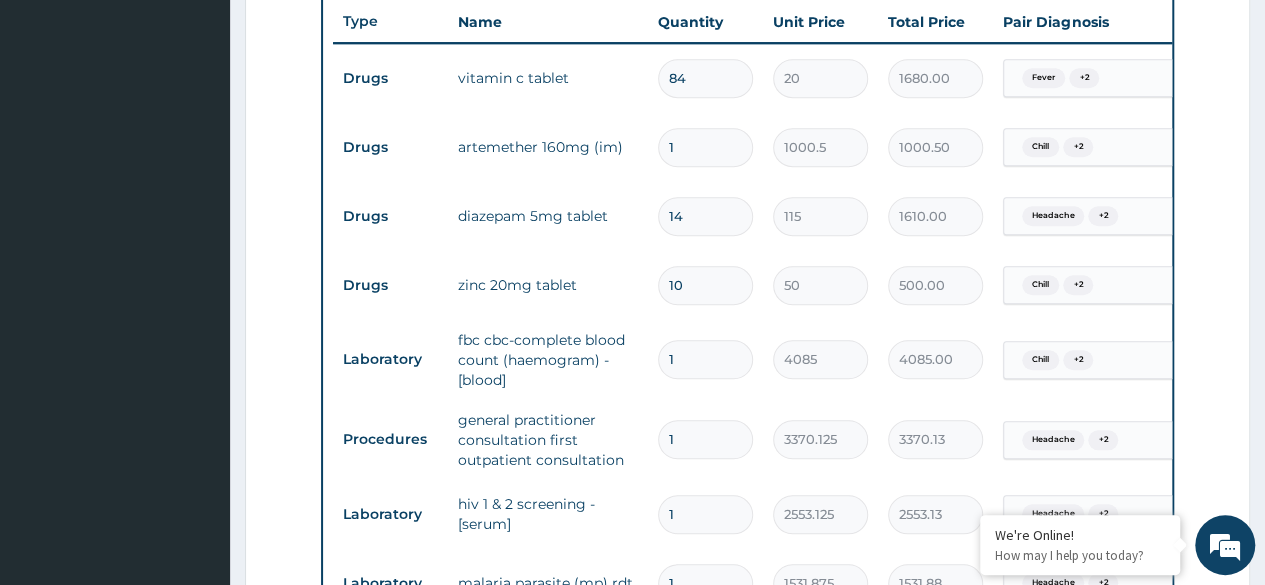type on "0.00" 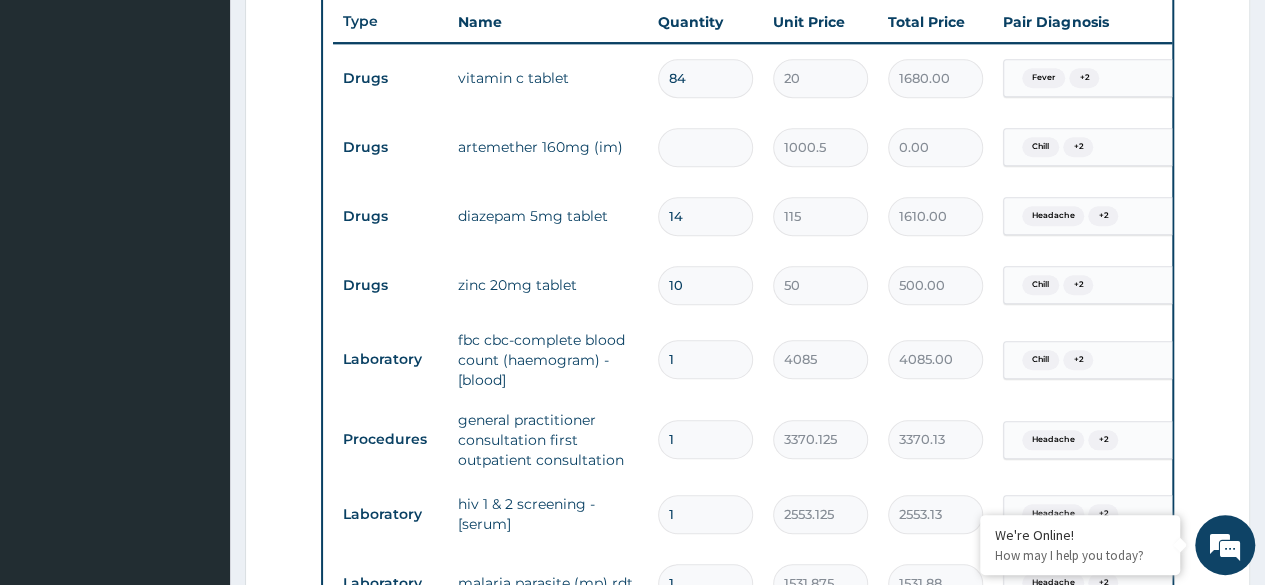type on "3" 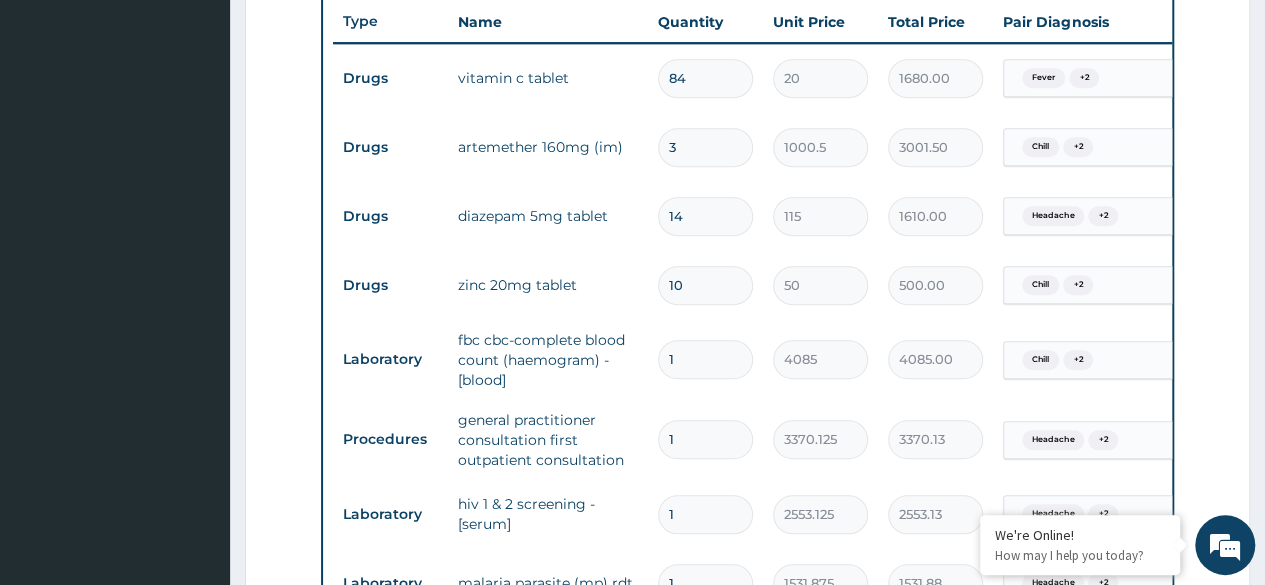 type on "3" 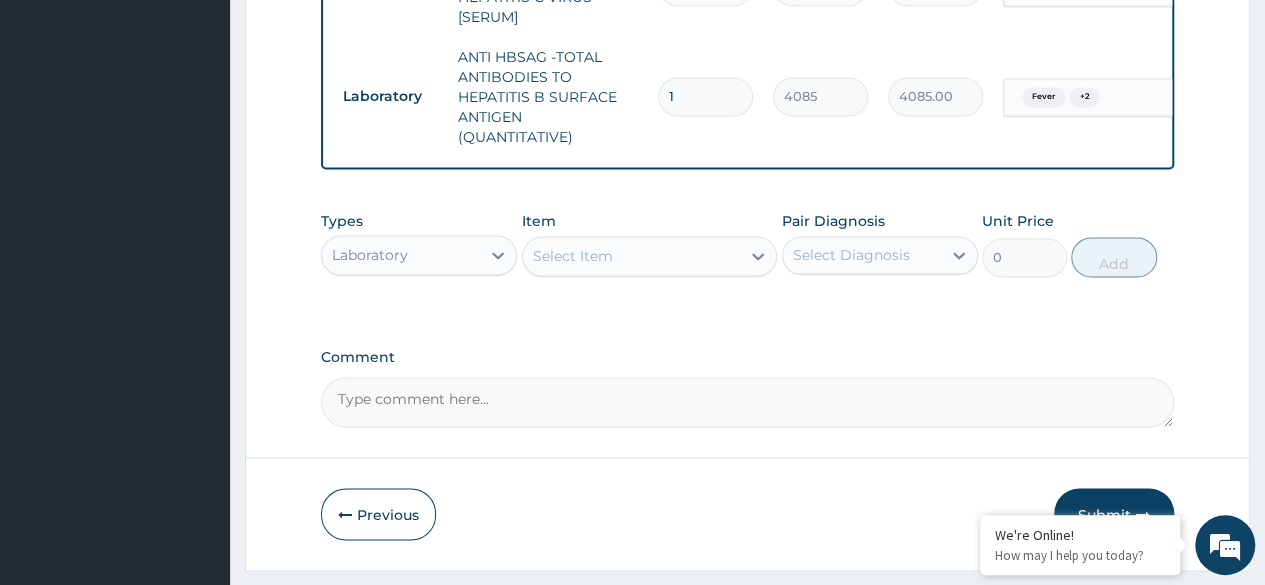 scroll, scrollTop: 1500, scrollLeft: 0, axis: vertical 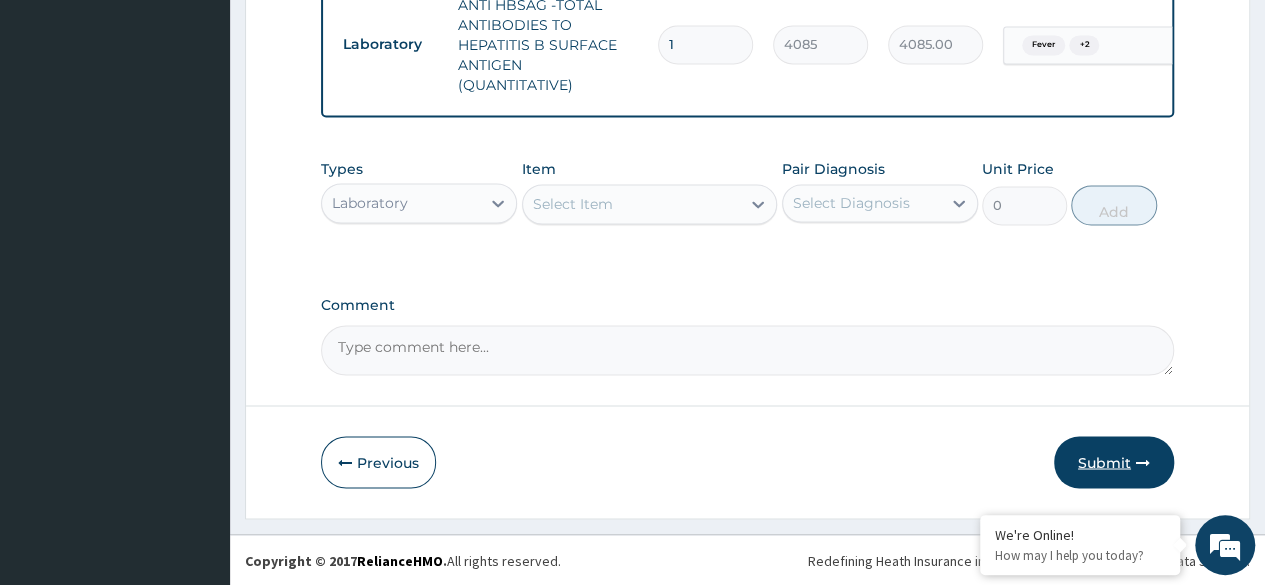 click on "Submit" at bounding box center (1114, 462) 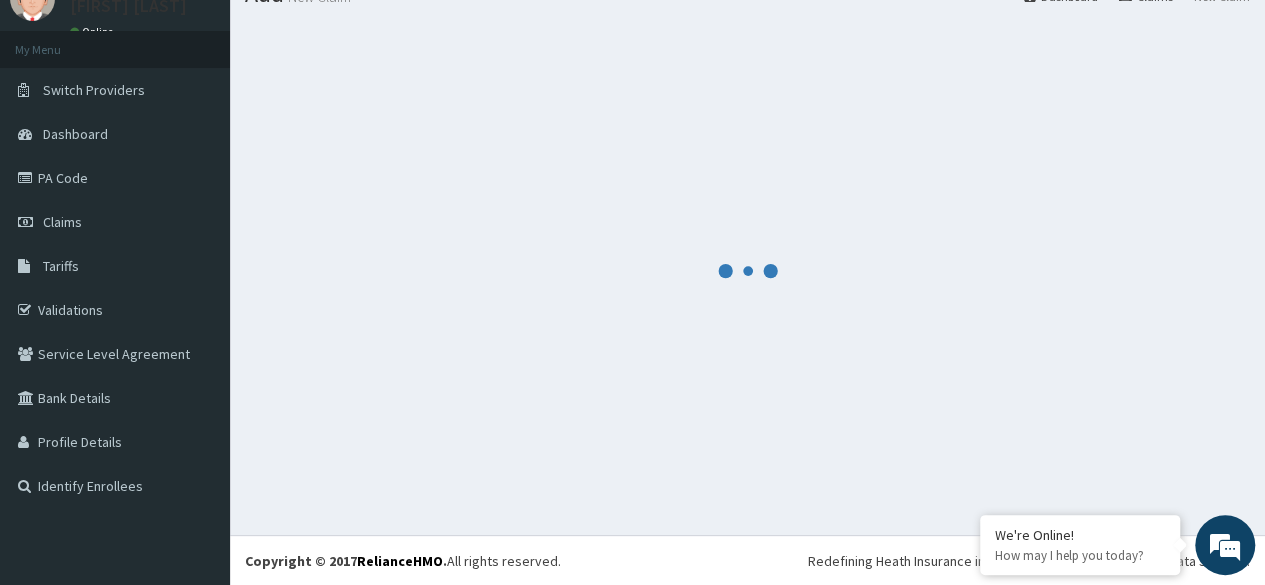 scroll, scrollTop: 1500, scrollLeft: 0, axis: vertical 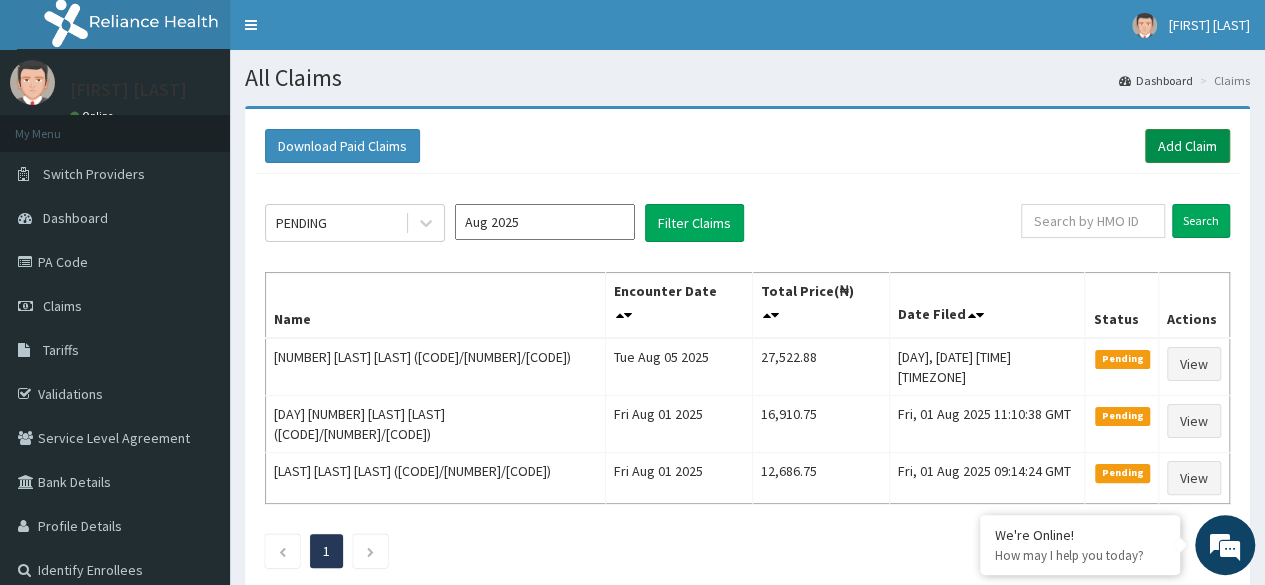 click on "Add Claim" at bounding box center [1187, 146] 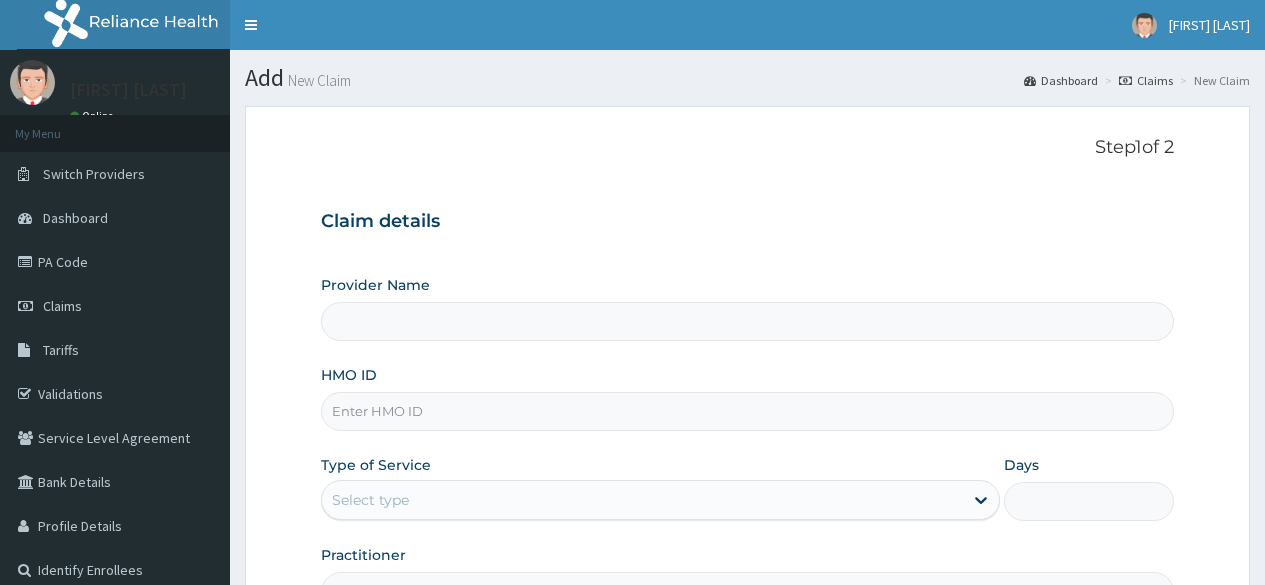 scroll, scrollTop: 0, scrollLeft: 0, axis: both 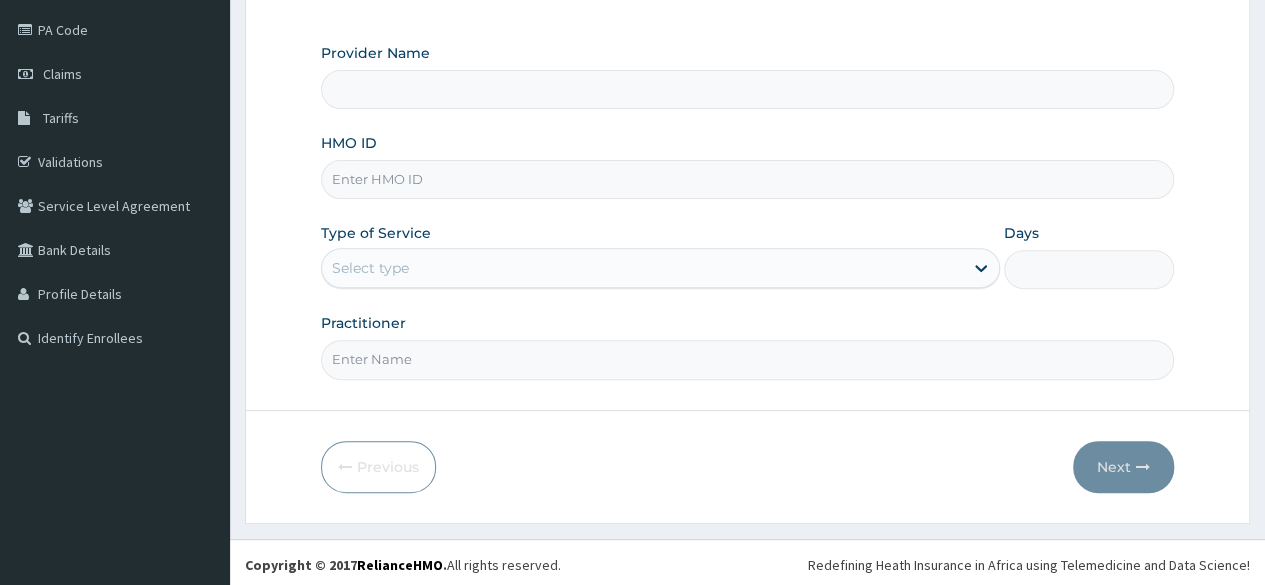 type on "Reliance Family Clinics (RFC) - Ajah" 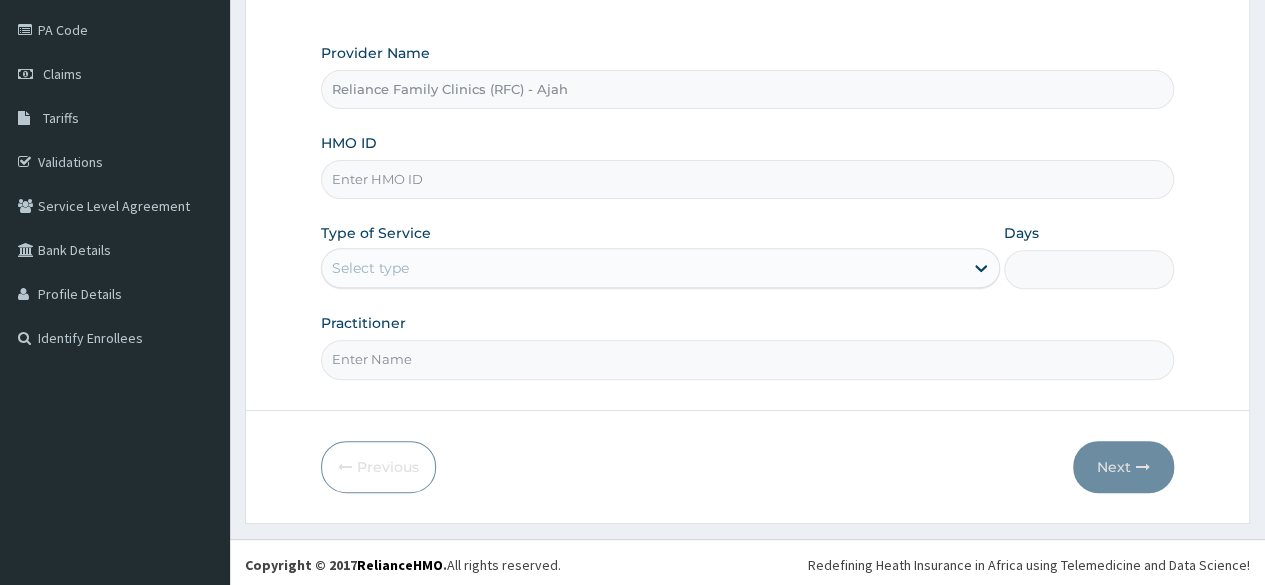 click on "HMO ID" at bounding box center [747, 179] 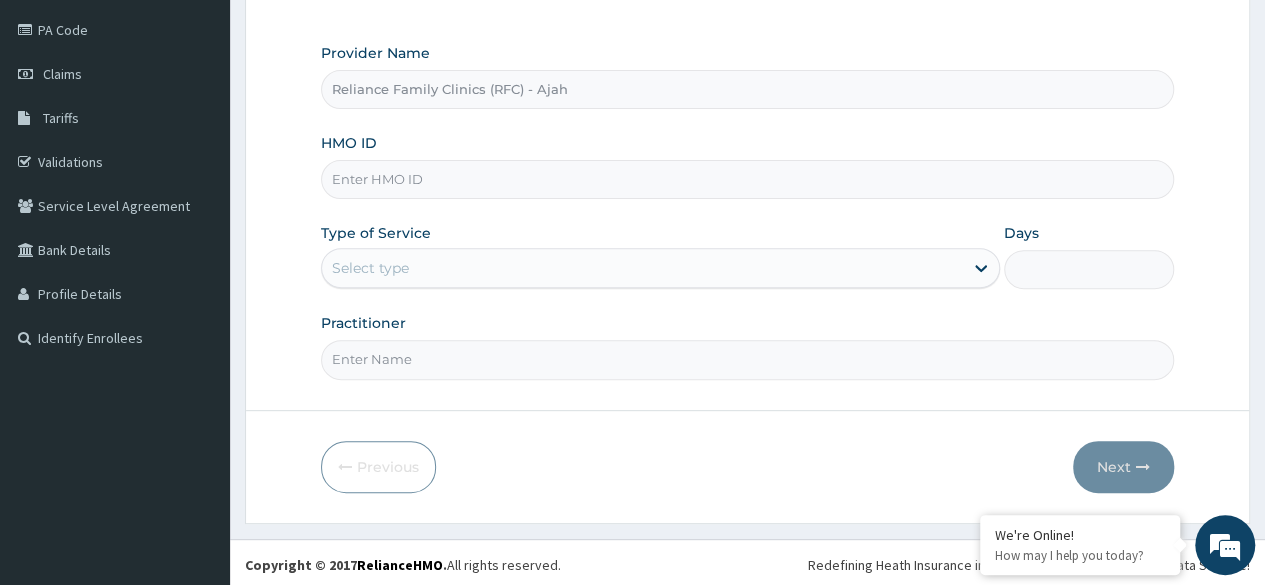 paste on "[SSN]" 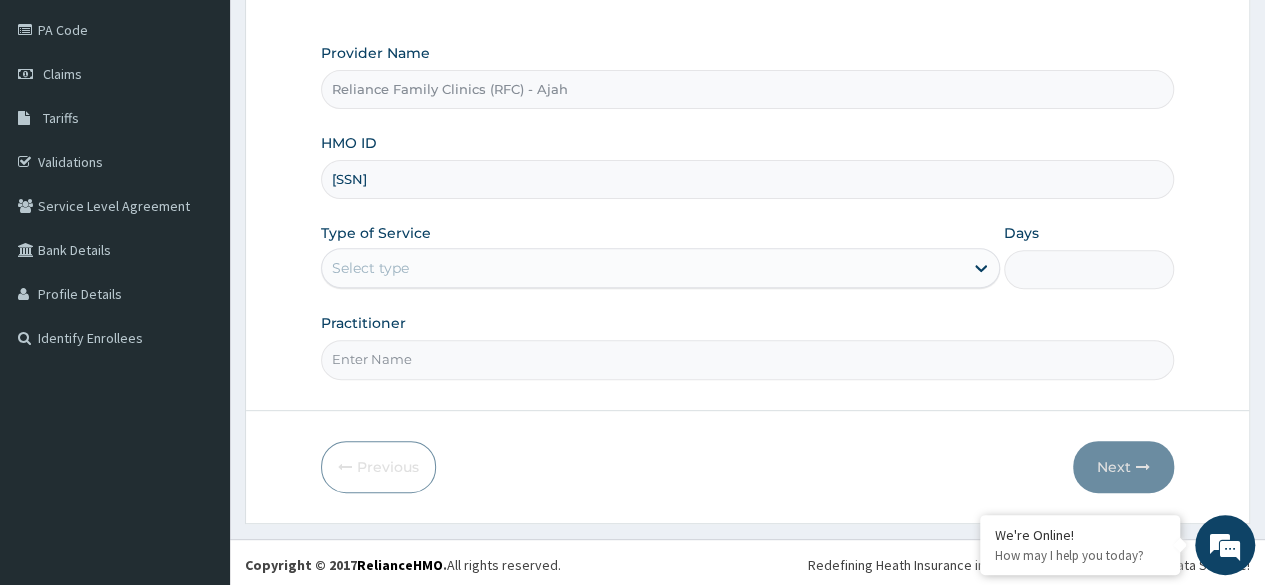 type on "[SSN]" 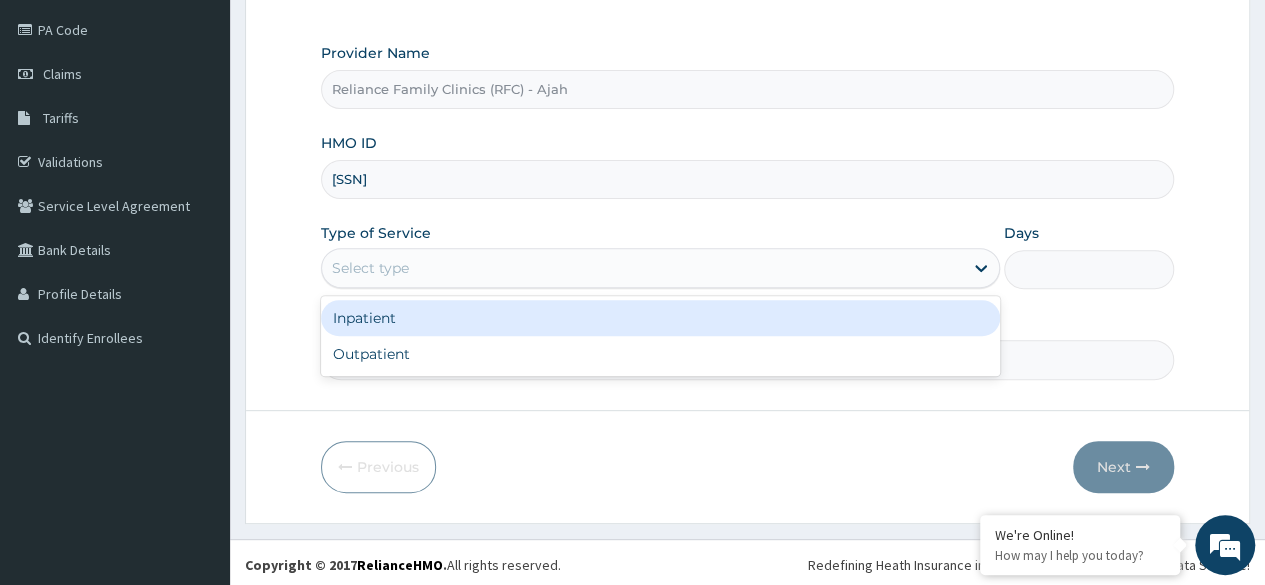 click on "Select type" at bounding box center (660, 268) 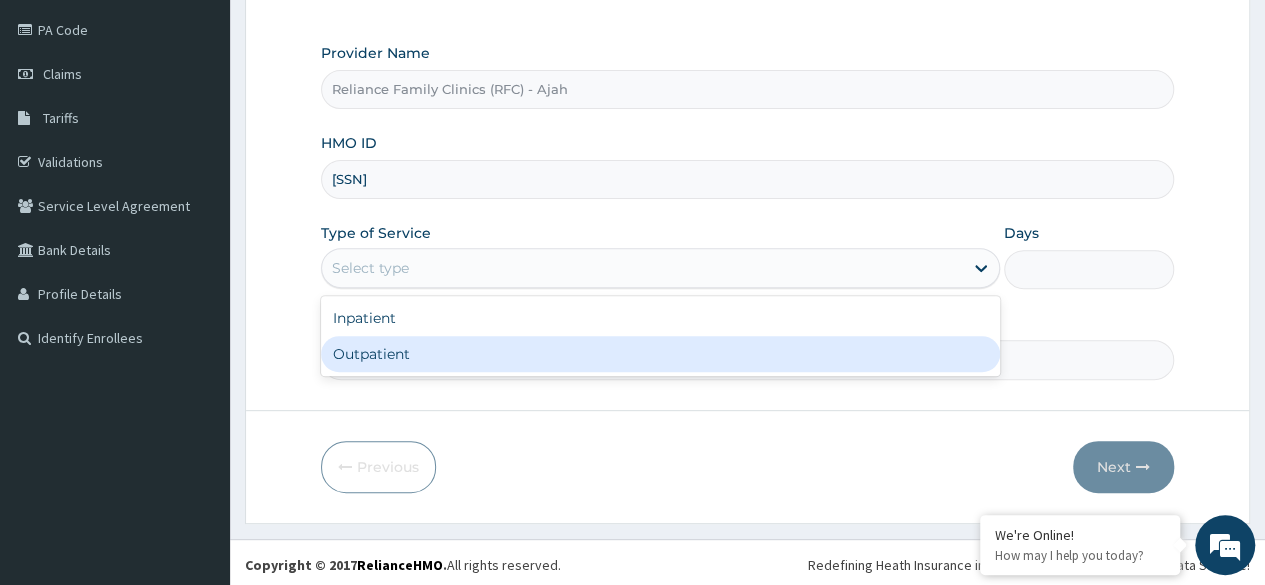 click on "Outpatient" at bounding box center [660, 354] 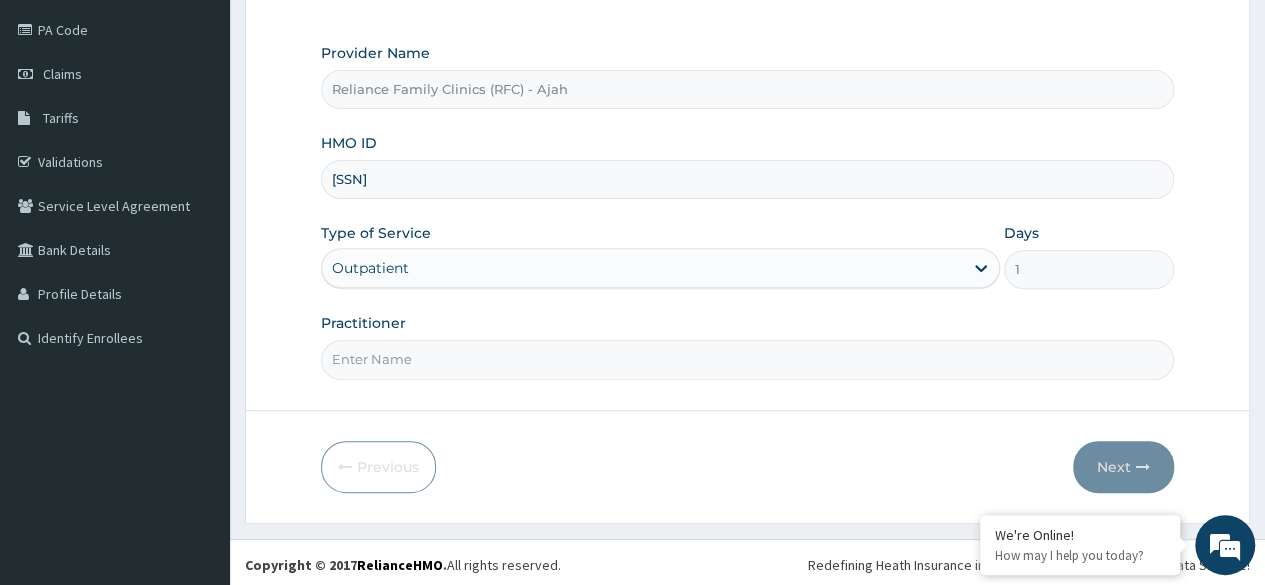 click on "Practitioner" at bounding box center (747, 359) 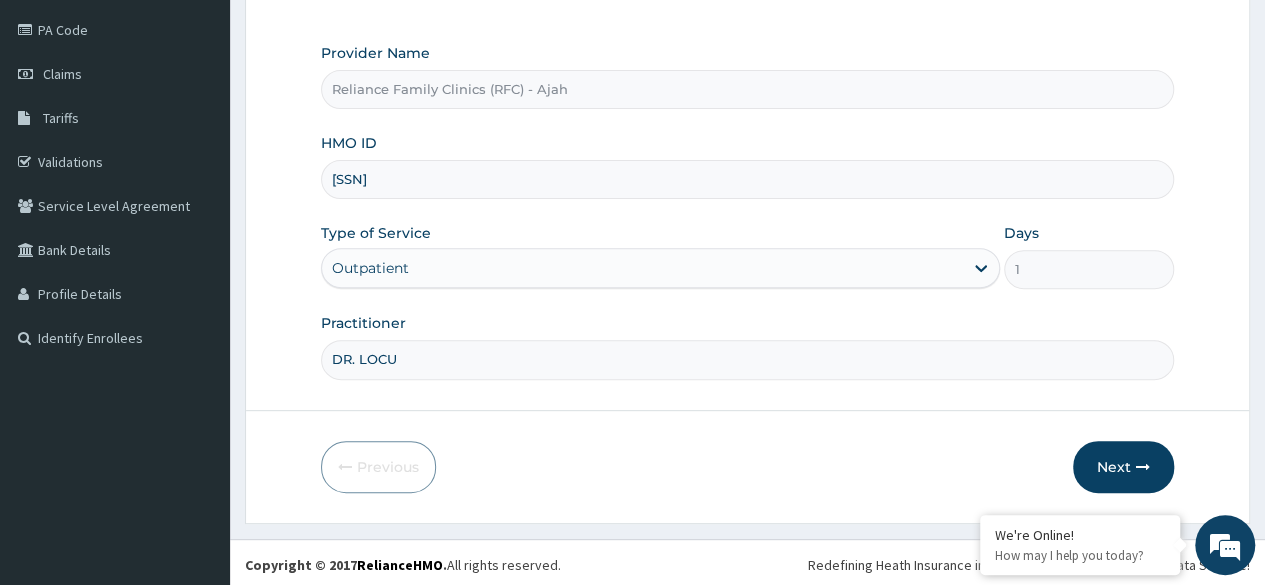type on "DR. LOCUM" 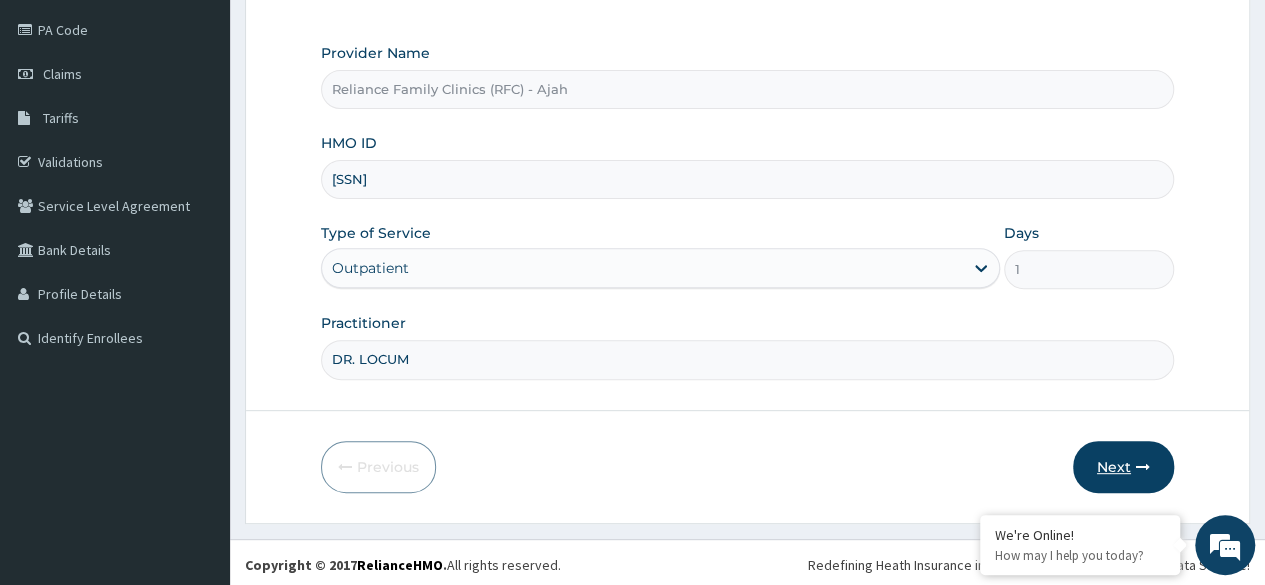 click on "Next" at bounding box center (1123, 467) 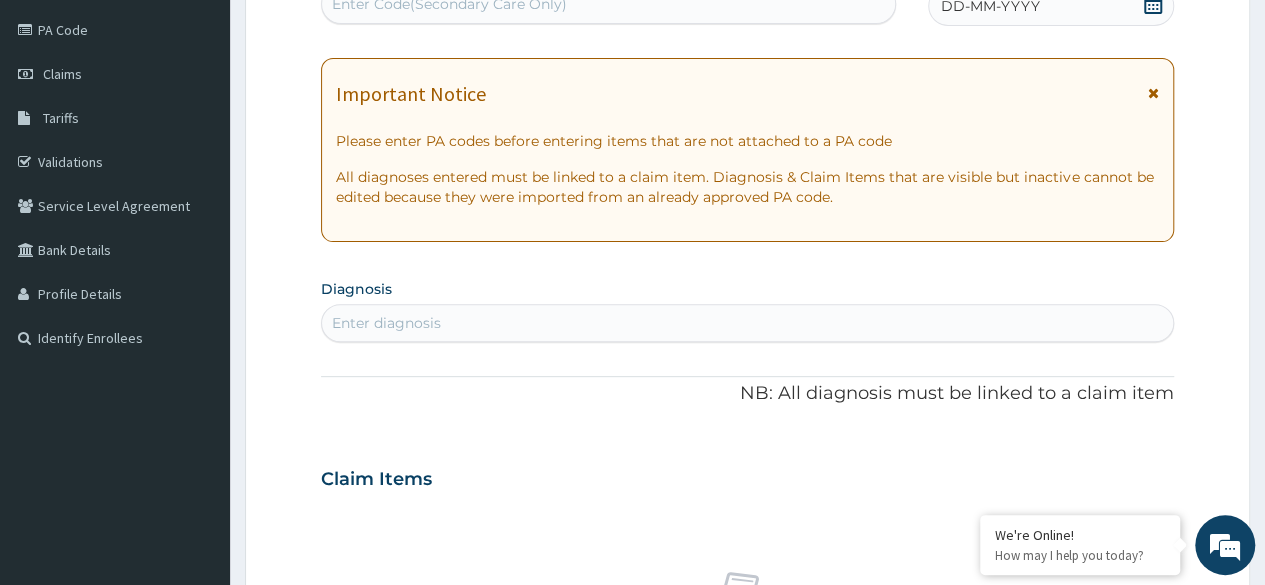 scroll, scrollTop: 0, scrollLeft: 0, axis: both 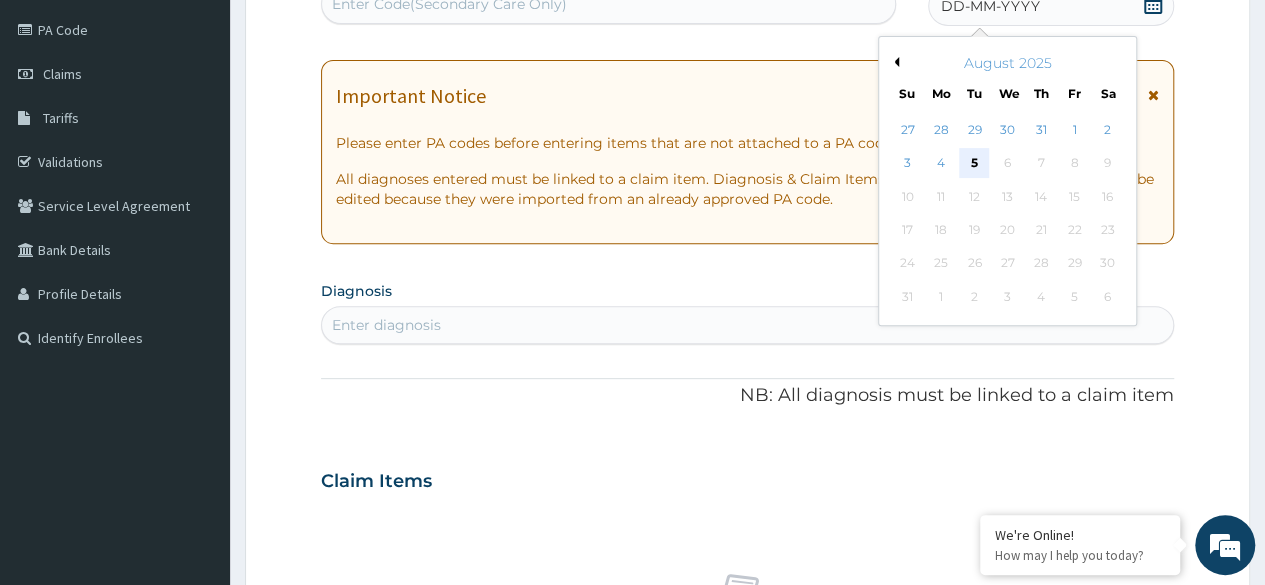 click on "5" at bounding box center [974, 164] 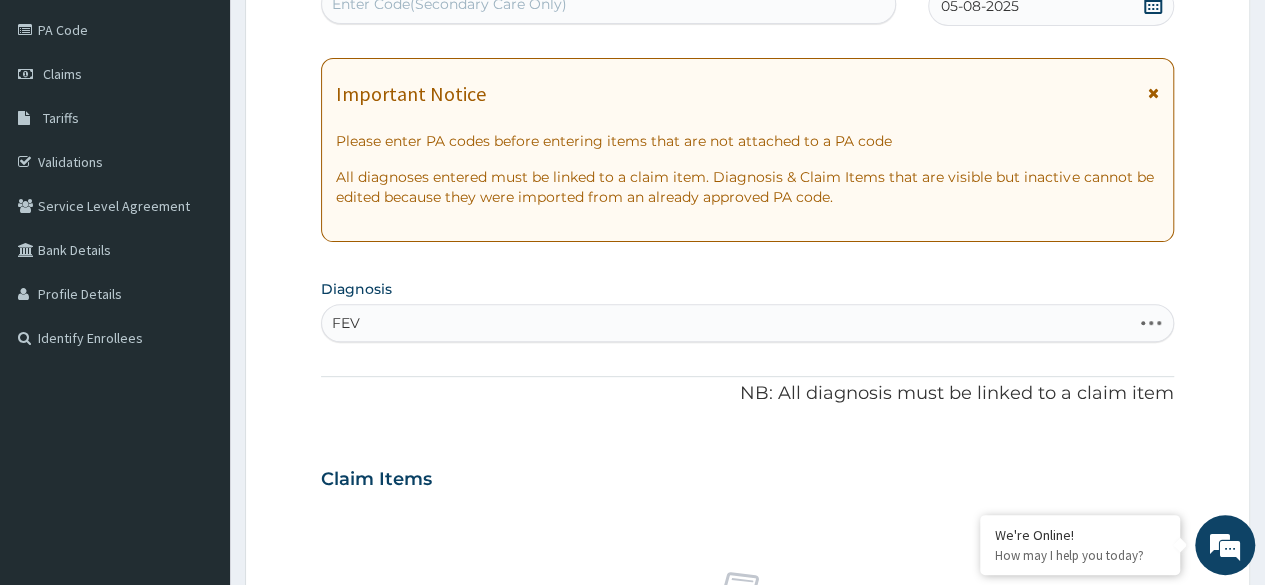 type on "FEVE" 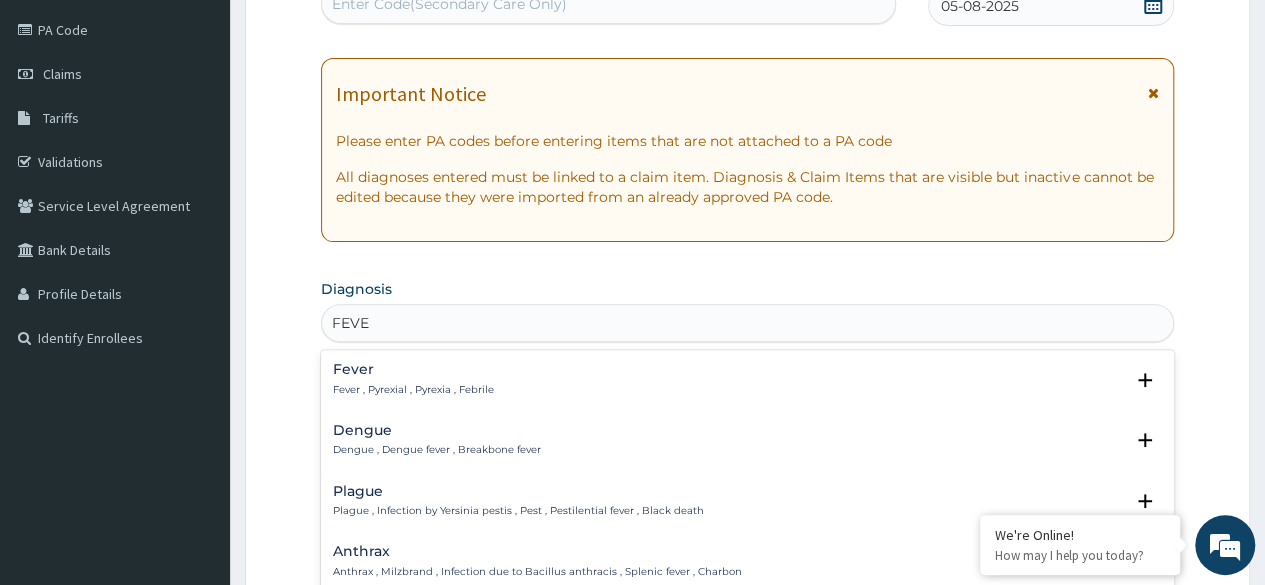 click on "Fever , Pyrexial , Pyrexia , Febrile" at bounding box center [413, 390] 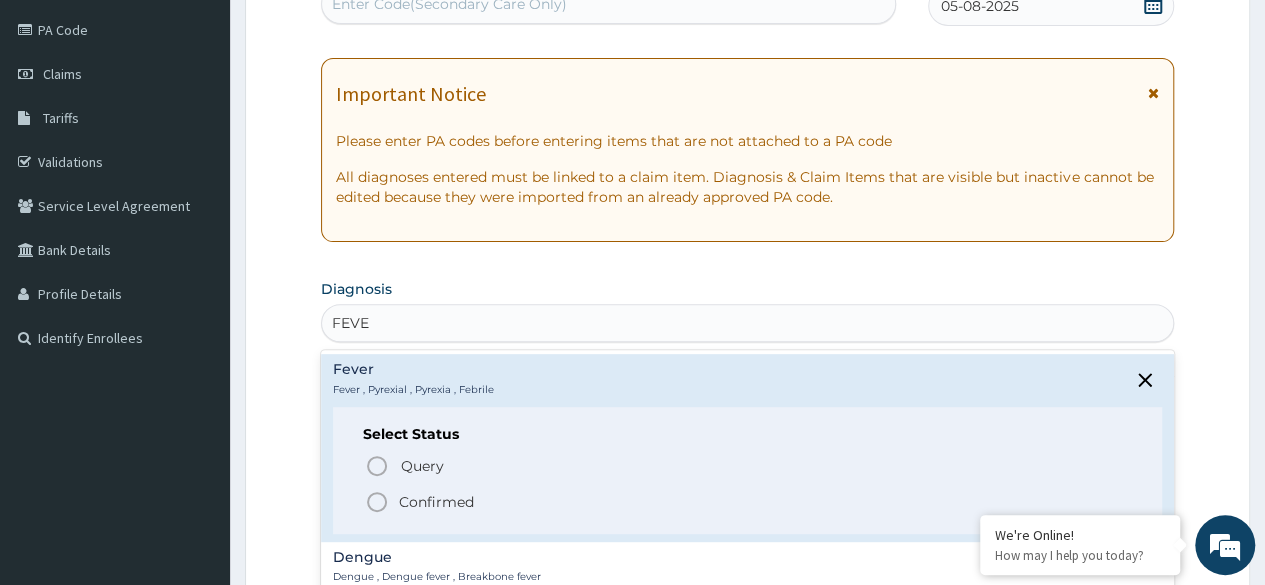 click 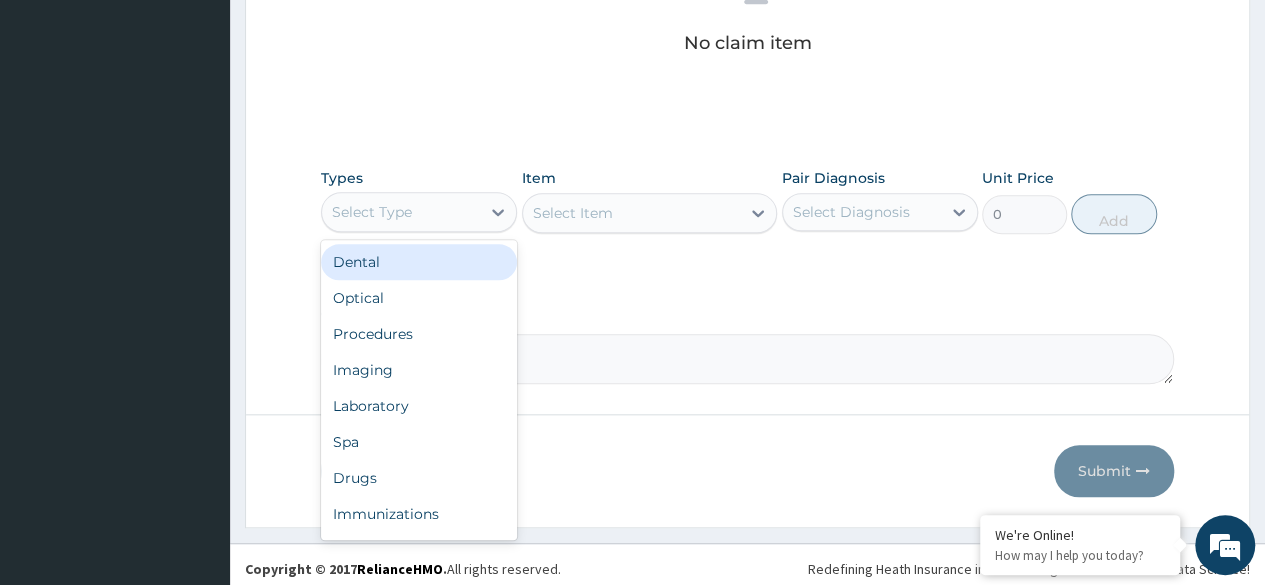 scroll, scrollTop: 853, scrollLeft: 0, axis: vertical 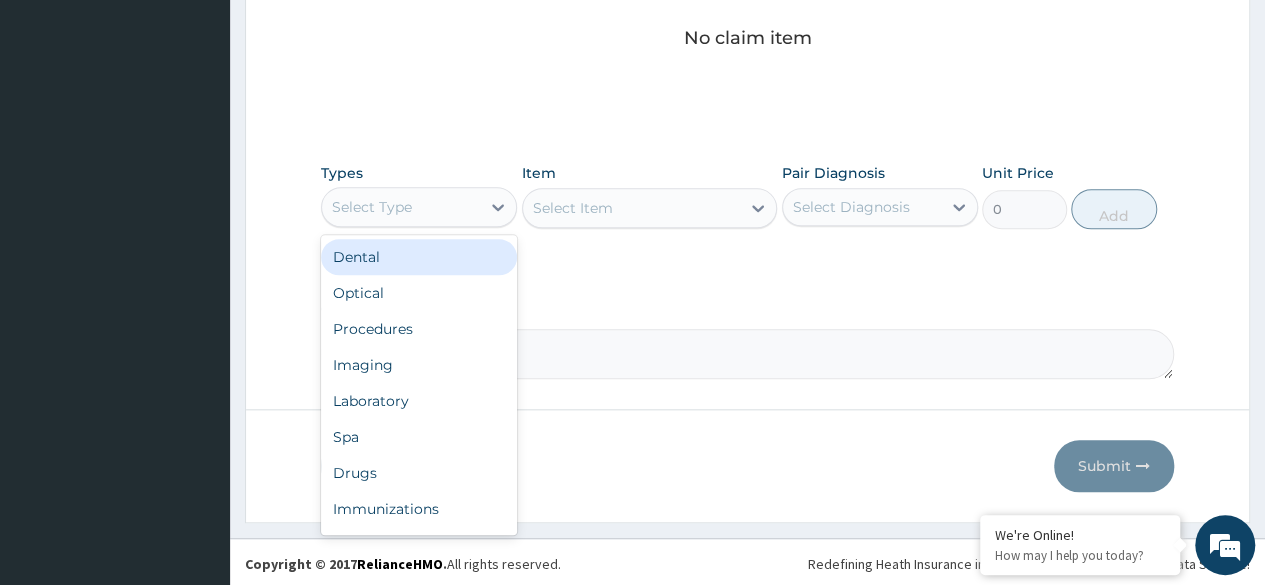 click on "Procedures" at bounding box center (419, 329) 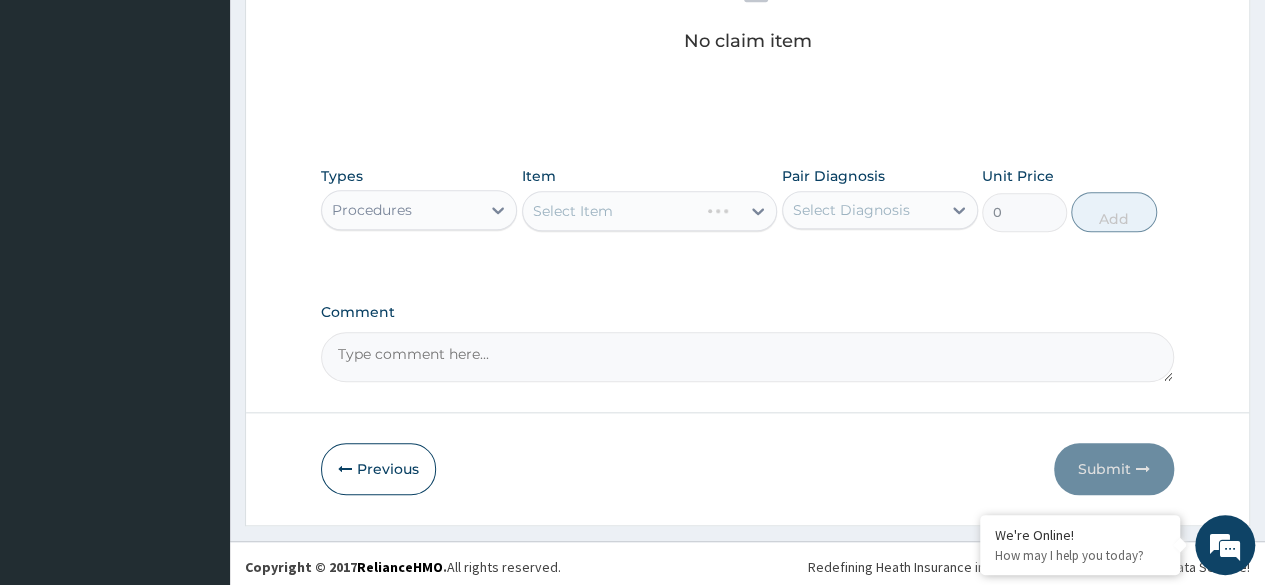 scroll, scrollTop: 853, scrollLeft: 0, axis: vertical 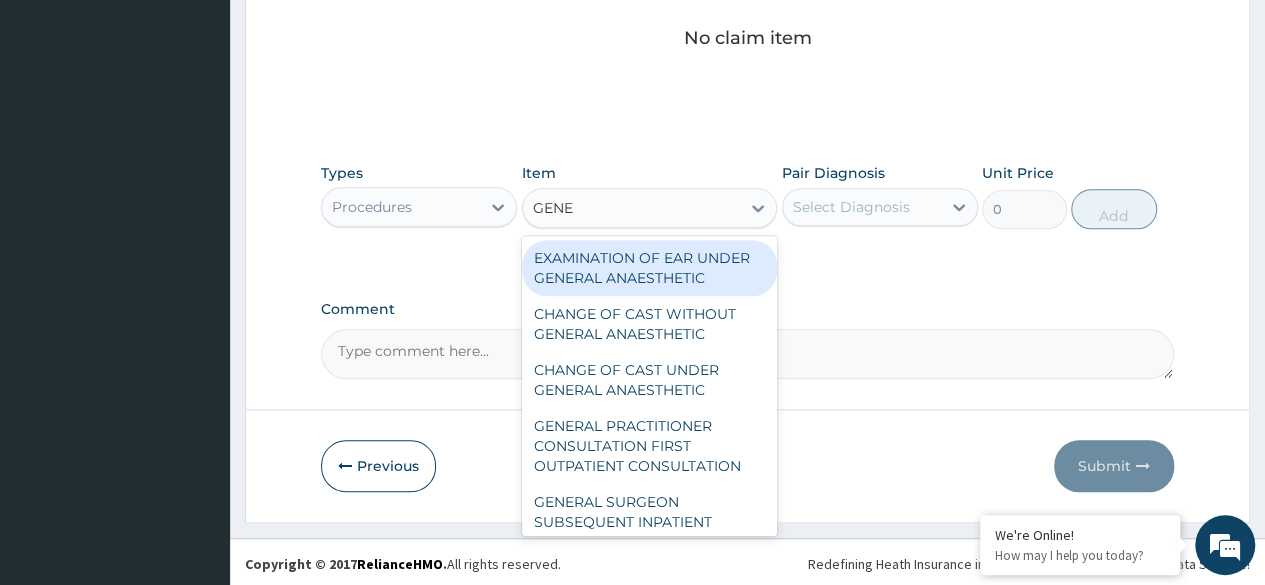 type on "GENER" 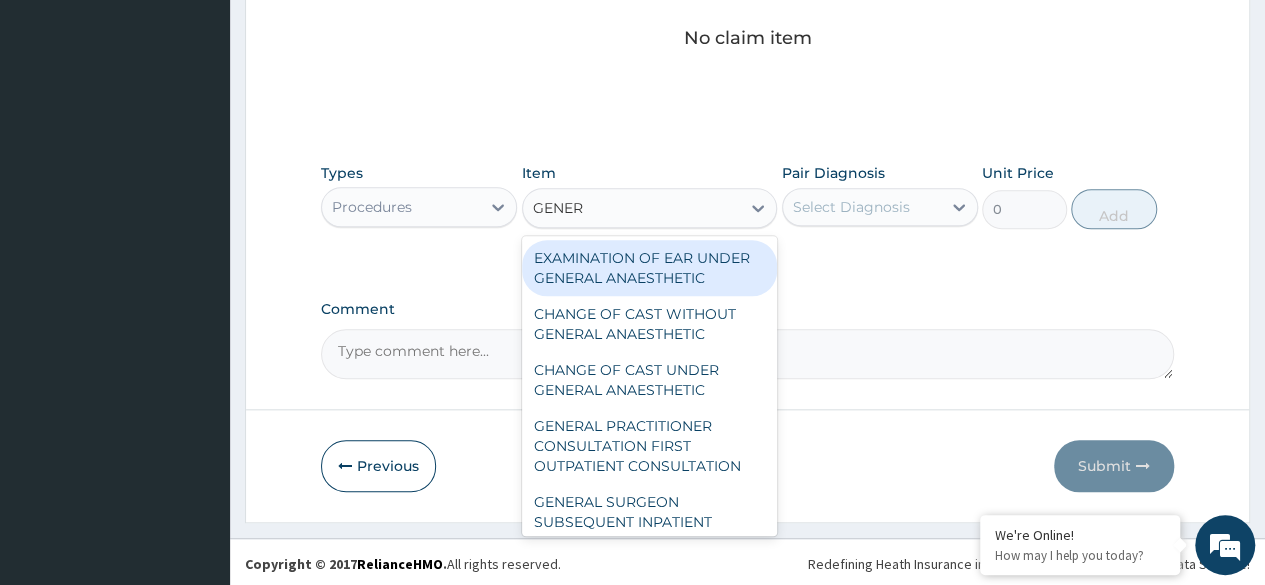 click on "GENERAL PRACTITIONER CONSULTATION FIRST OUTPATIENT CONSULTATION" at bounding box center (650, 446) 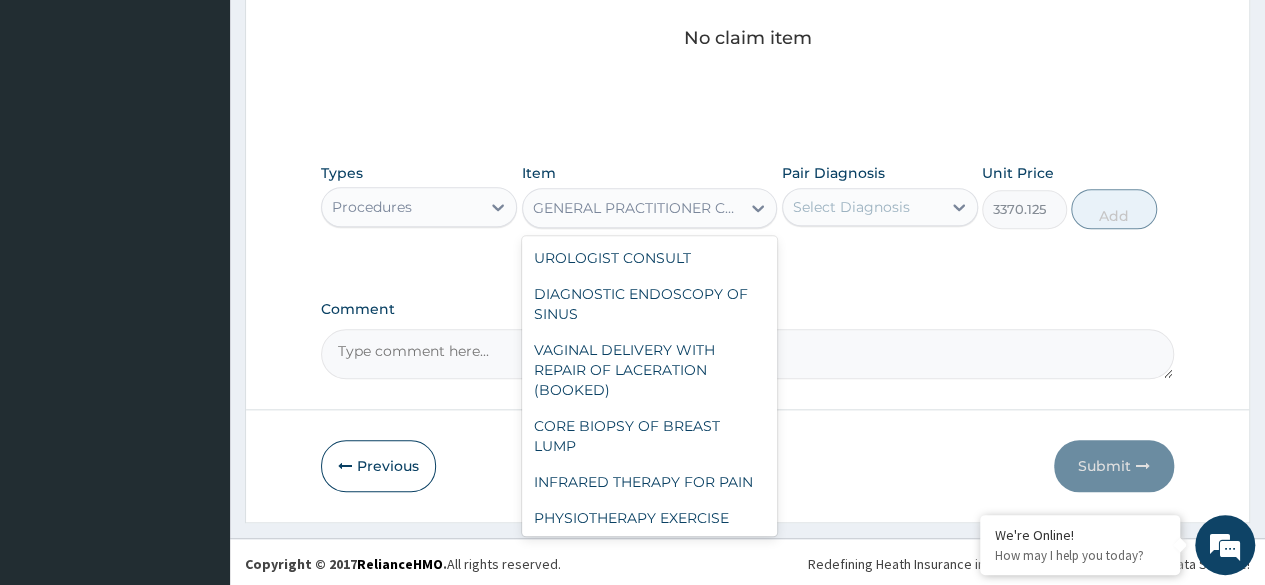 scroll, scrollTop: 15361, scrollLeft: 0, axis: vertical 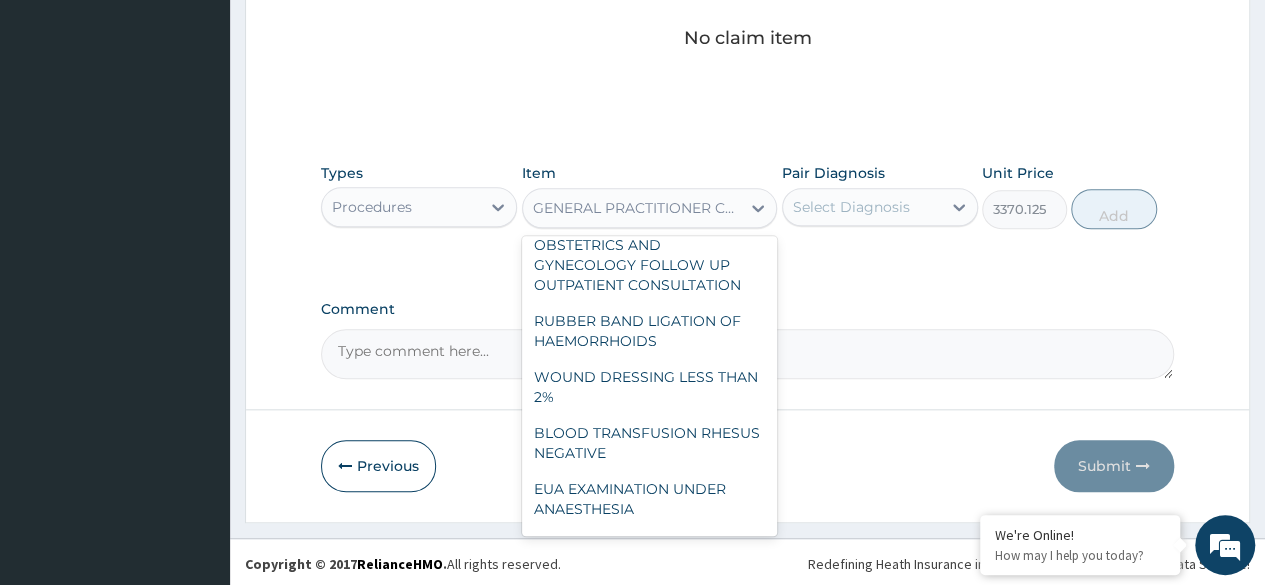 click on "GENERAL PRACTITIONER CONSULTATION FIRST OUTPATIENT CONSULTATION" at bounding box center [650, -167] 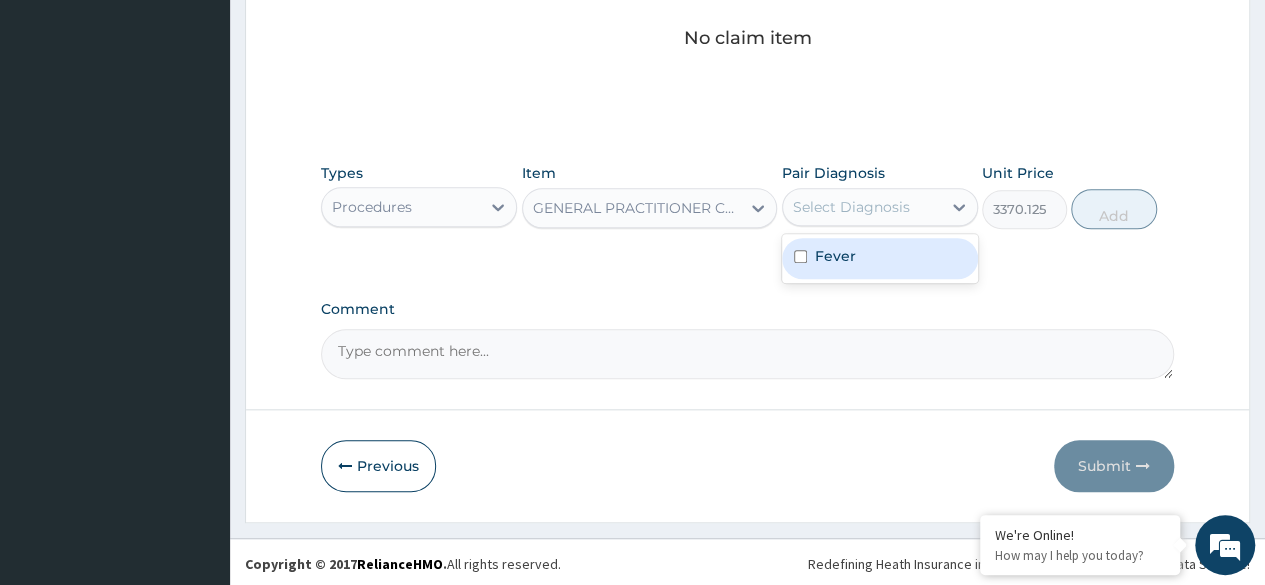 click on "Fever" at bounding box center (880, 258) 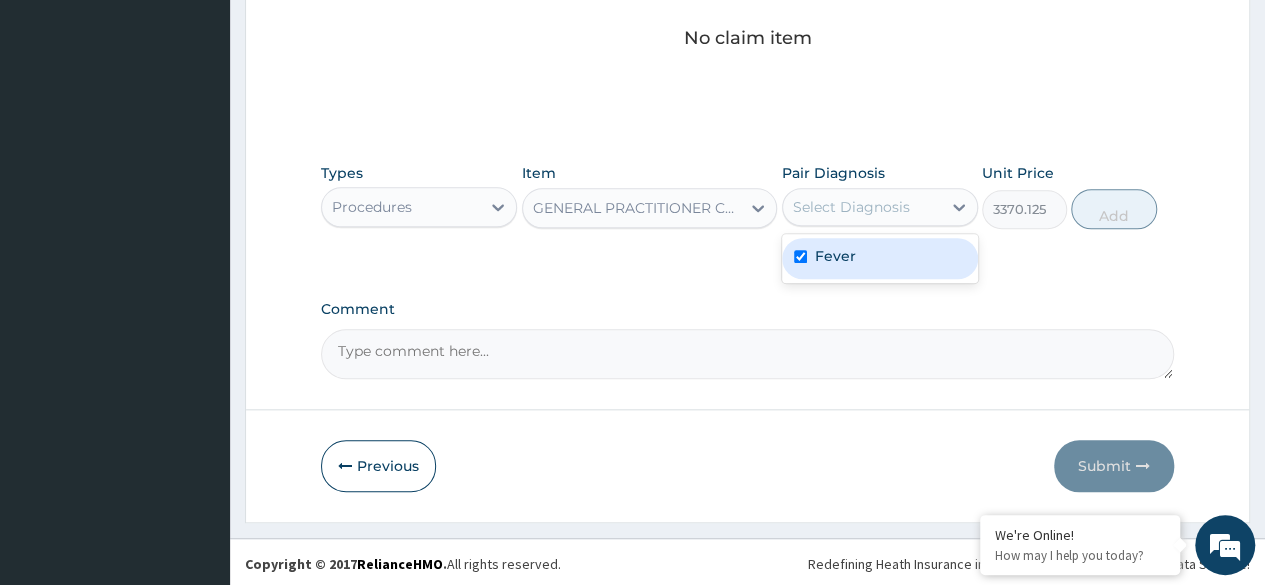 checkbox on "true" 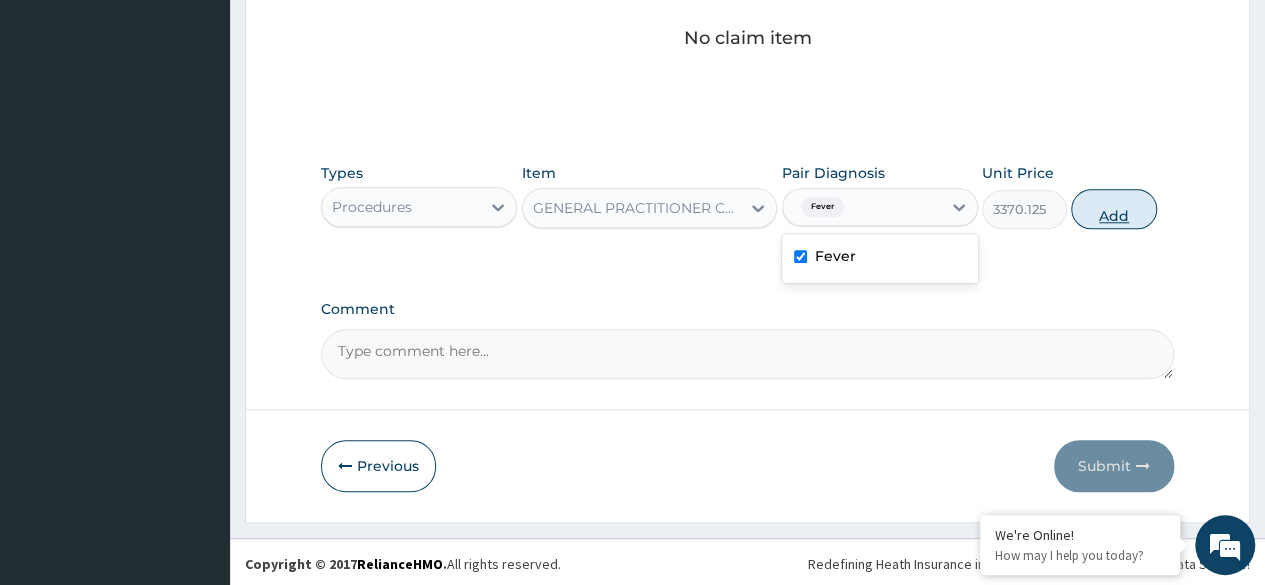 click on "Add" at bounding box center (1113, 209) 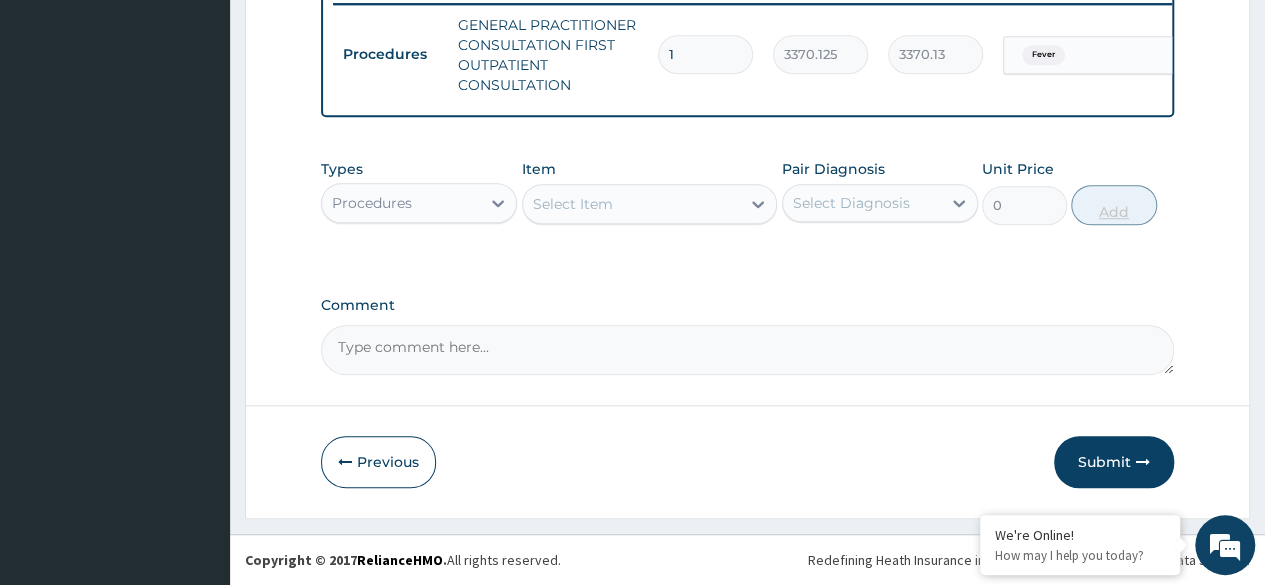 scroll, scrollTop: 804, scrollLeft: 0, axis: vertical 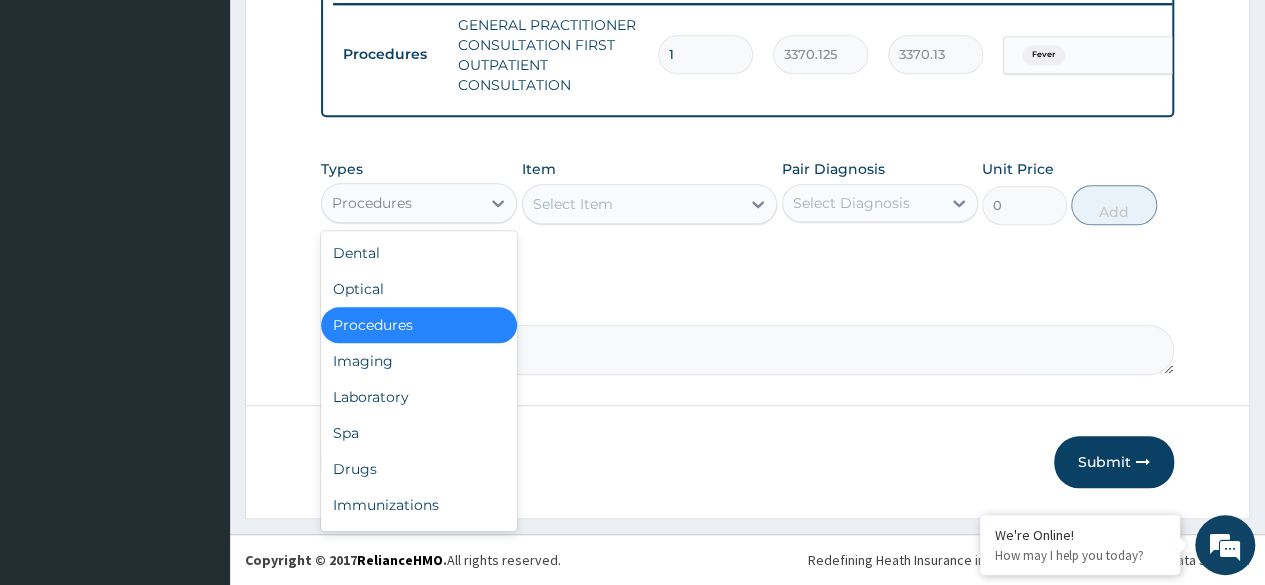 click on "Laboratory" at bounding box center [419, 397] 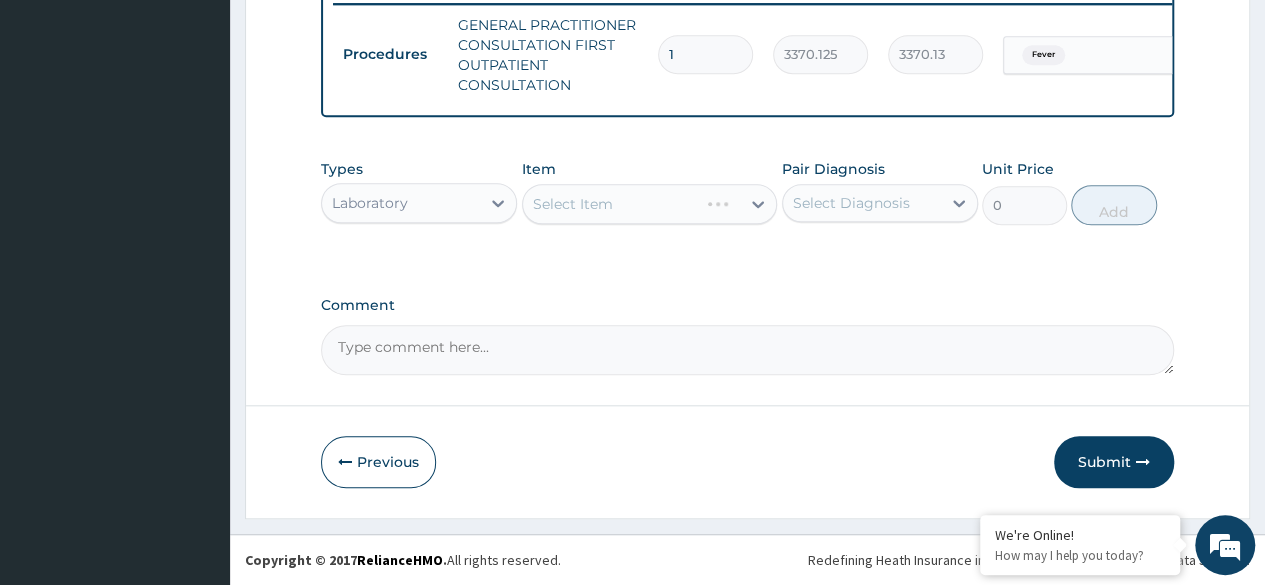 click on "Select Item" at bounding box center [650, 204] 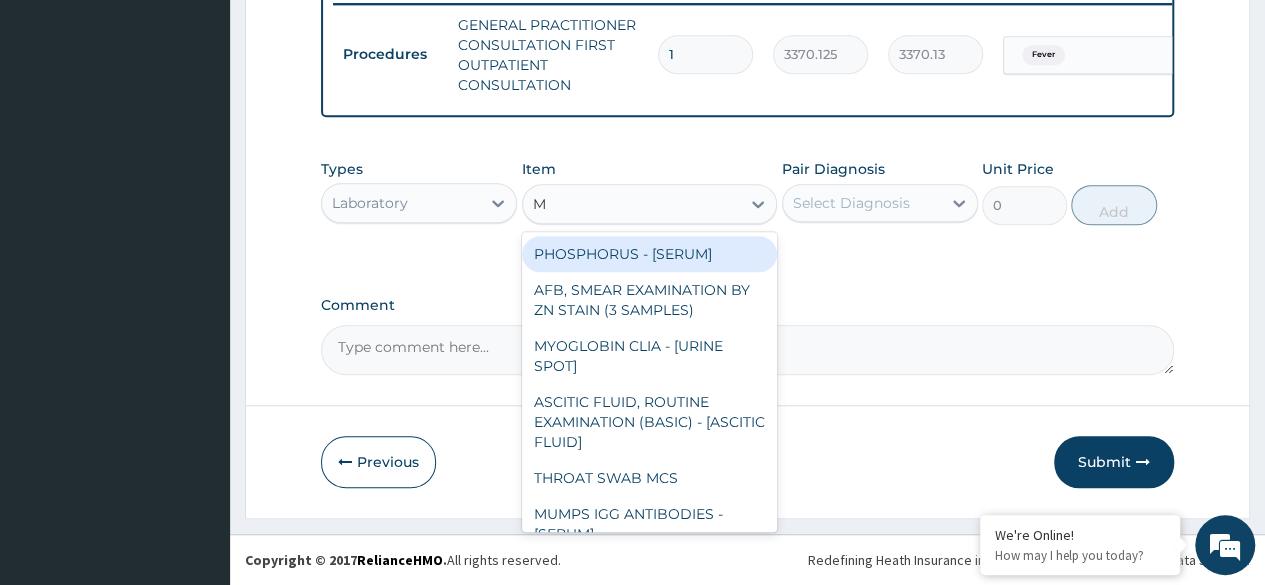 type on "MA" 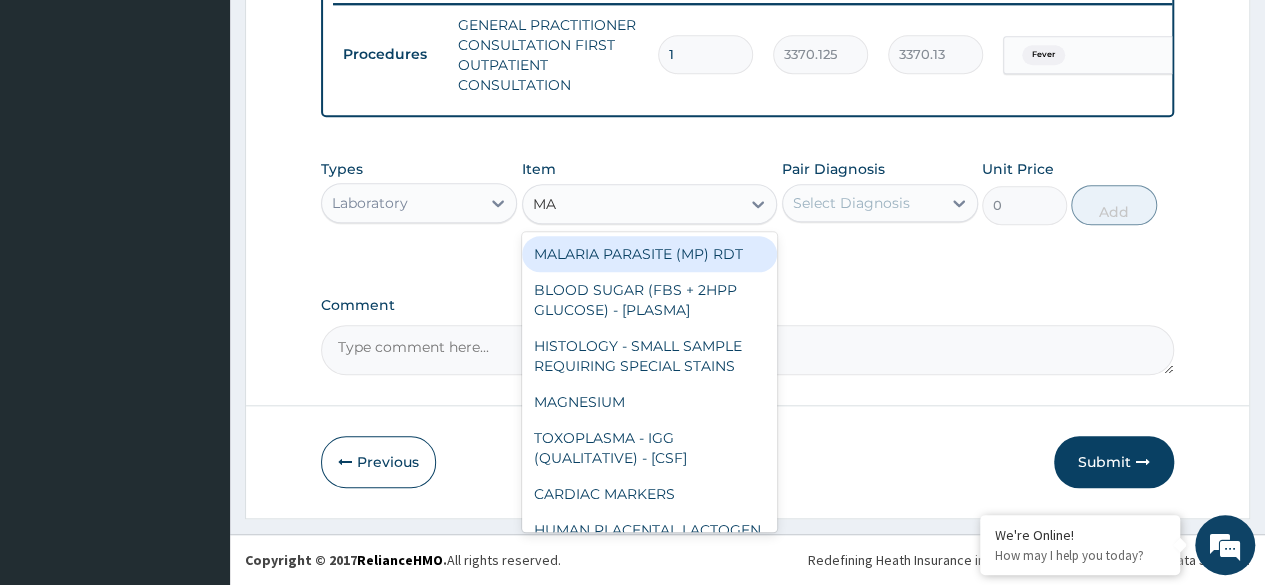 click on "MALARIA PARASITE (MP) RDT" at bounding box center [650, 254] 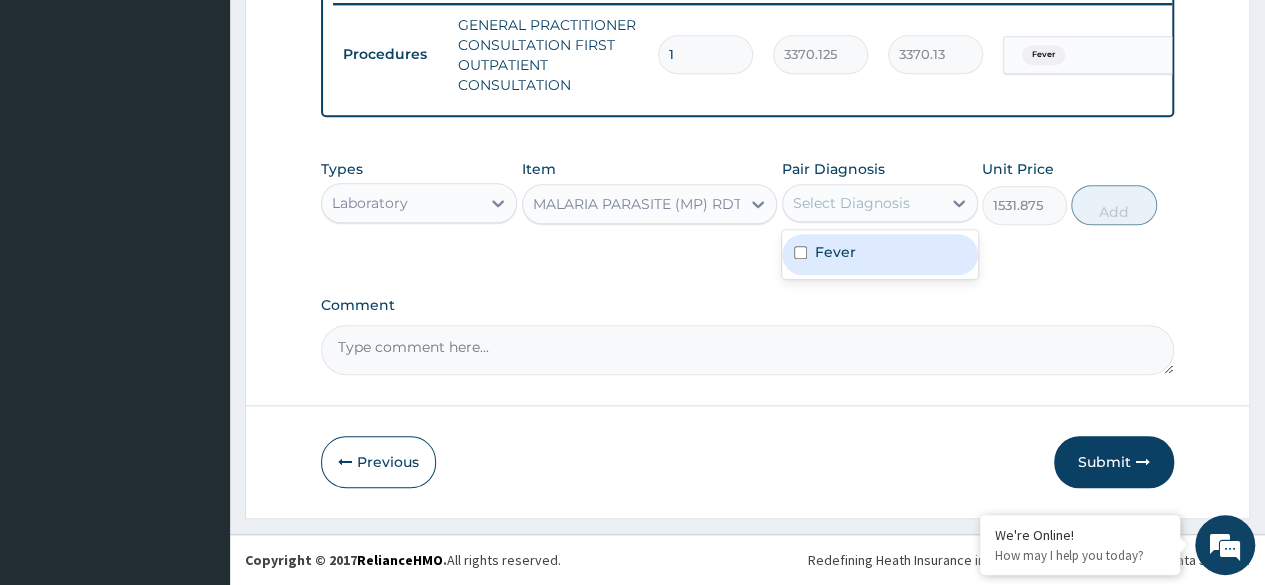 click on "Fever" at bounding box center (880, 254) 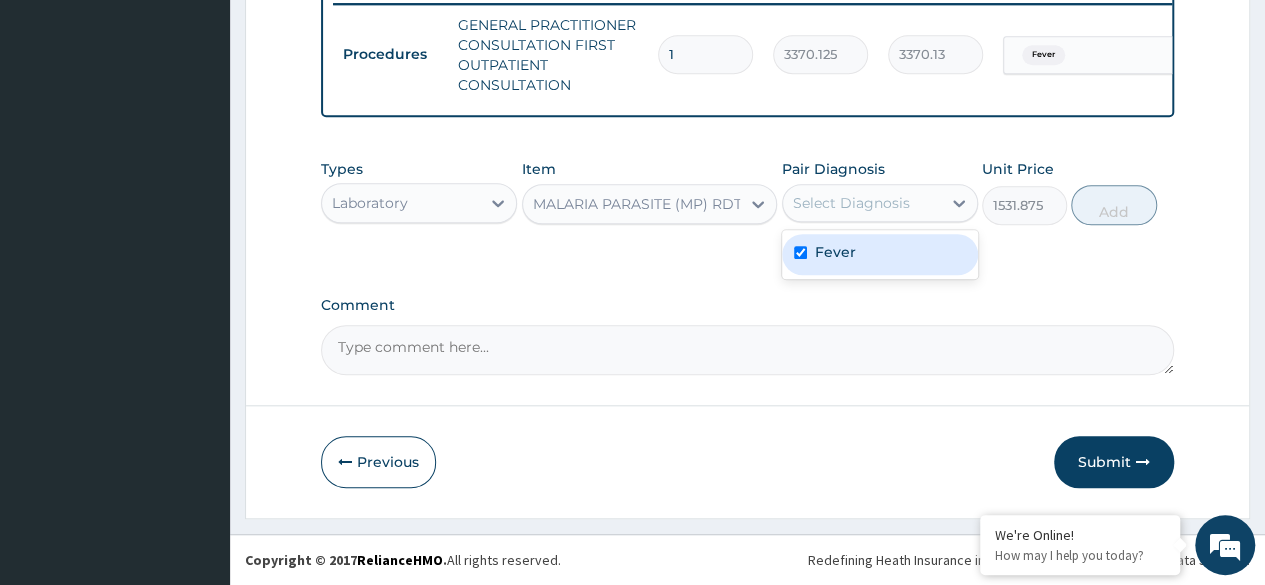 checkbox on "true" 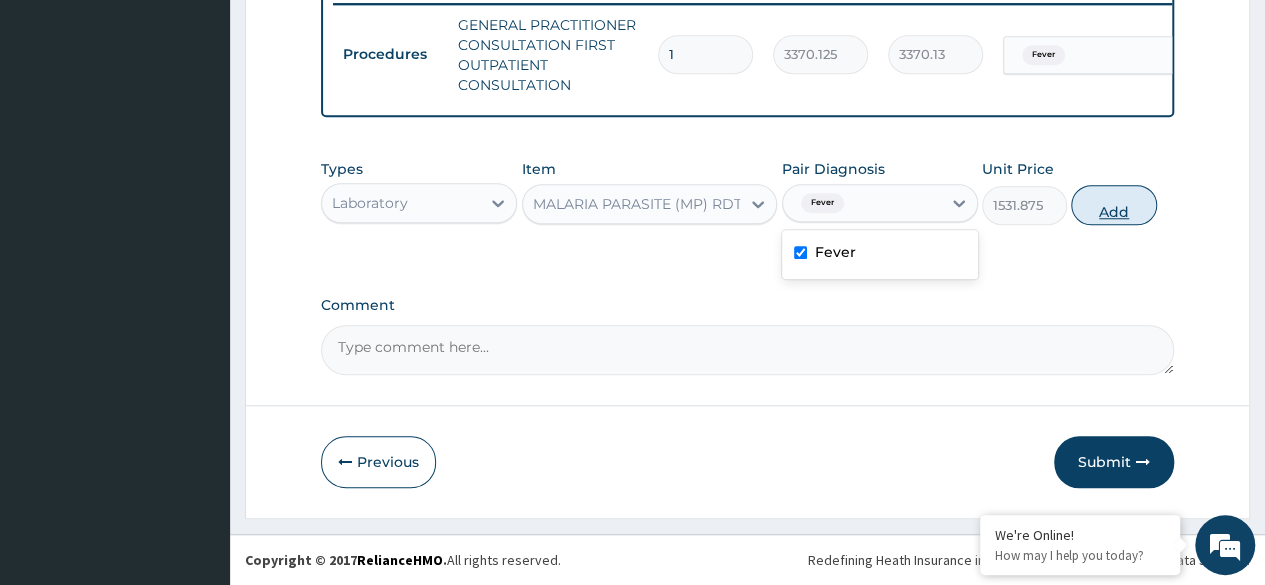 click on "Add" at bounding box center (1113, 205) 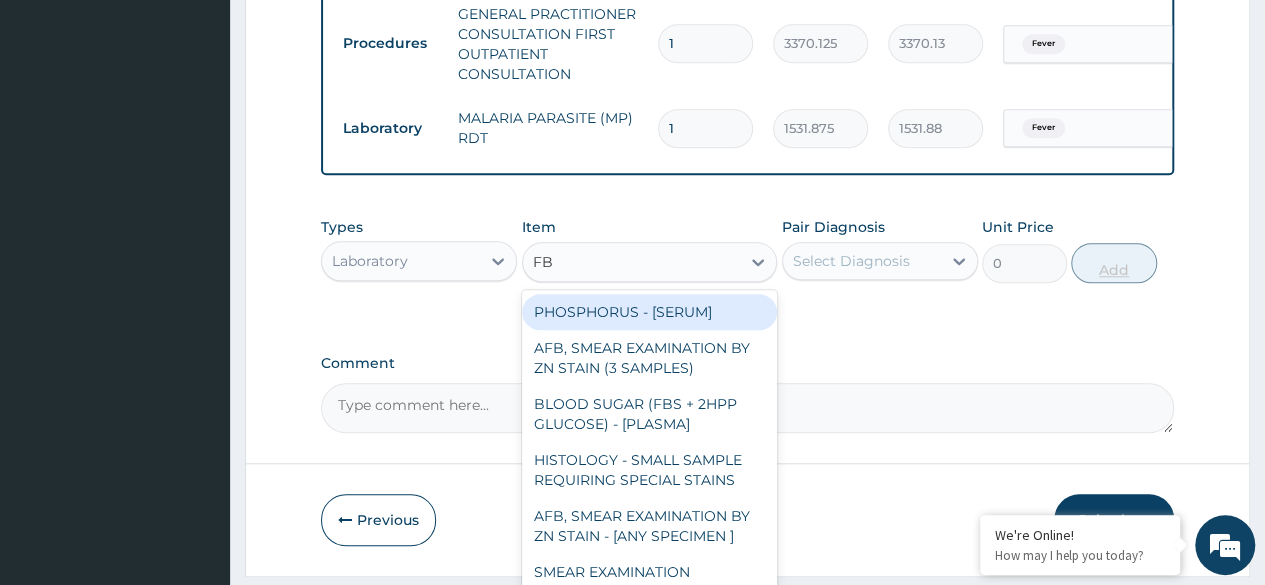 type on "FBC" 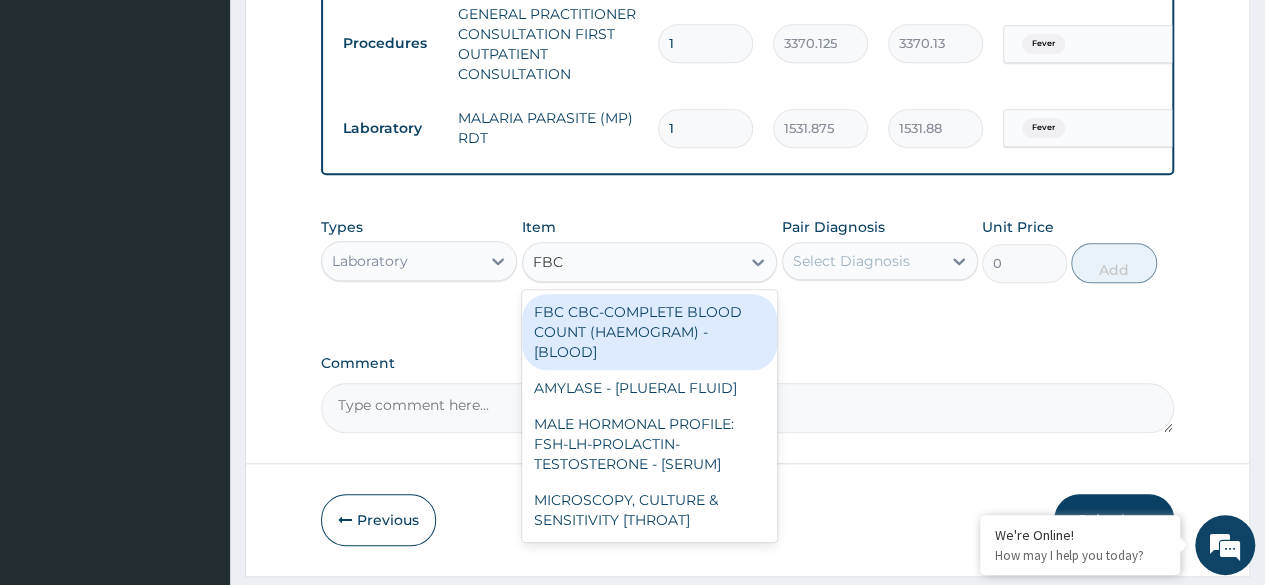 click on "FBC CBC-COMPLETE BLOOD COUNT (HAEMOGRAM) - [BLOOD]" at bounding box center (650, 332) 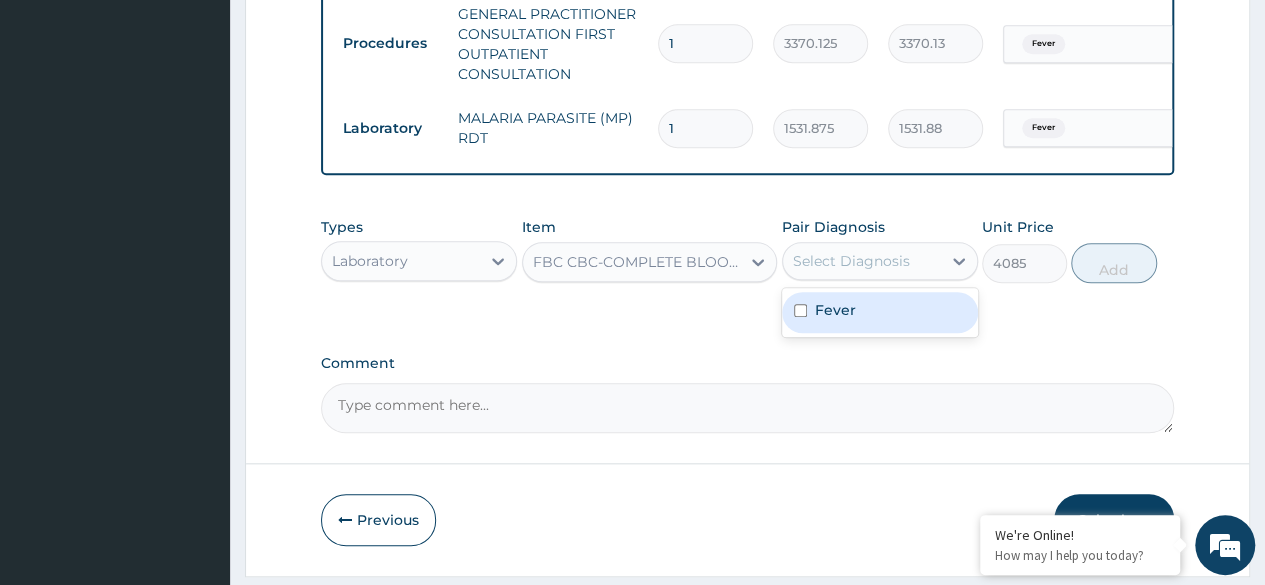 click on "Fever" at bounding box center (880, 312) 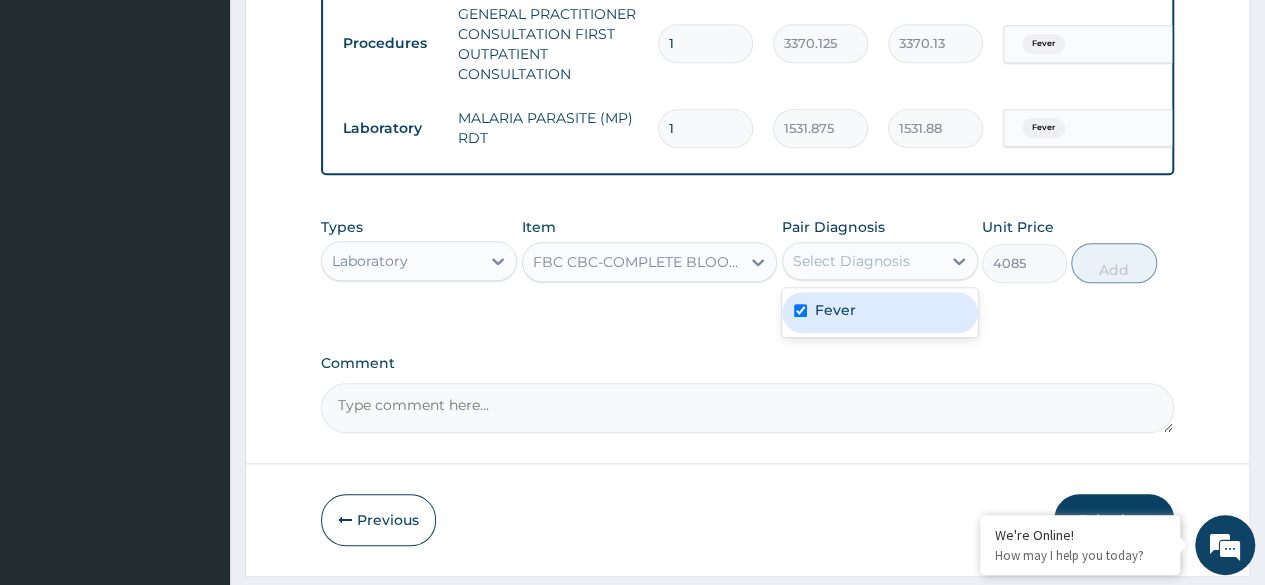 checkbox on "true" 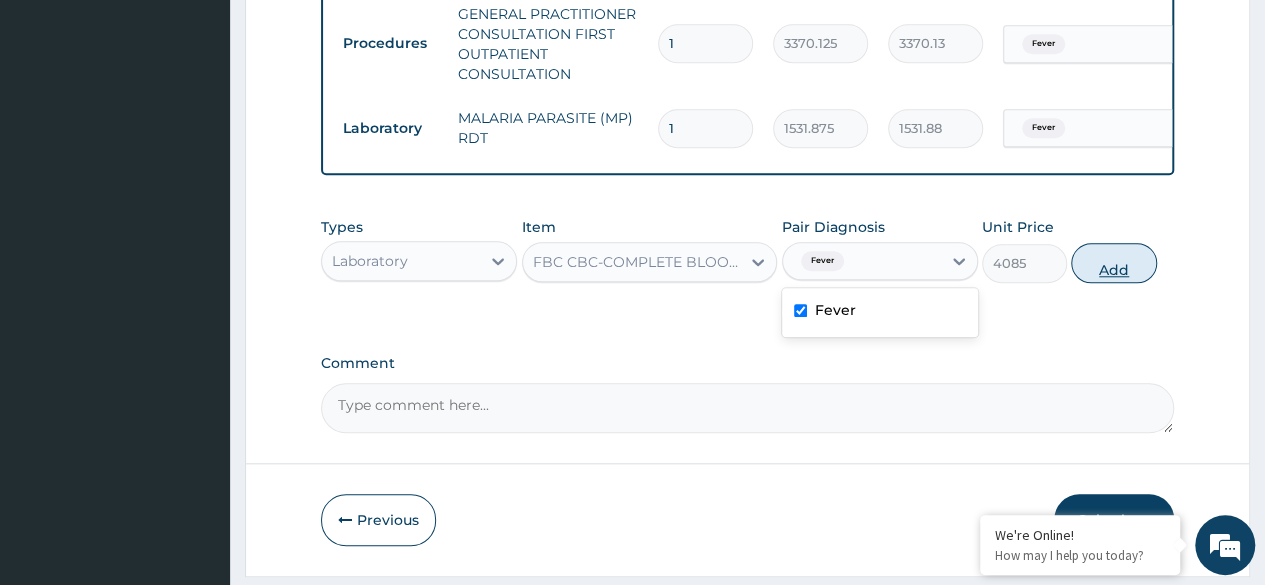 click on "Add" at bounding box center (1113, 263) 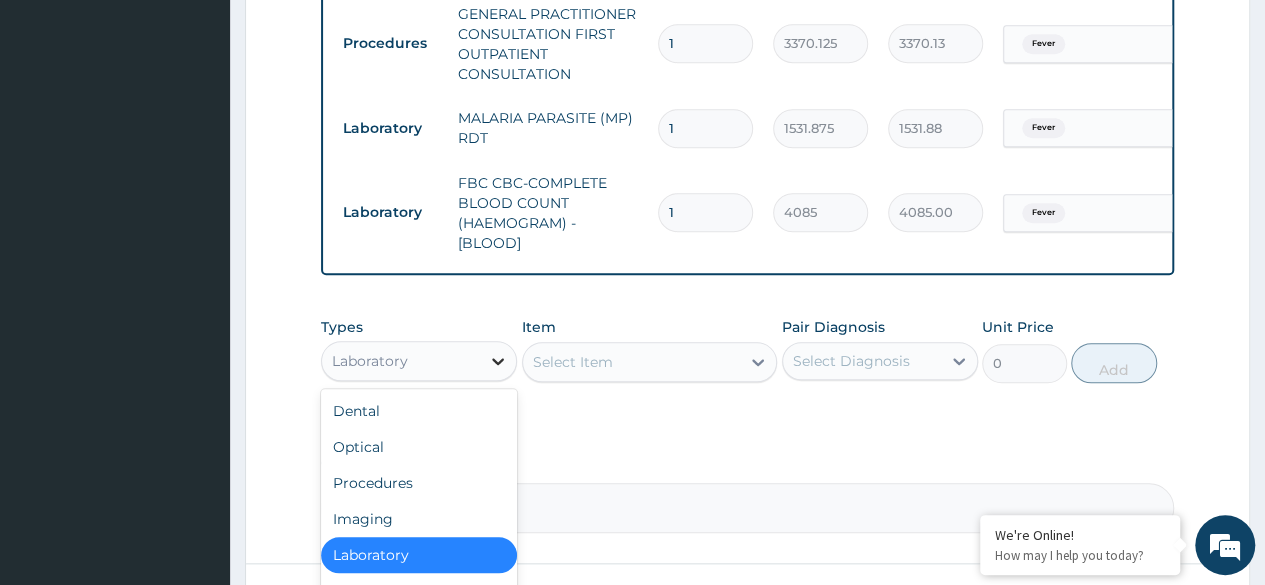 click at bounding box center [498, 361] 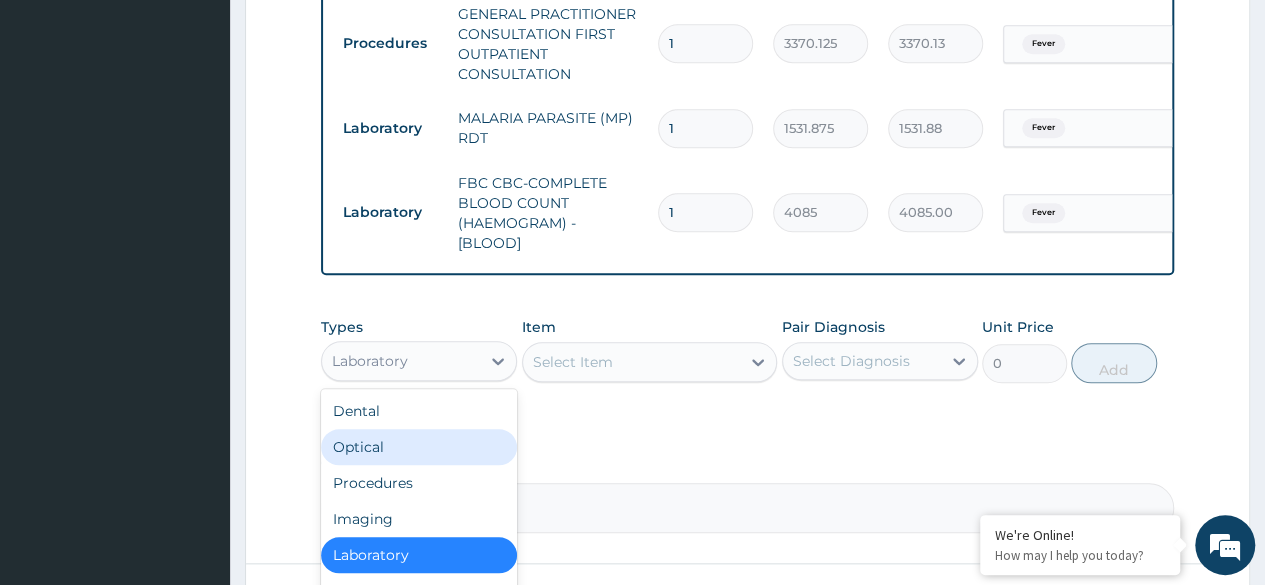 scroll, scrollTop: 974, scrollLeft: 0, axis: vertical 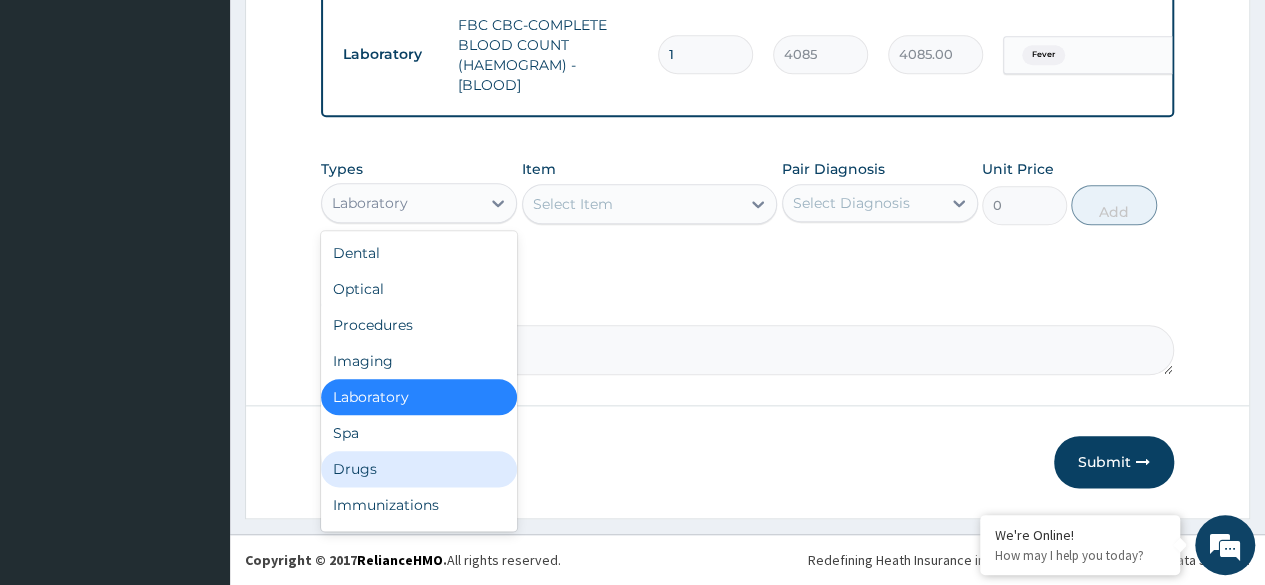click on "Drugs" at bounding box center [419, 469] 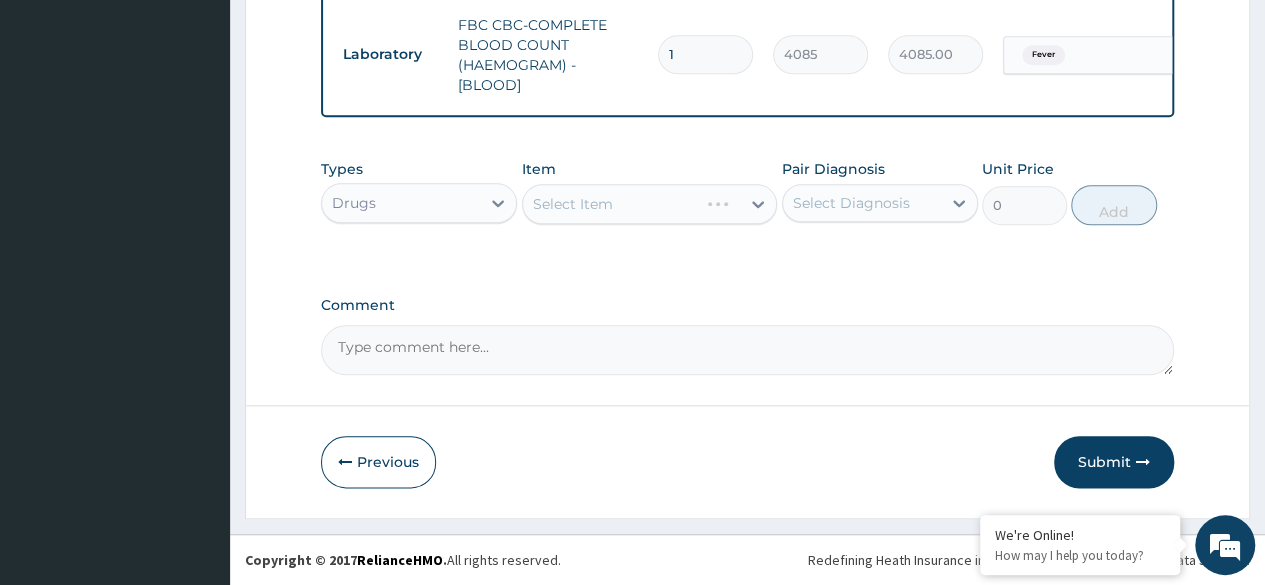 click on "Select Item" at bounding box center (650, 204) 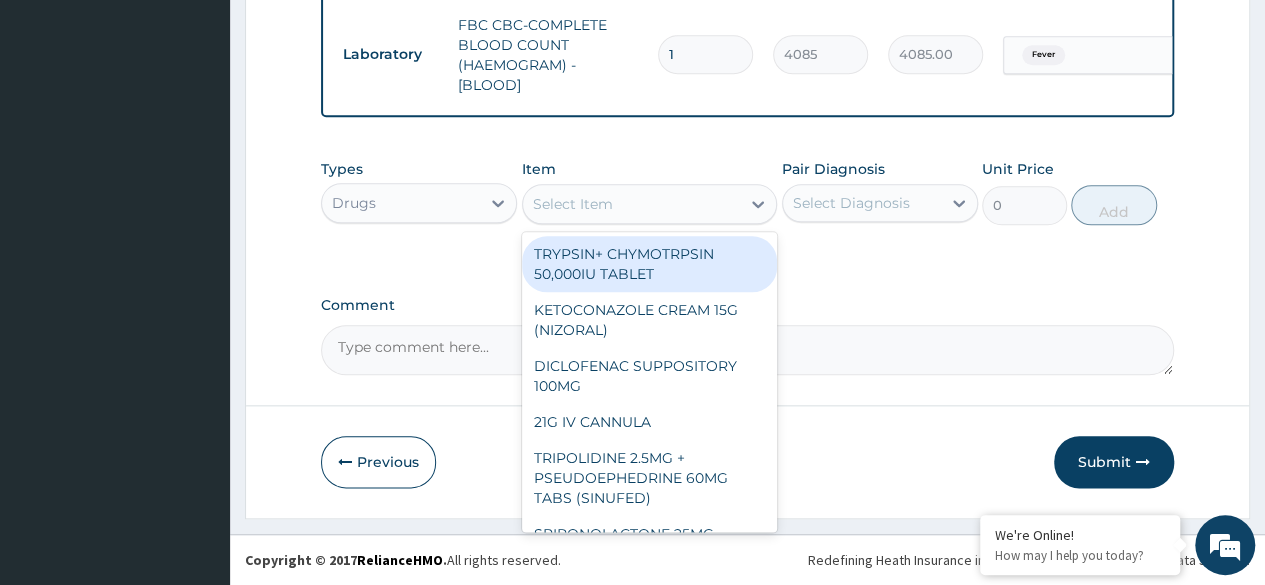 click on "Select Item" at bounding box center [632, 204] 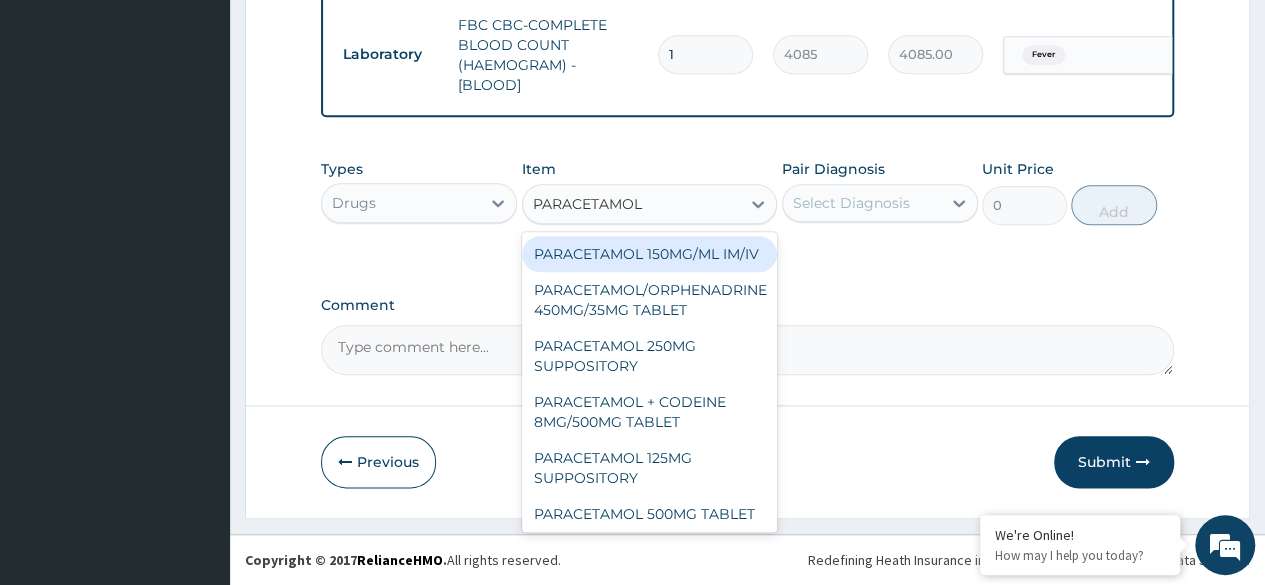 type on "PARACETAMOL" 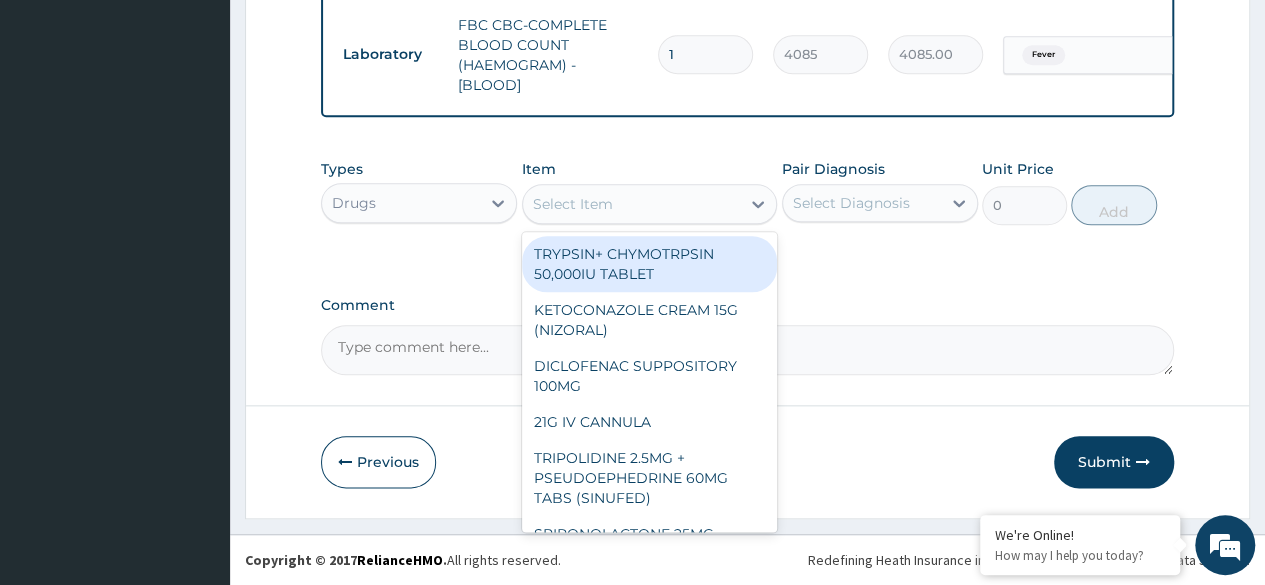 click on "Select Item" at bounding box center [632, 204] 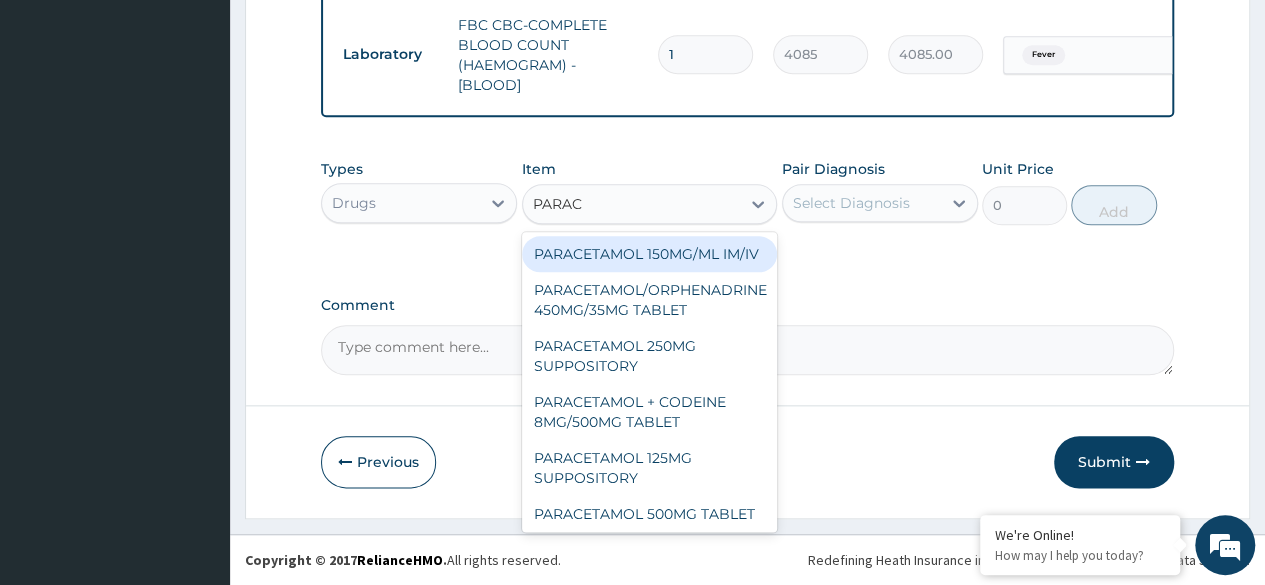 type on "PARACE" 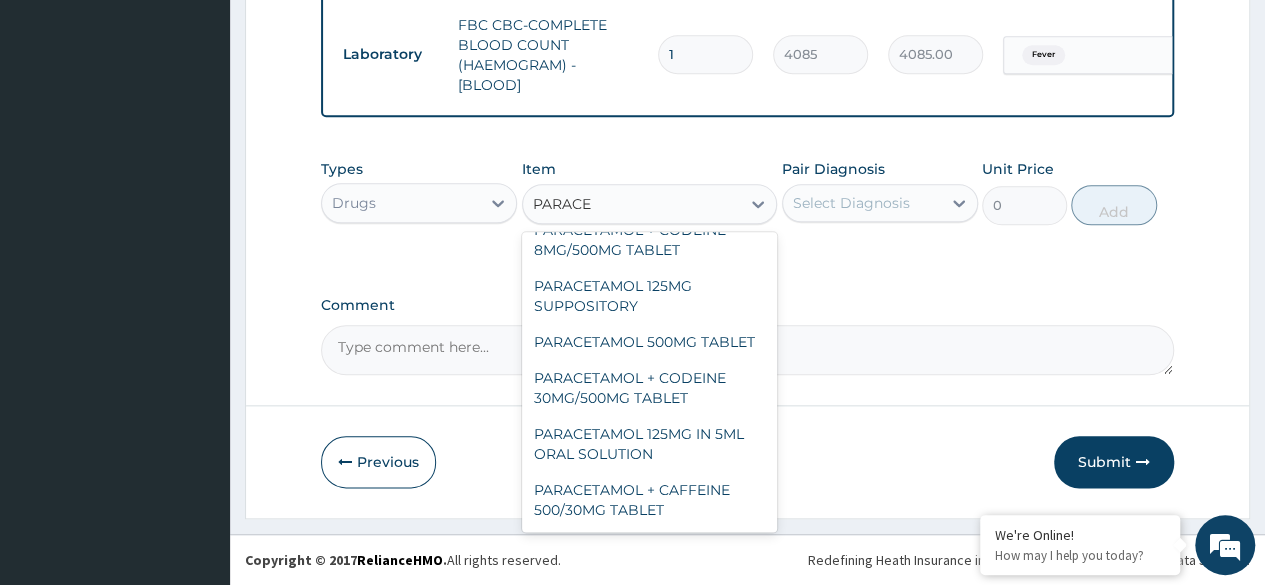 scroll, scrollTop: 227, scrollLeft: 0, axis: vertical 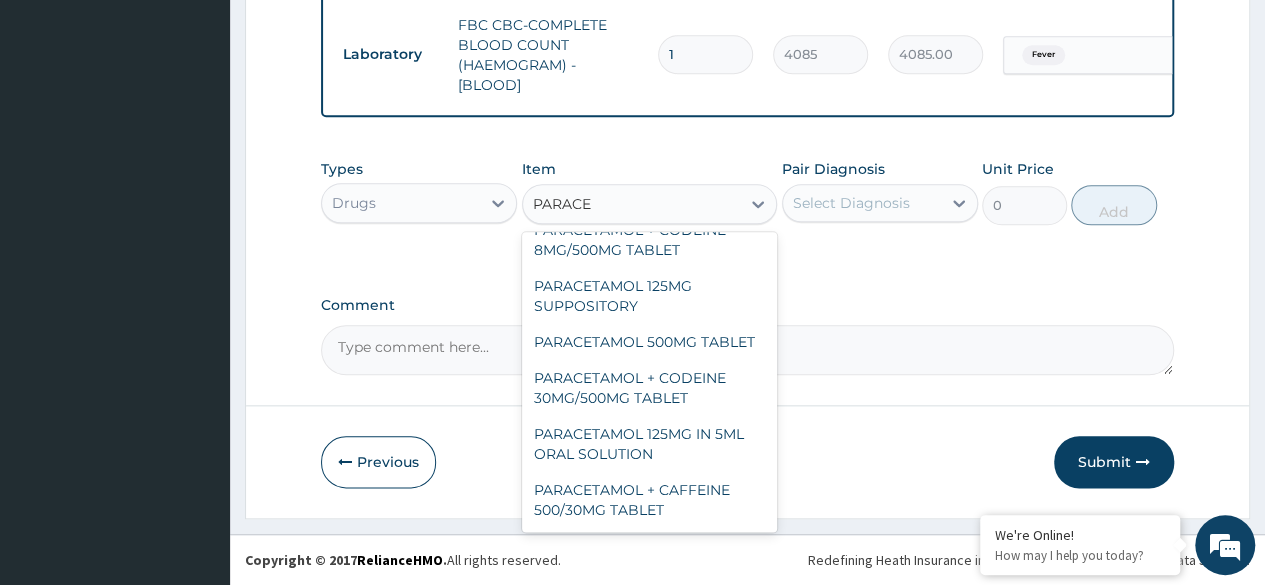click on "PARACETAMOL 125MG IN 5ML ORAL SOLUTION" at bounding box center [650, 444] 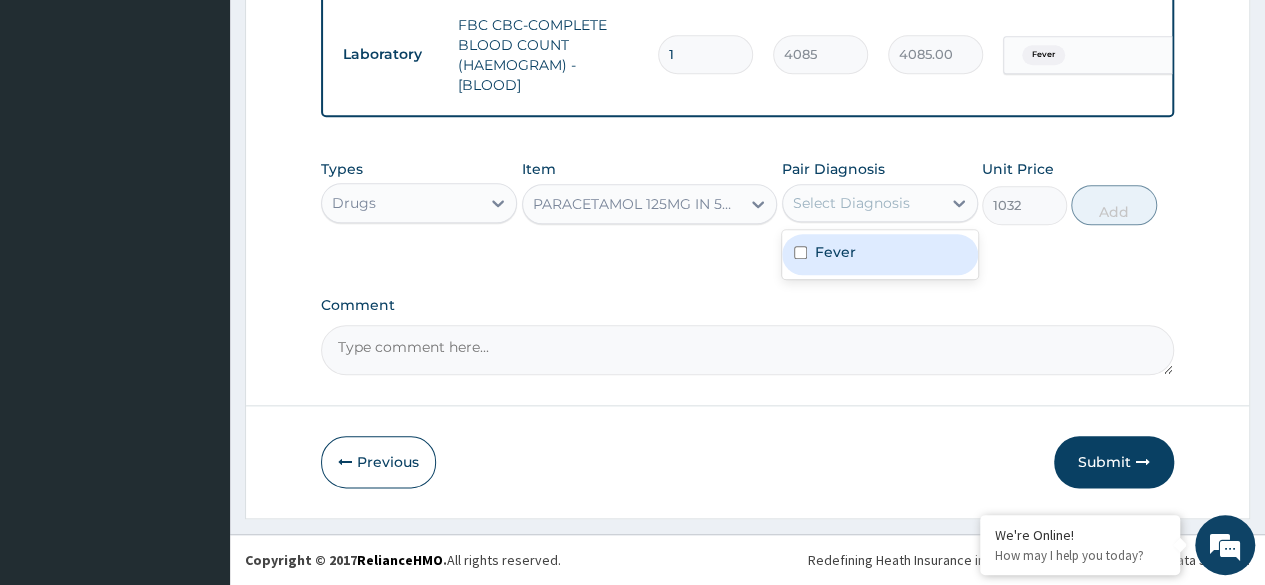 click on "Select Diagnosis" at bounding box center [851, 203] 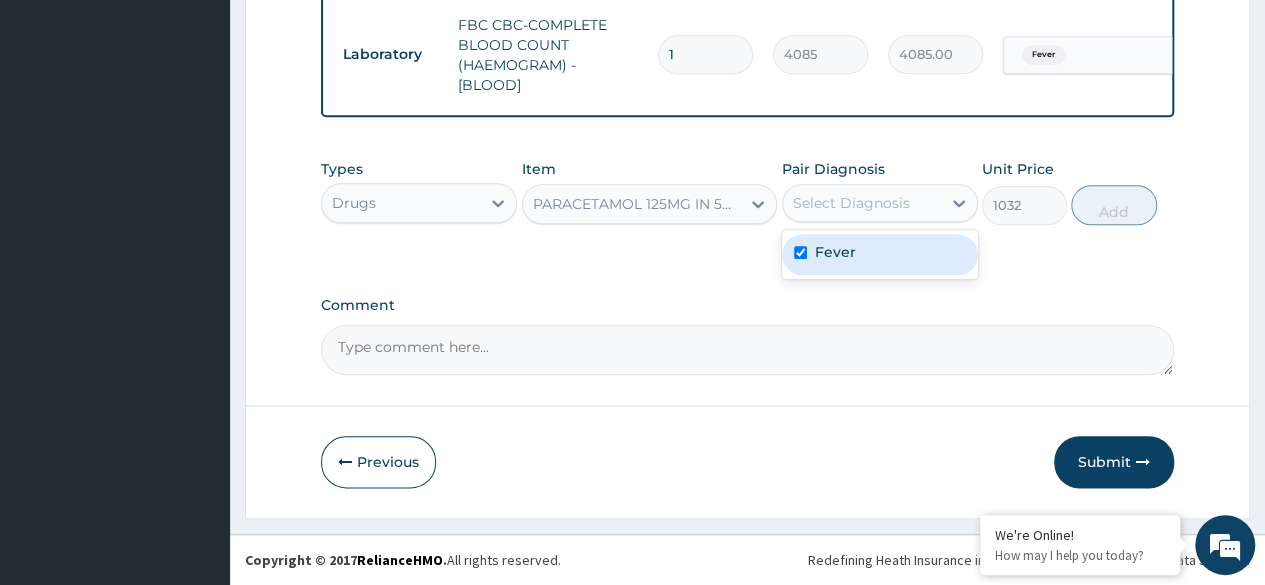 checkbox on "true" 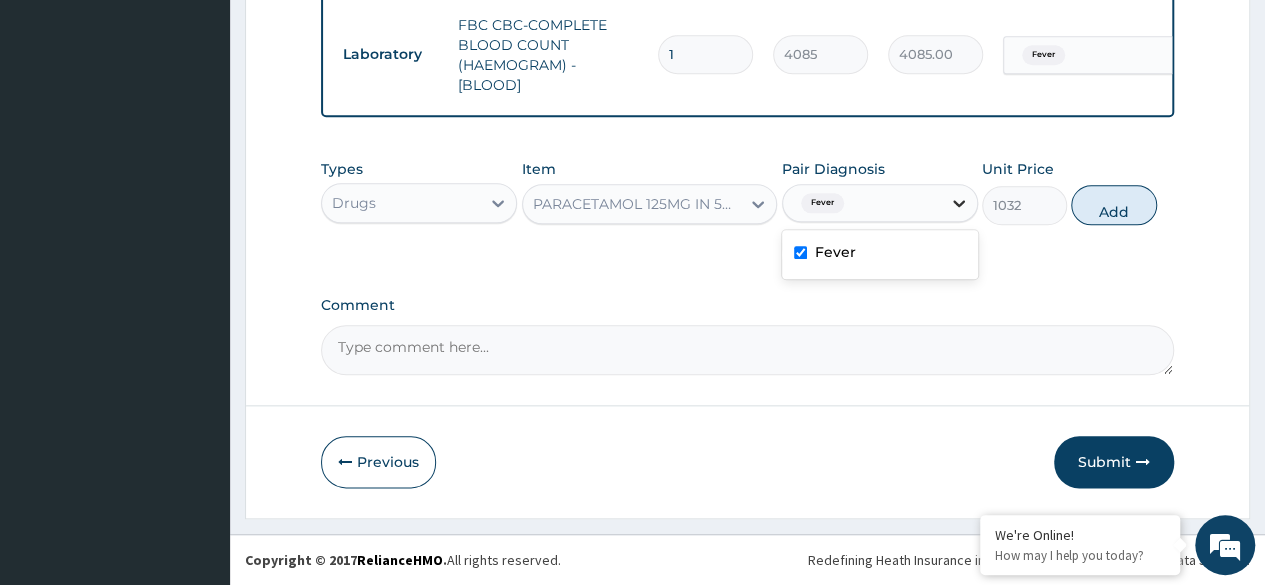 click at bounding box center (959, 203) 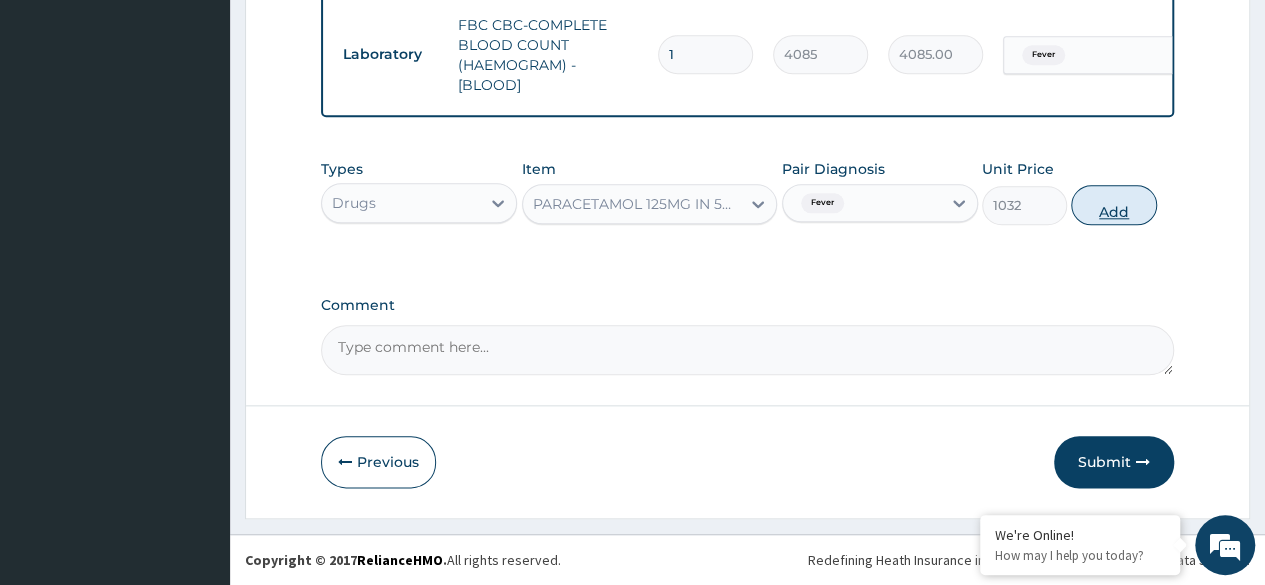click on "Add" at bounding box center (1113, 205) 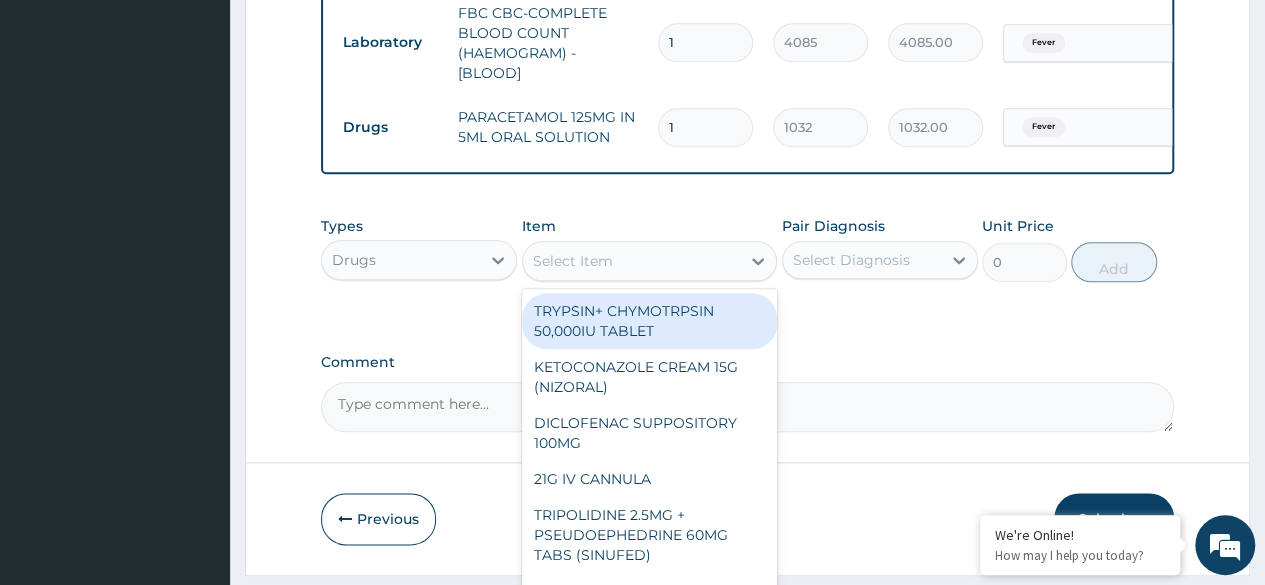 click on "Select Item" at bounding box center (632, 261) 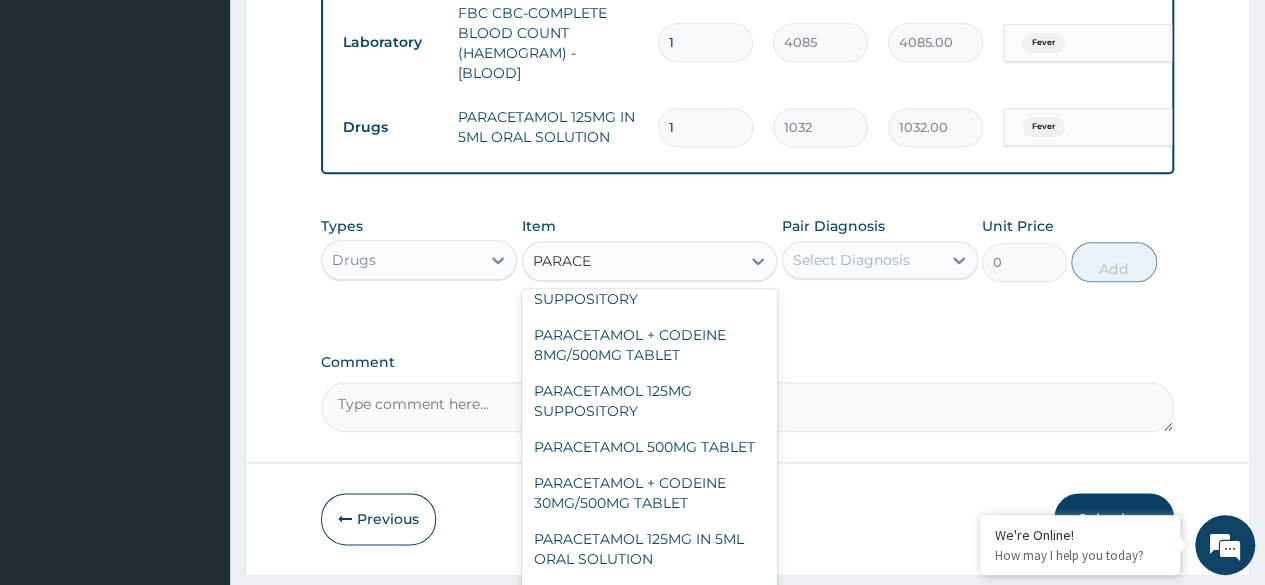 scroll, scrollTop: 227, scrollLeft: 0, axis: vertical 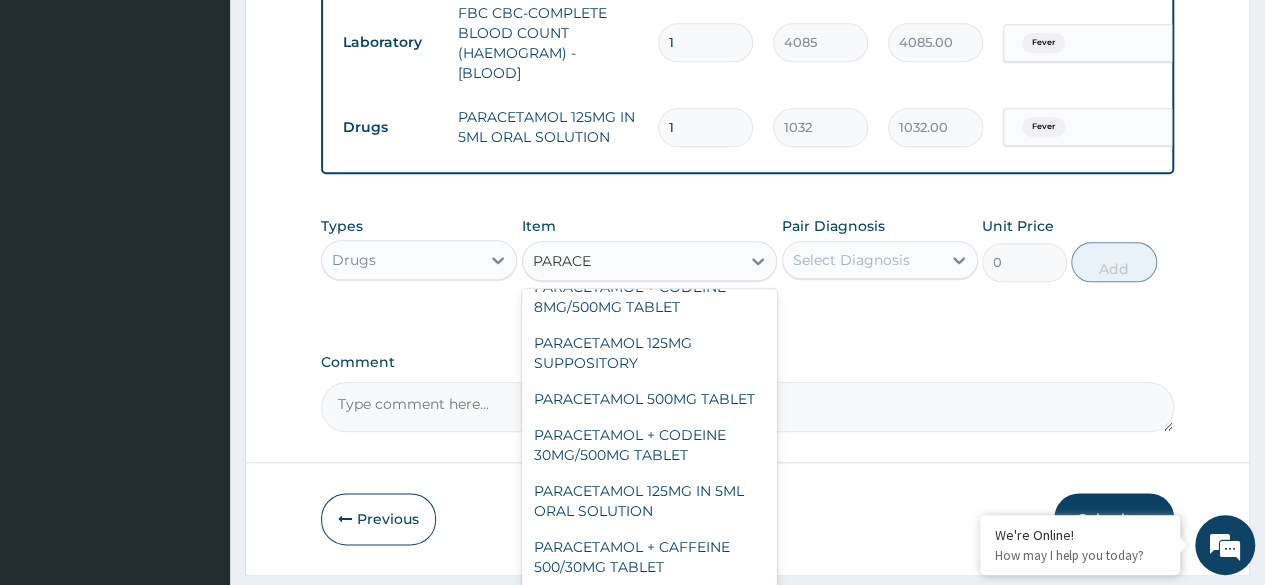 type on "PARACE" 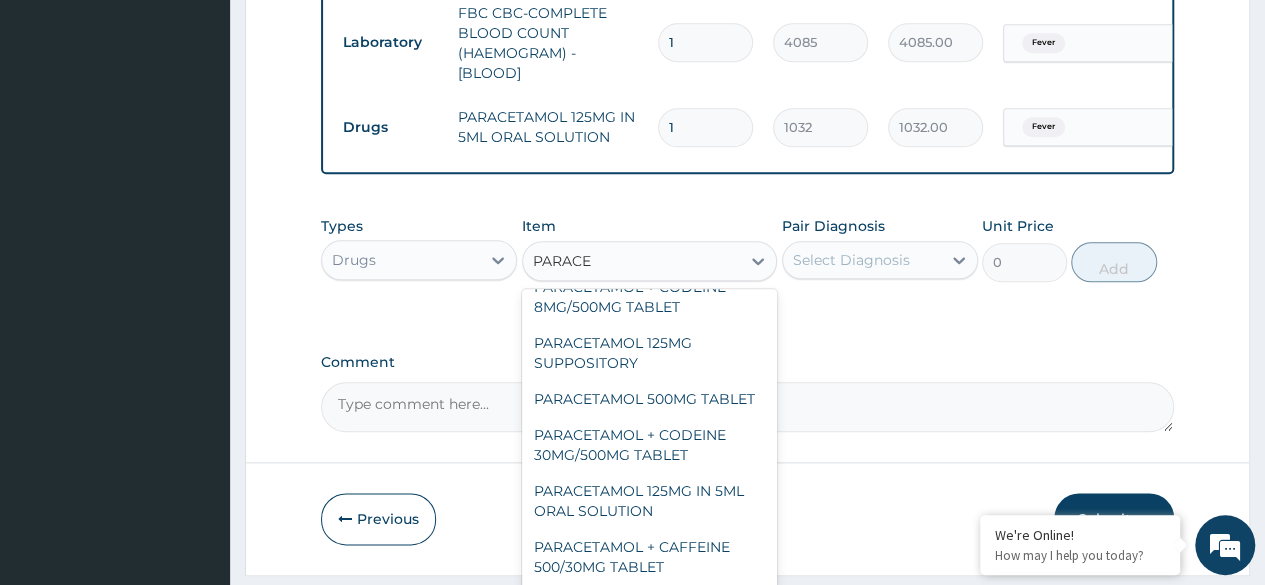 click on "Previous   Submit" at bounding box center (747, 519) 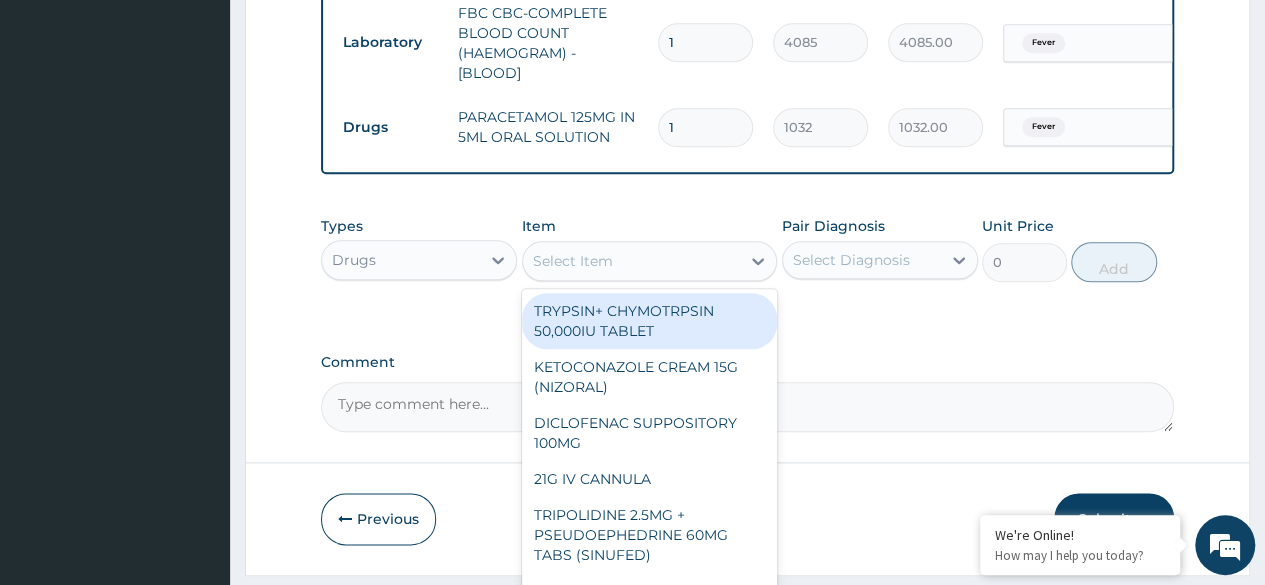 click on "Select Item" at bounding box center [573, 261] 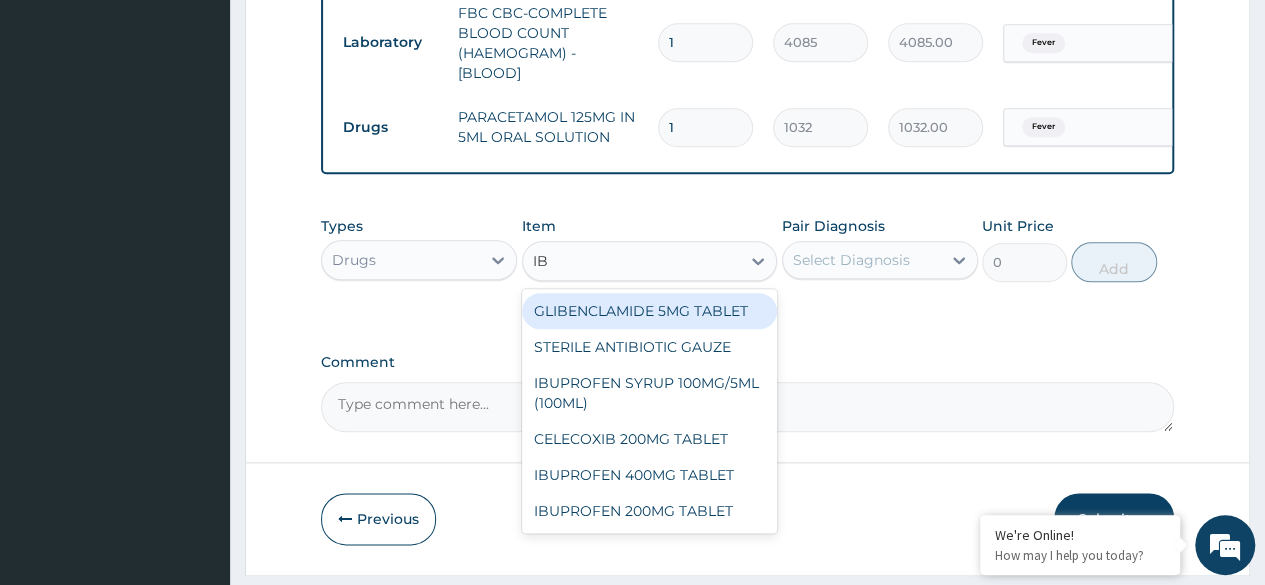 type on "IBU" 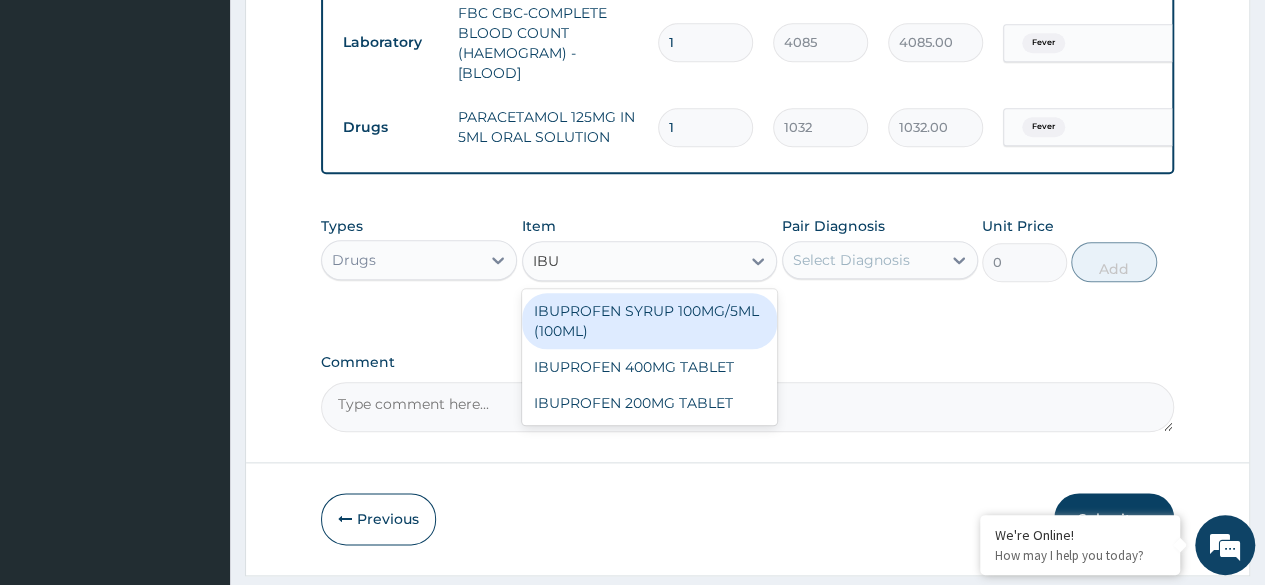 click on "IBUPROFEN SYRUP 100MG/5ML (100ML)" at bounding box center [650, 321] 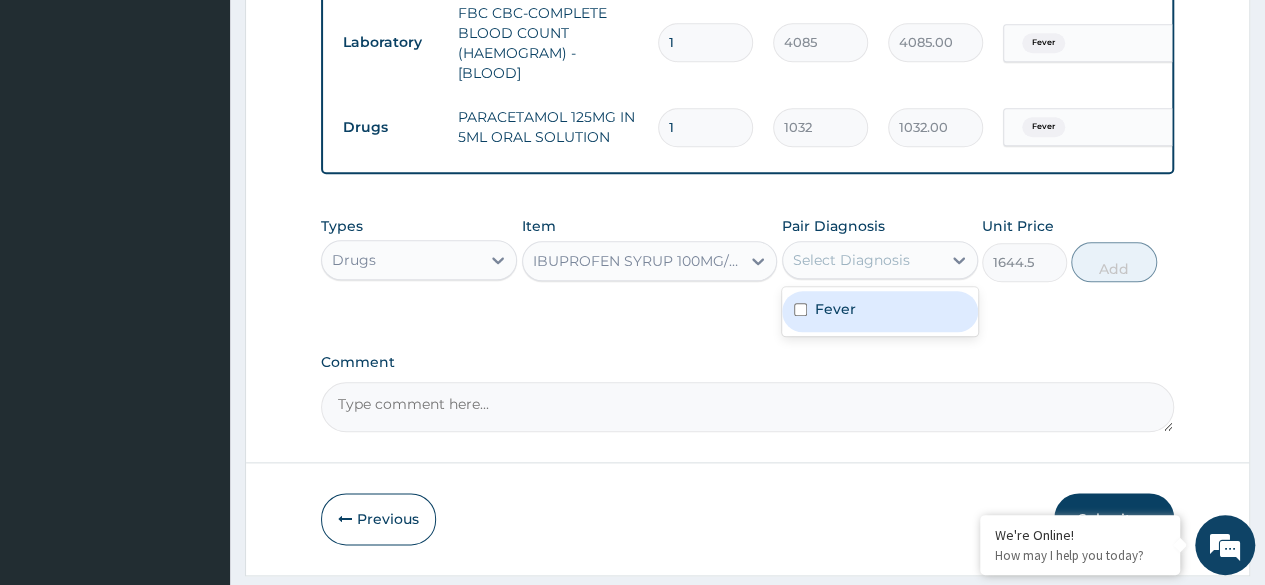 click on "Select Diagnosis" at bounding box center (851, 260) 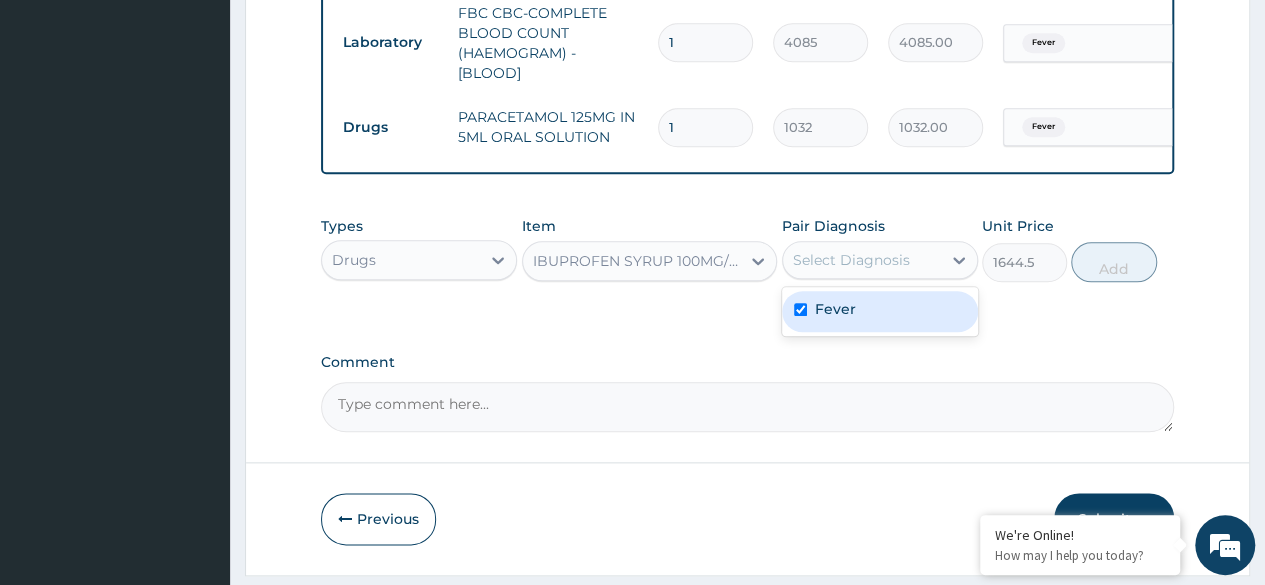 checkbox on "true" 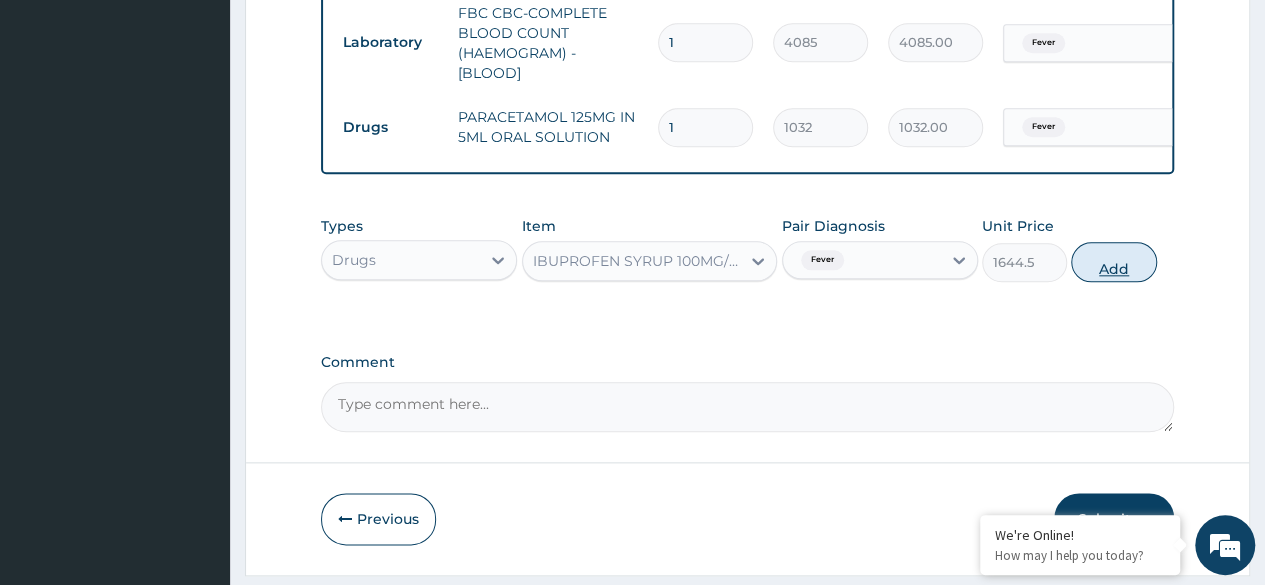 click on "Add" at bounding box center [1113, 262] 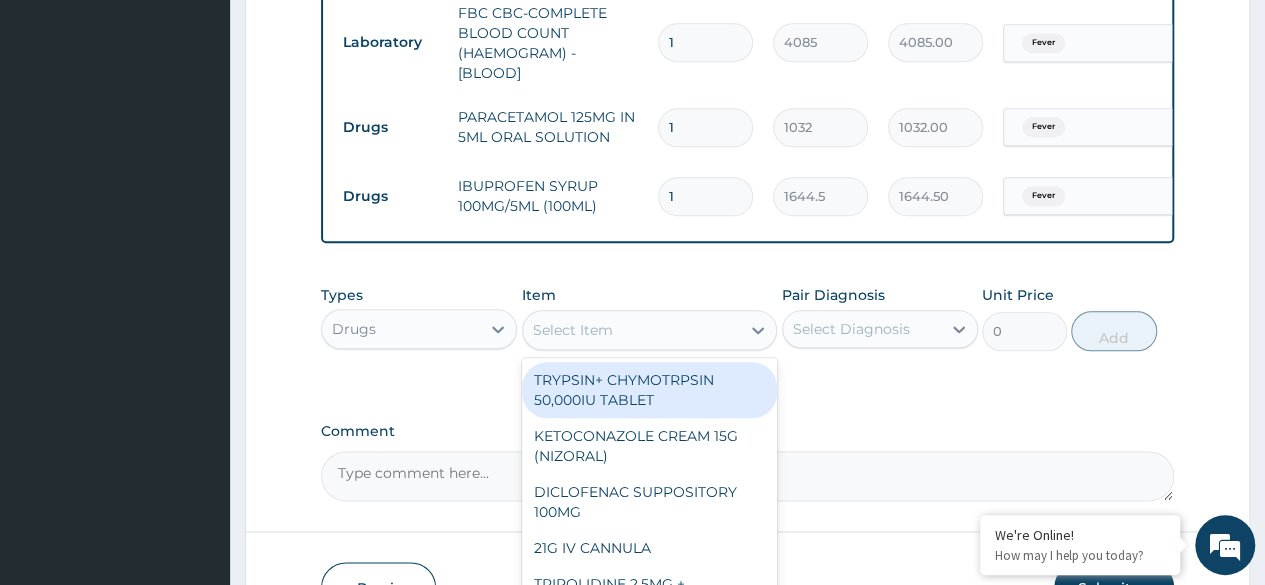 click on "Select Item" at bounding box center [573, 330] 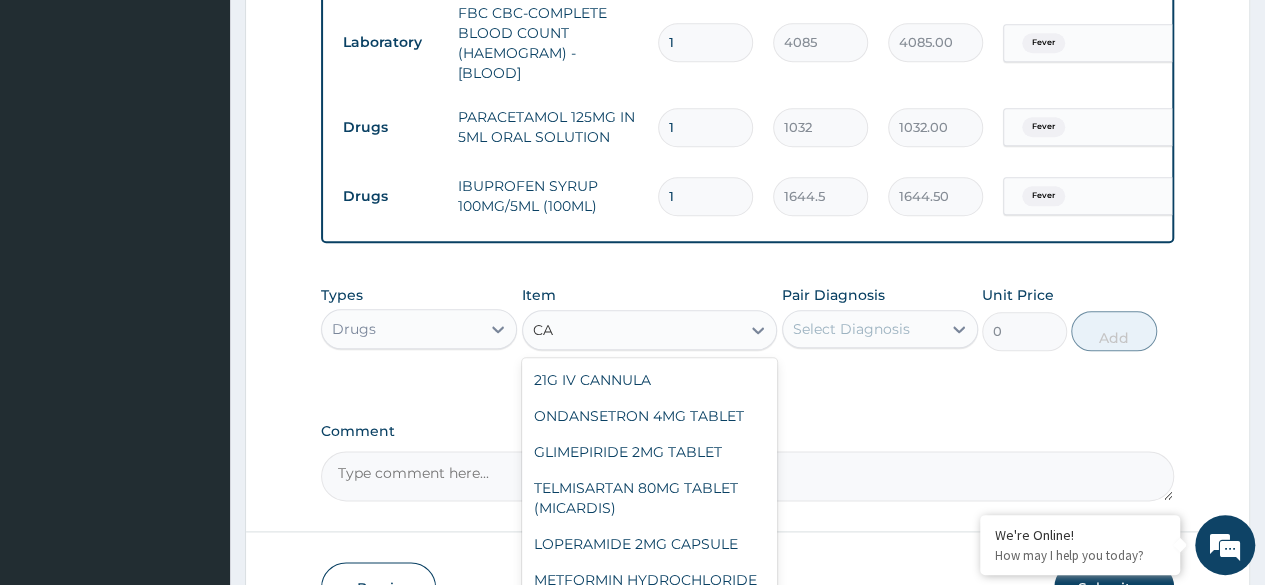 type on "CA" 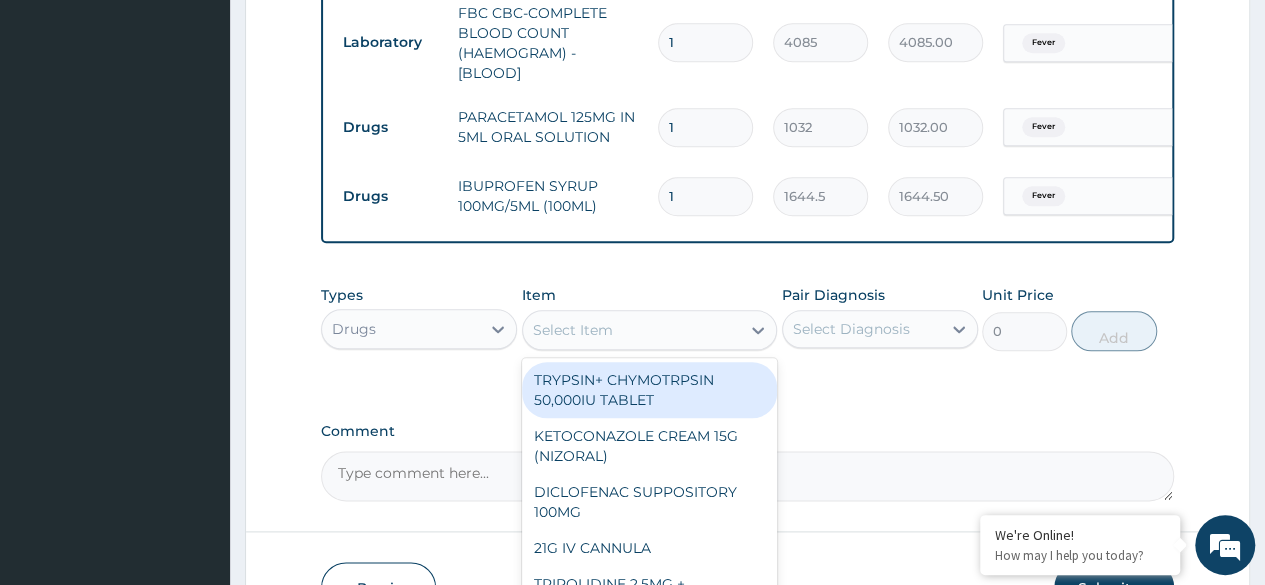 click on "Select Item" at bounding box center (632, 330) 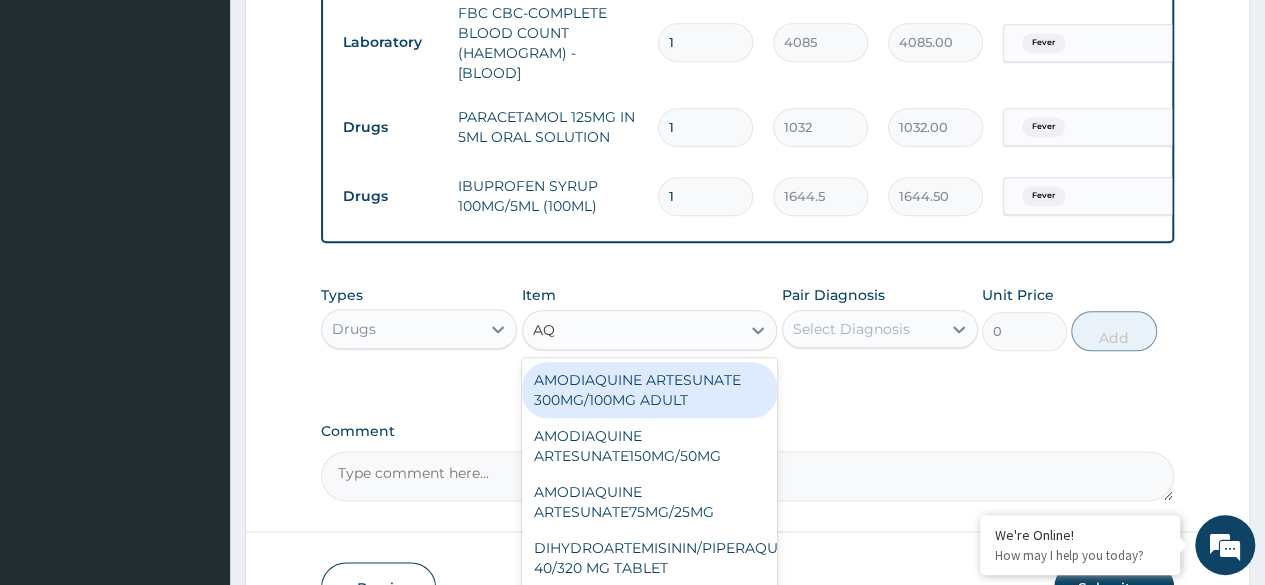 type on "AQU" 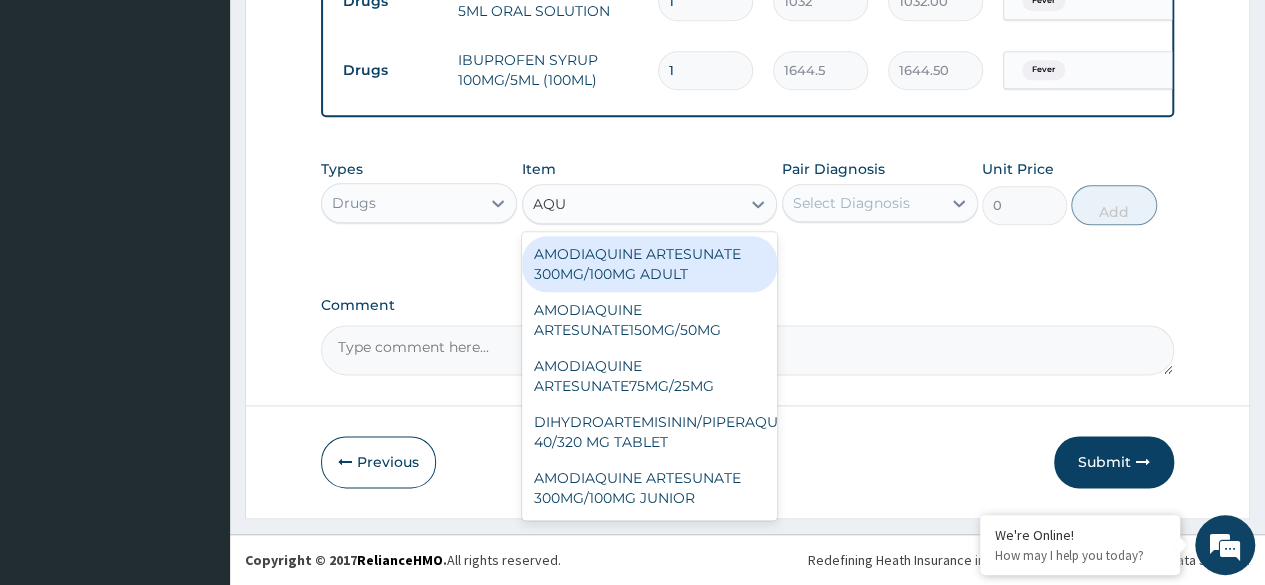 scroll, scrollTop: 1101, scrollLeft: 0, axis: vertical 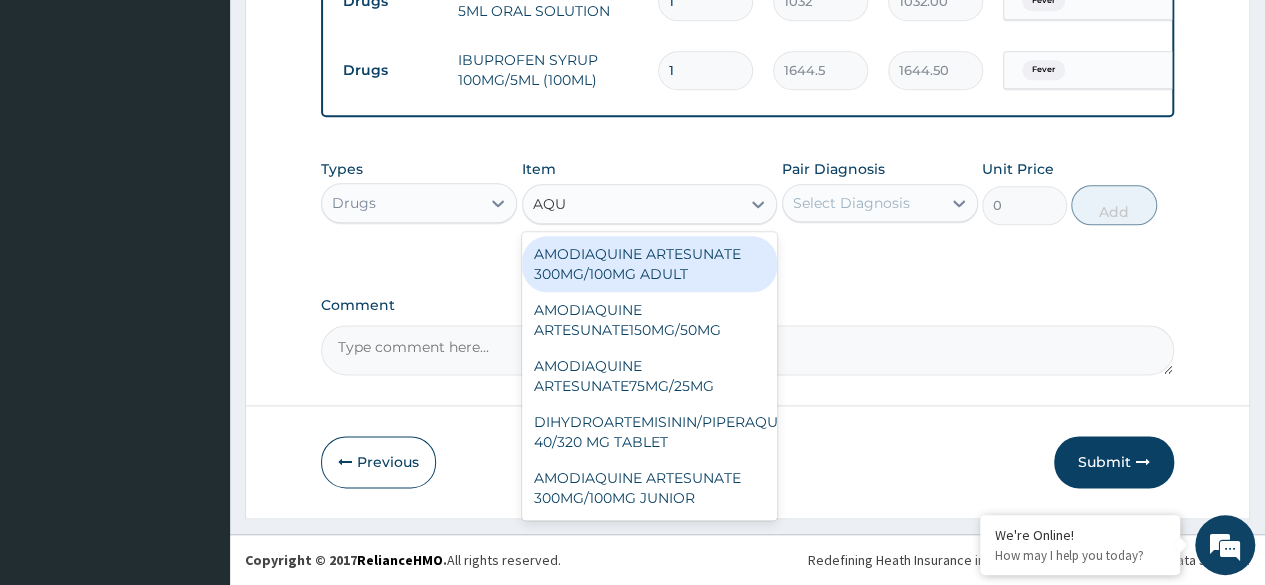 click on "AMODIAQUINE ARTESUNATE 300MG/100MG JUNIOR" at bounding box center [650, 488] 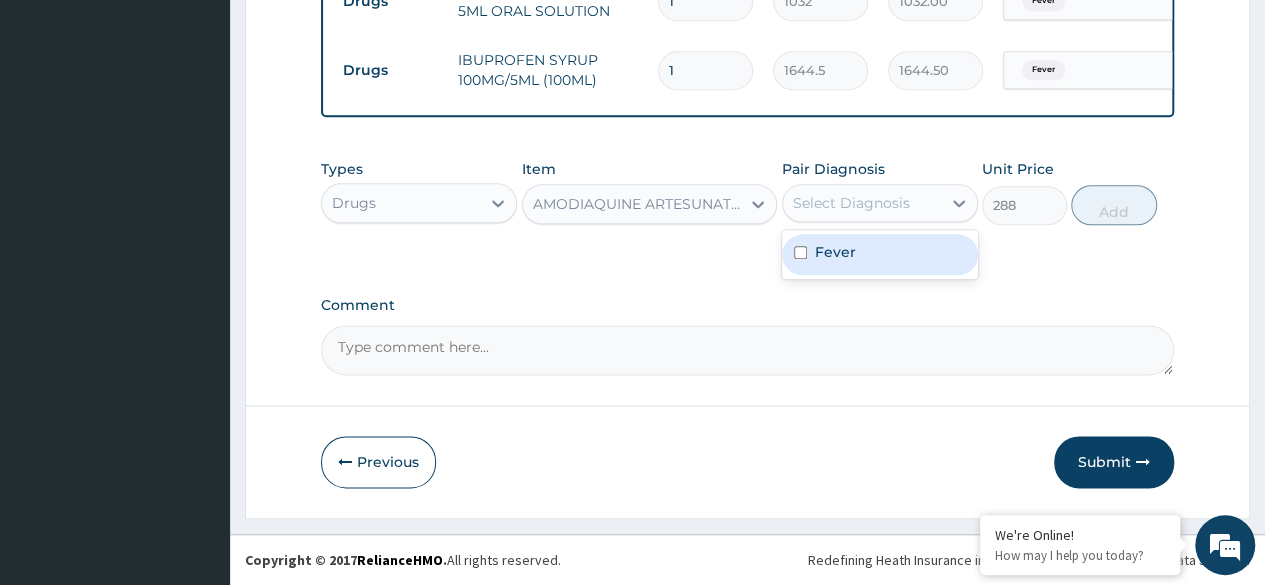 click on "Fever" at bounding box center [880, 254] 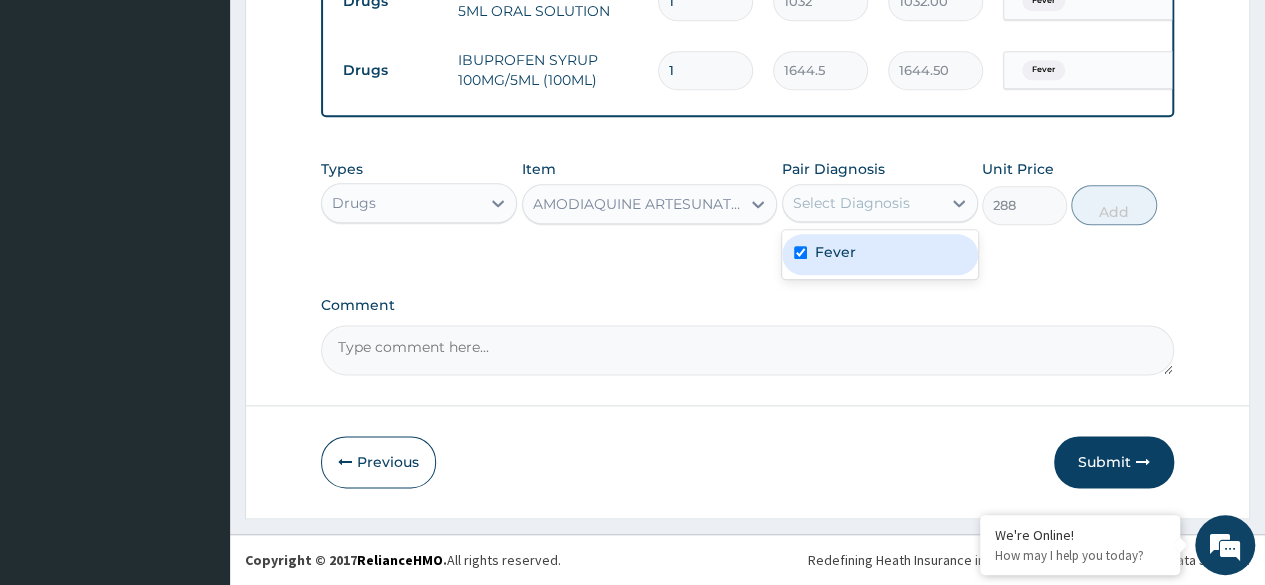 checkbox on "true" 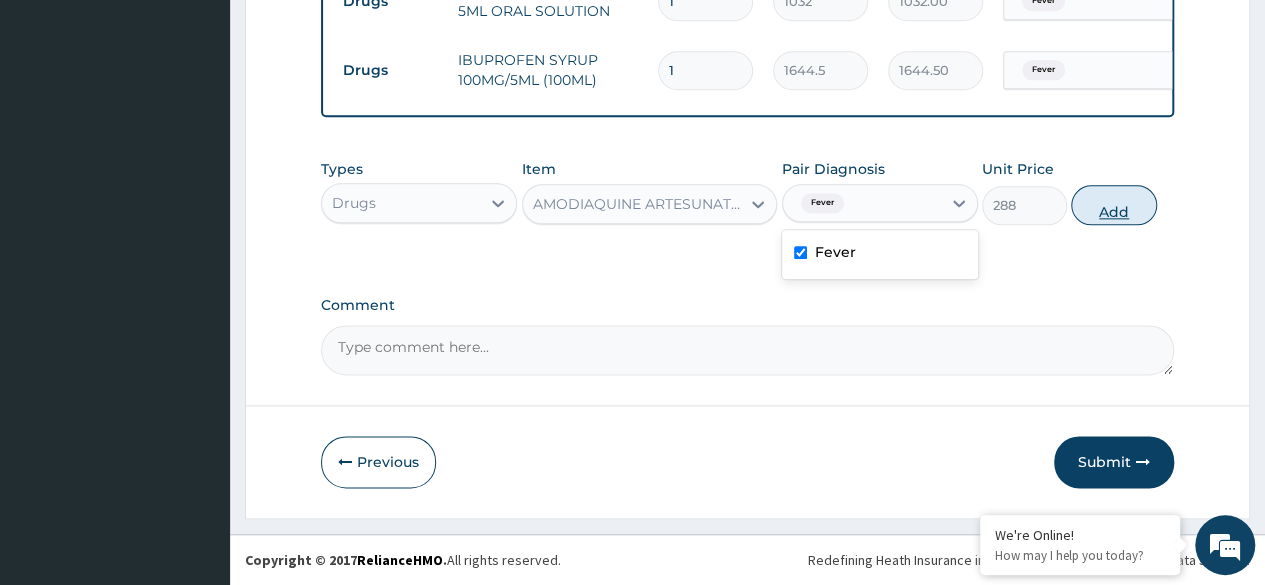 click on "Add" at bounding box center (1113, 205) 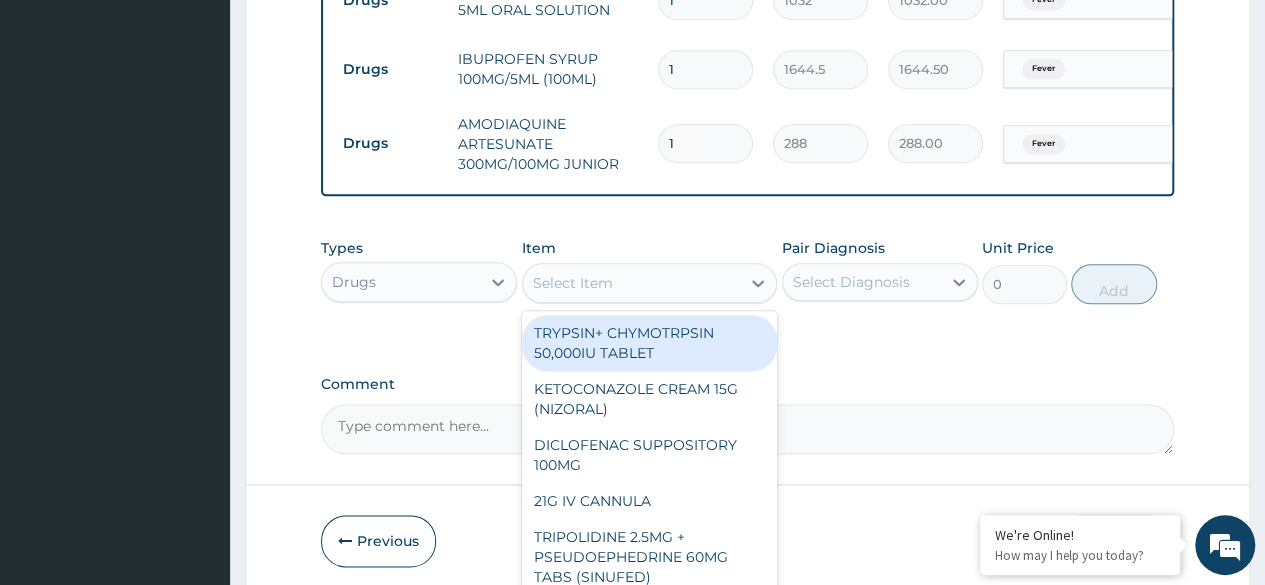 click on "Select Item" at bounding box center [632, 283] 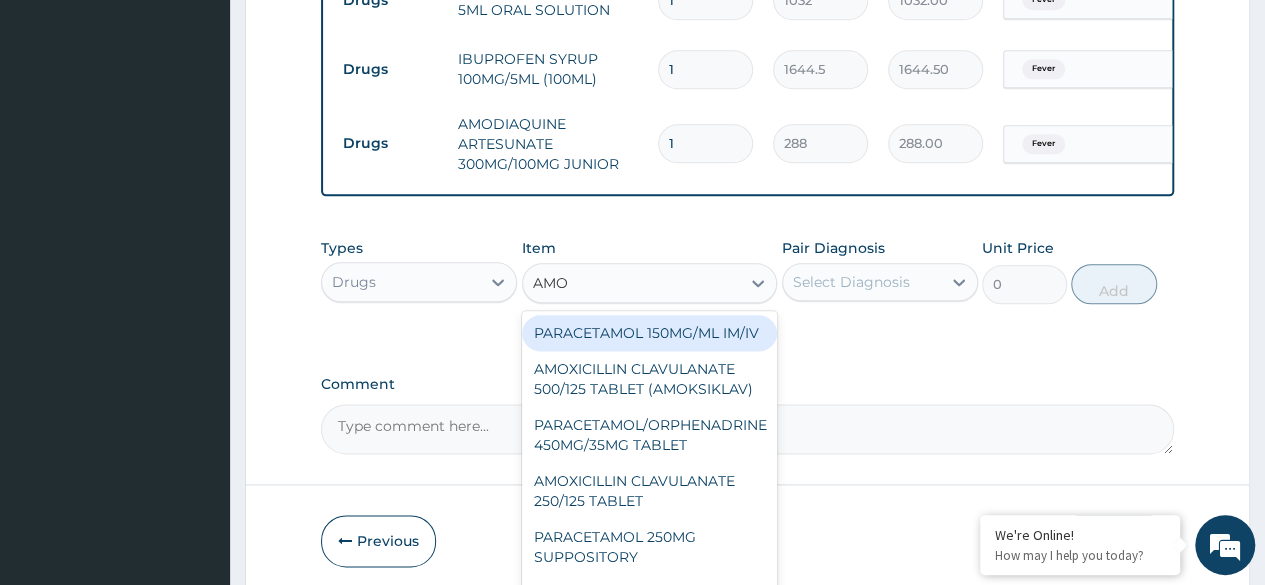 type on "AMOD" 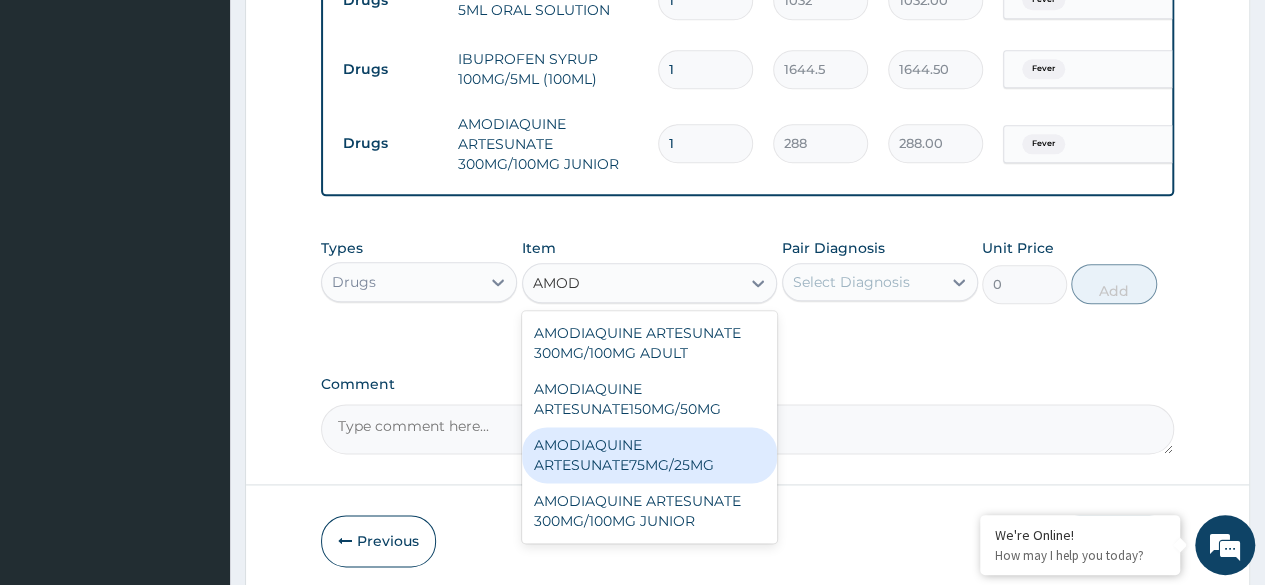 click on "AMODIAQUINE ARTESUNATE75MG/25MG" at bounding box center (650, 455) 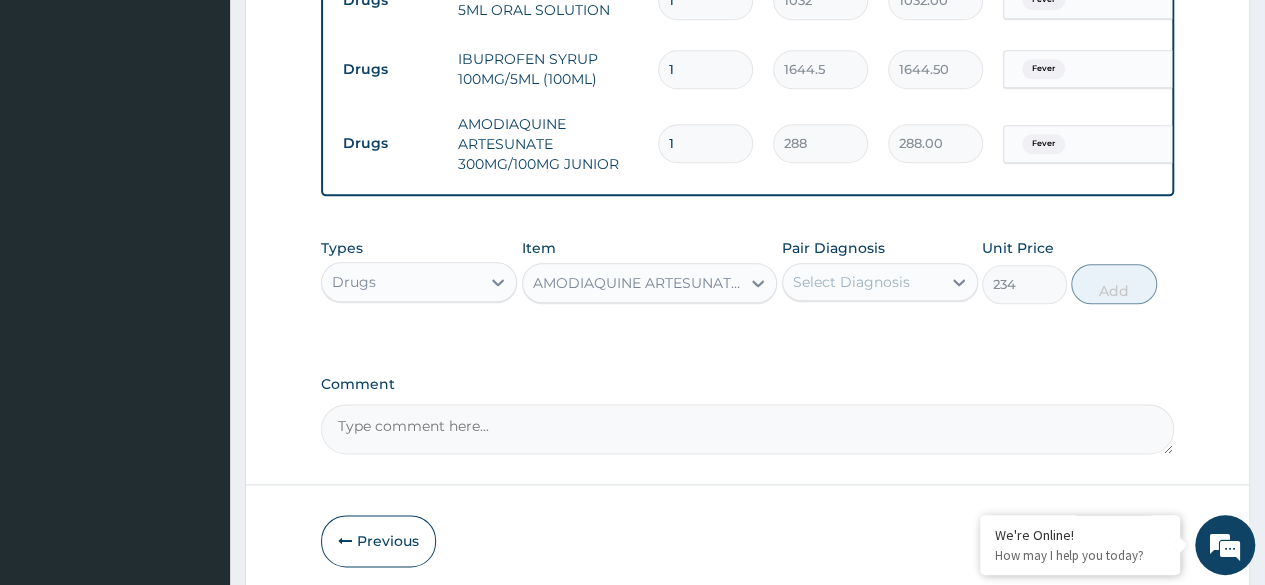 click on "1" at bounding box center (705, 143) 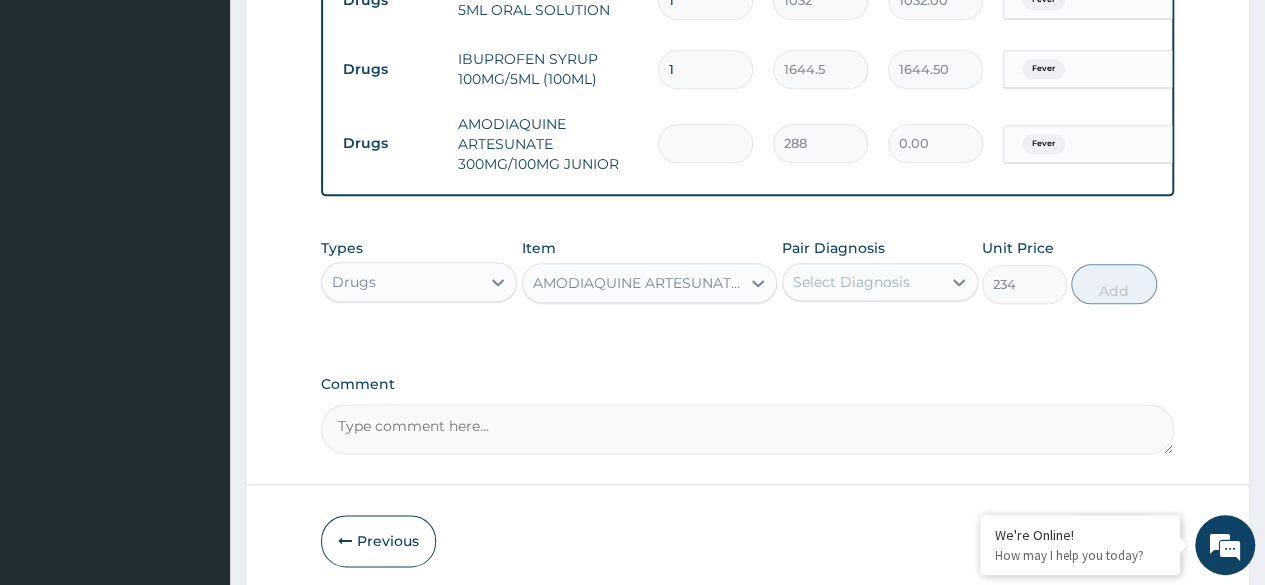 type on "6" 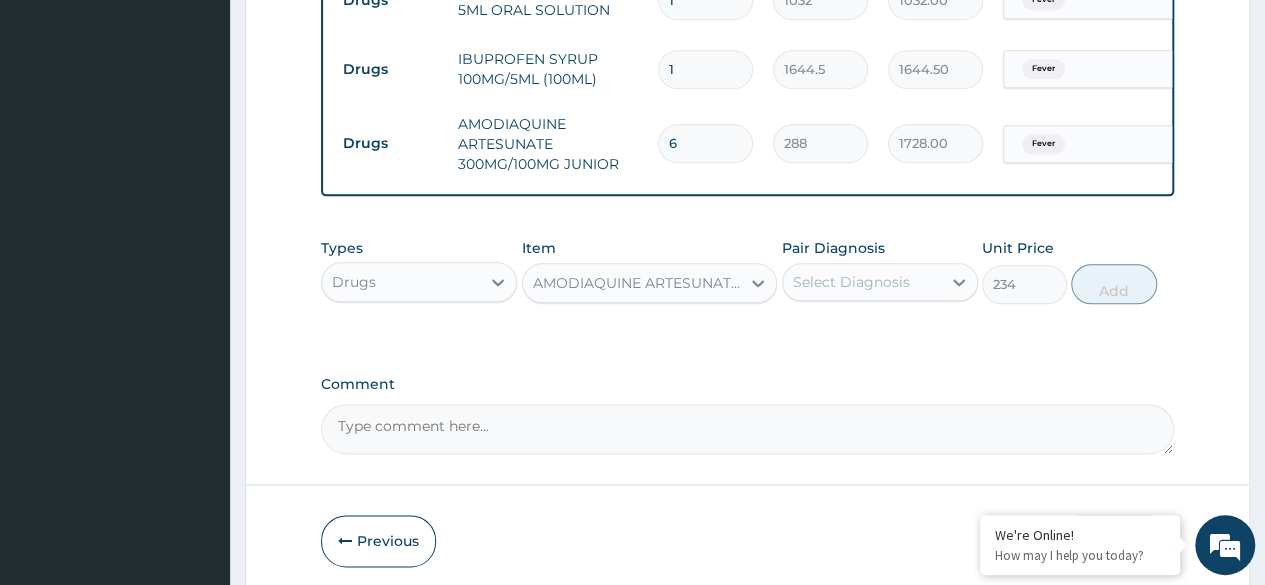 type on "6" 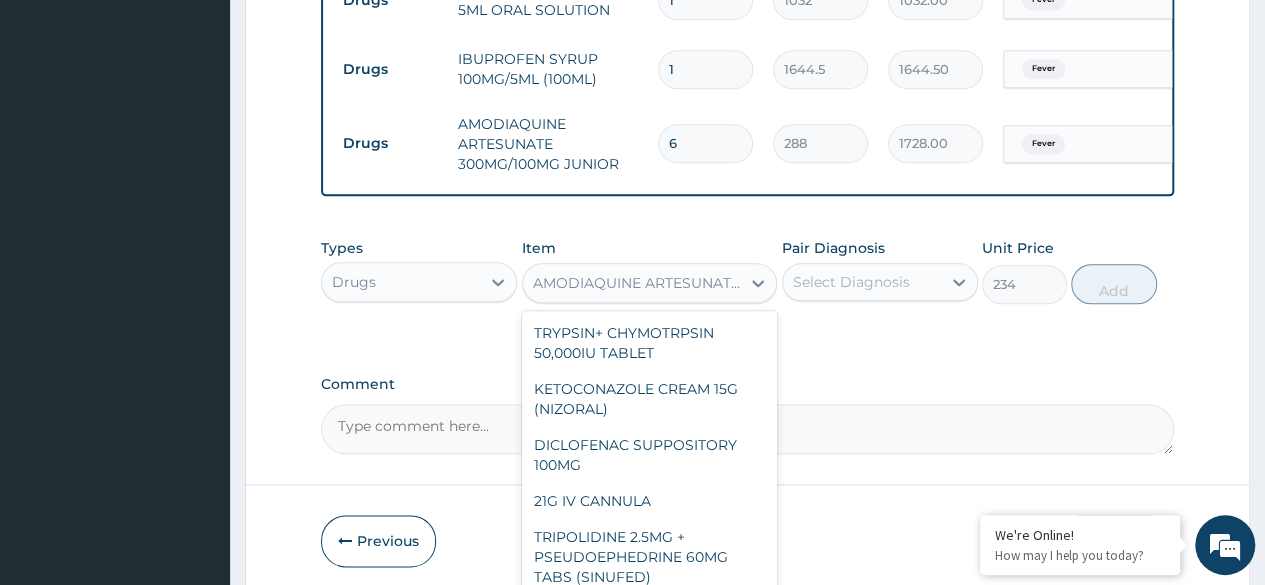 click on "AMODIAQUINE ARTESUNATE75MG/25MG" at bounding box center [638, 283] 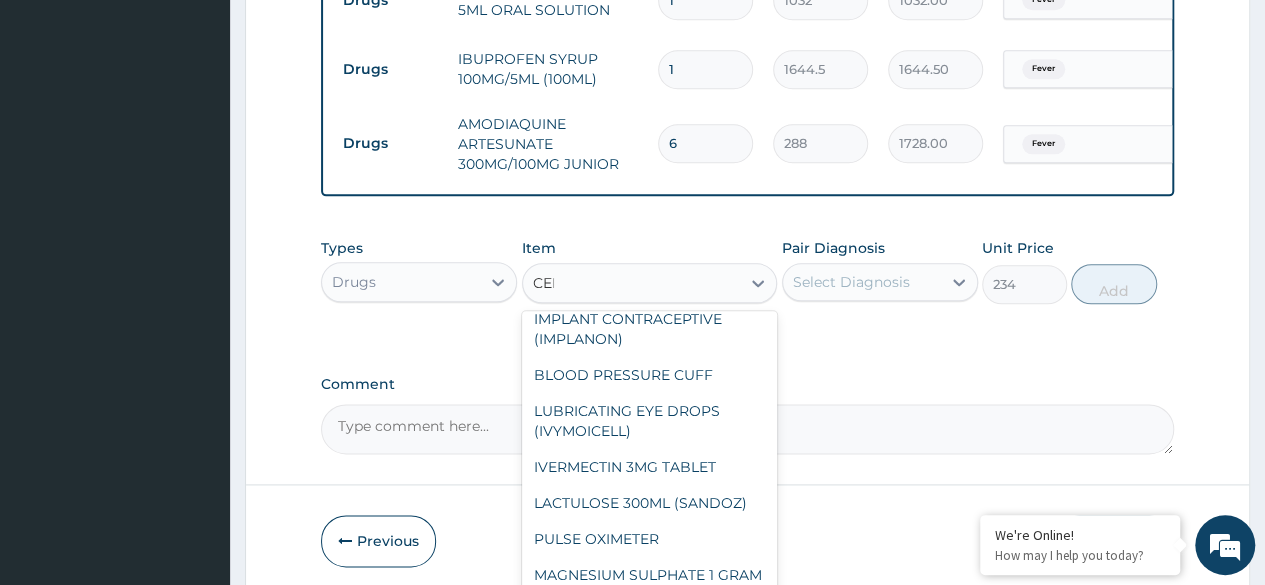 scroll, scrollTop: 0, scrollLeft: 0, axis: both 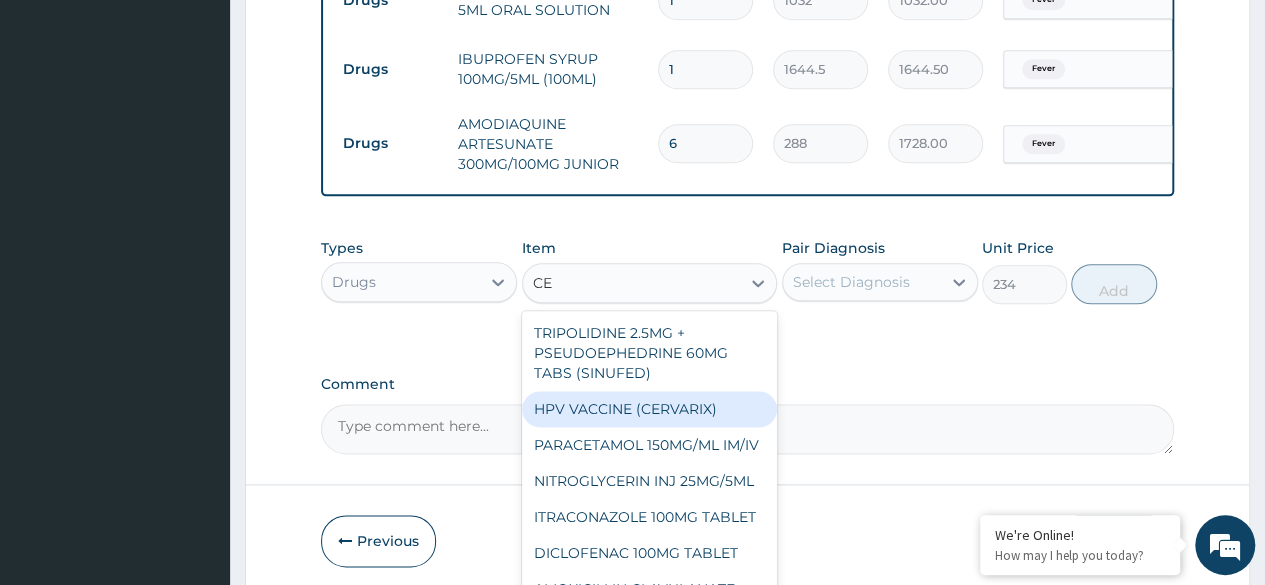 type on "CEF" 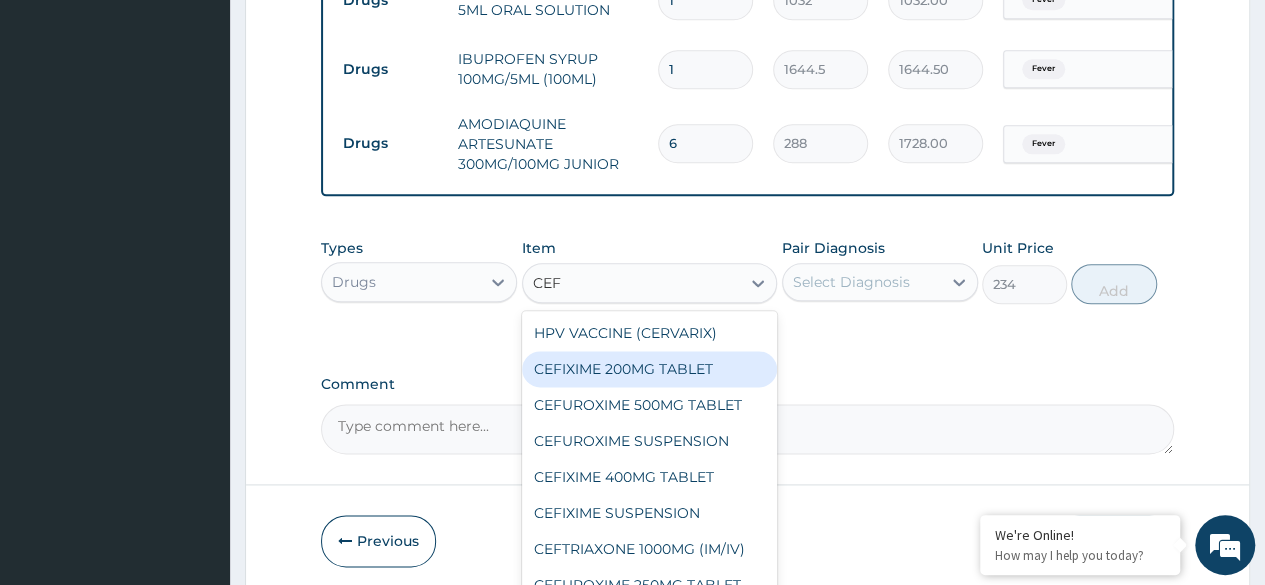 click on "CEFIXIME 200MG TABLET" at bounding box center [650, 369] 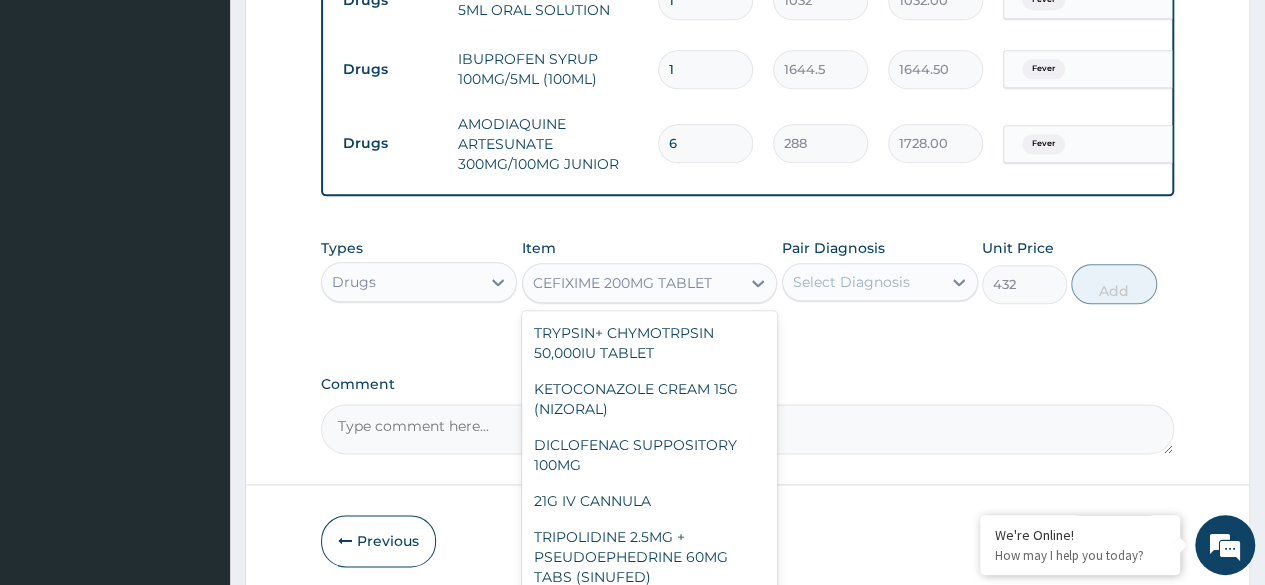 scroll, scrollTop: 1636, scrollLeft: 0, axis: vertical 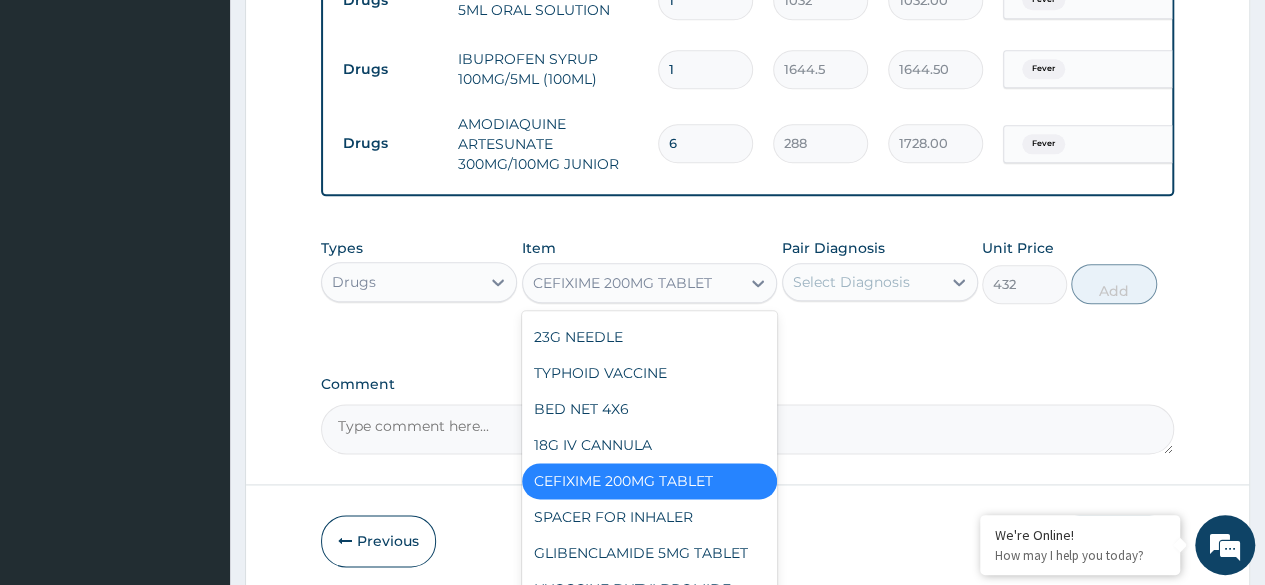 click on "CEFIXIME 200MG TABLET" at bounding box center [632, 283] 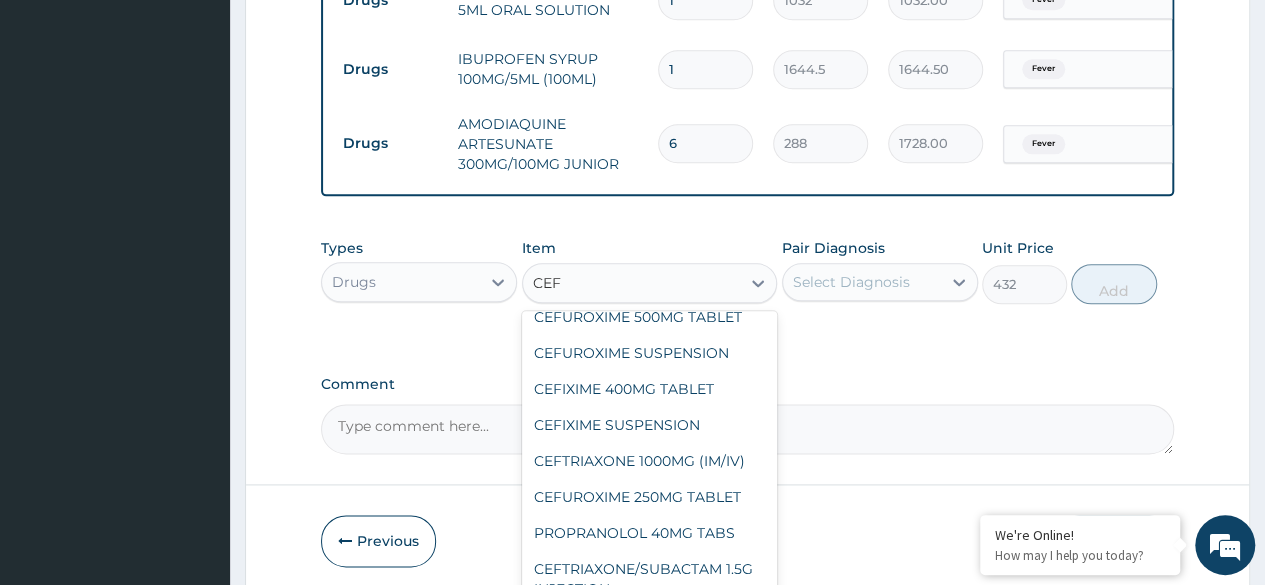 scroll, scrollTop: 0, scrollLeft: 0, axis: both 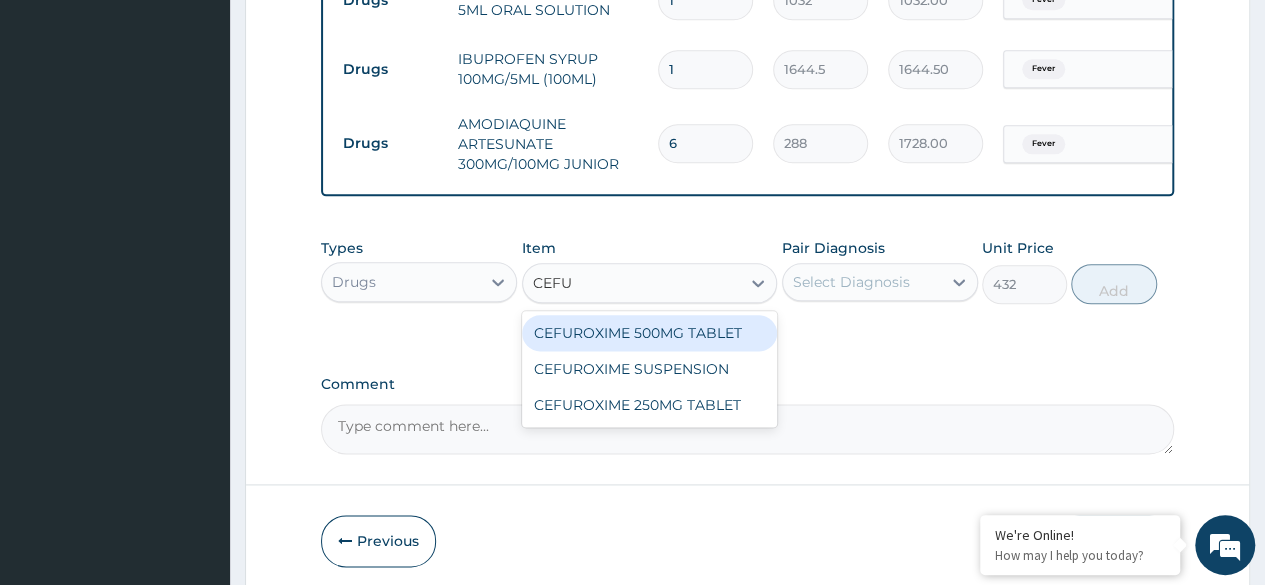 type on "CEFUR" 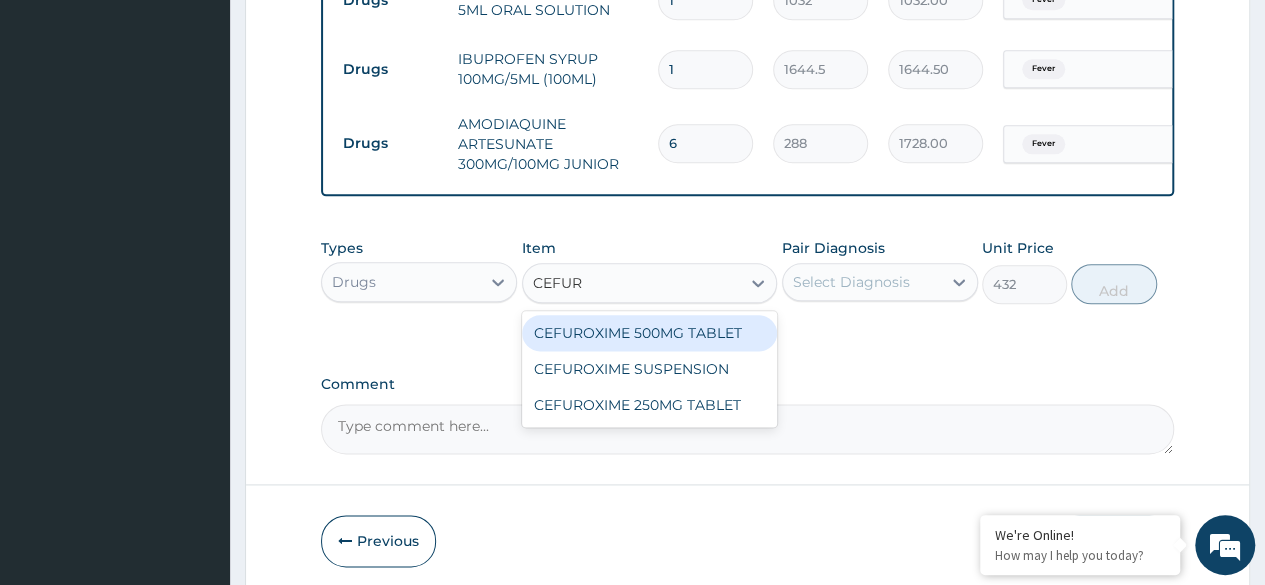 click on "CEFUROXIME 250MG TABLET" at bounding box center [650, 405] 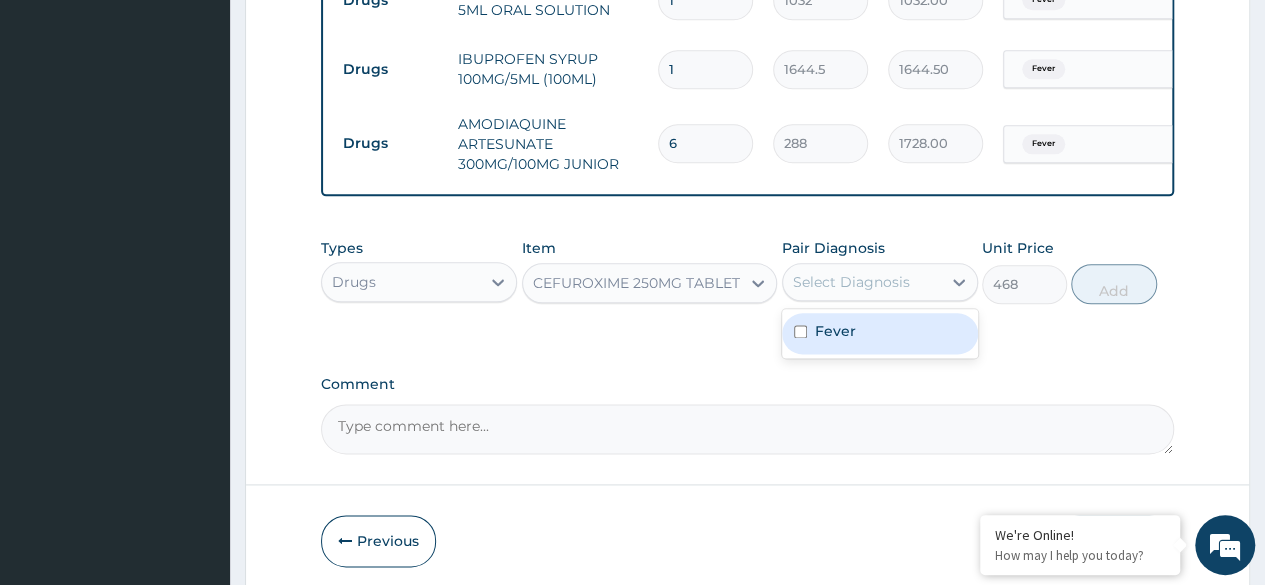 click on "Select Diagnosis" at bounding box center [851, 282] 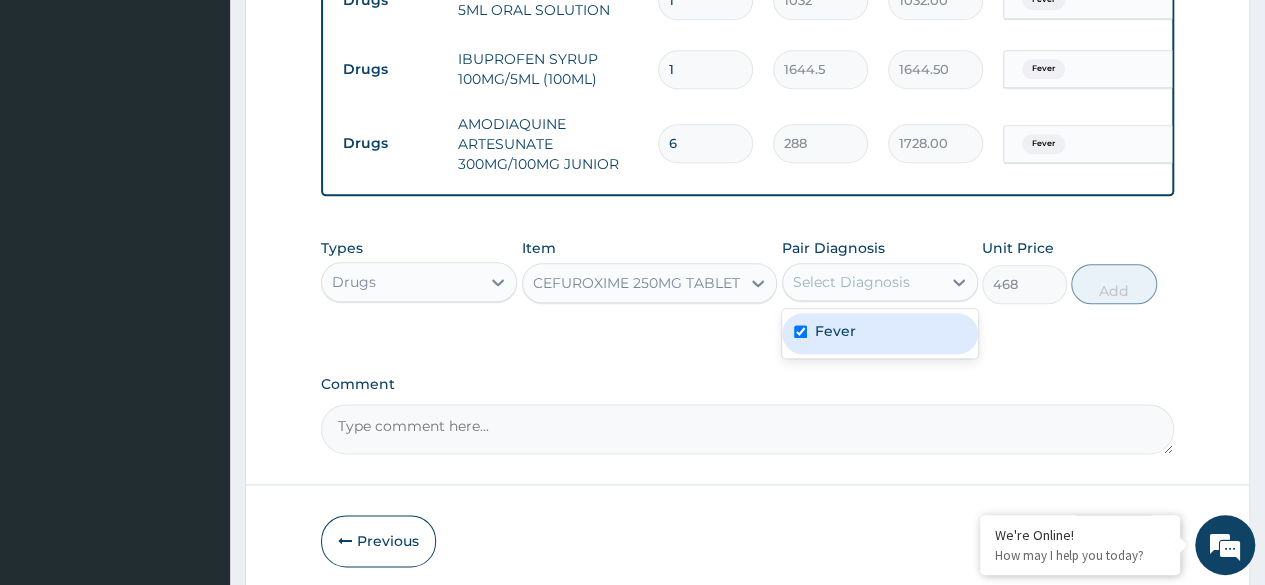 checkbox on "true" 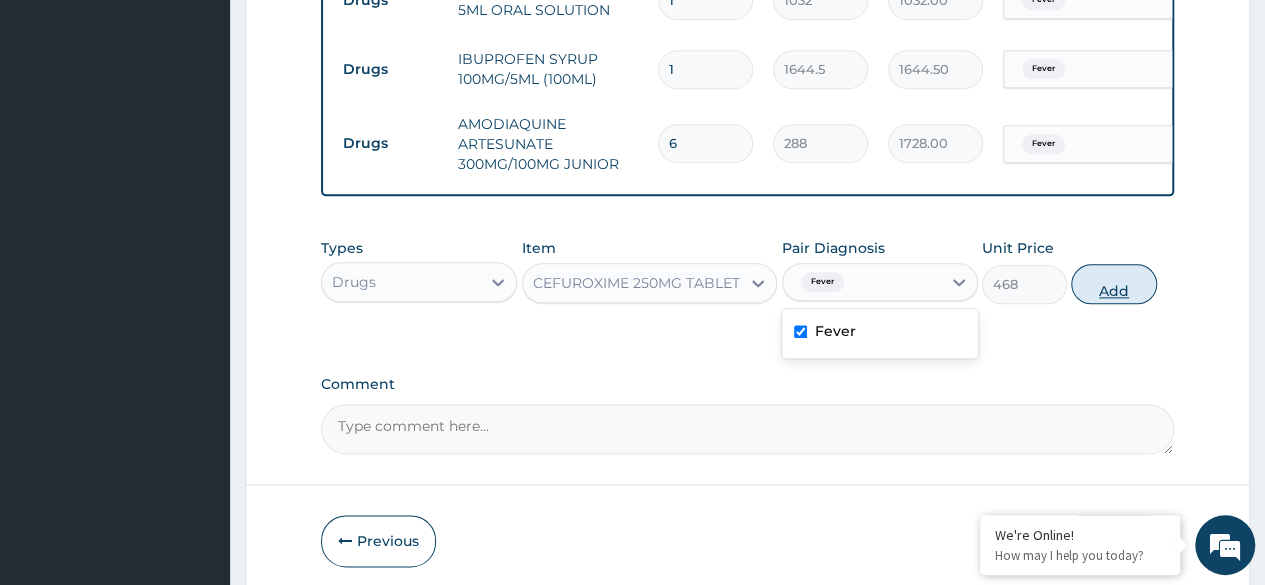click on "Add" at bounding box center [1113, 284] 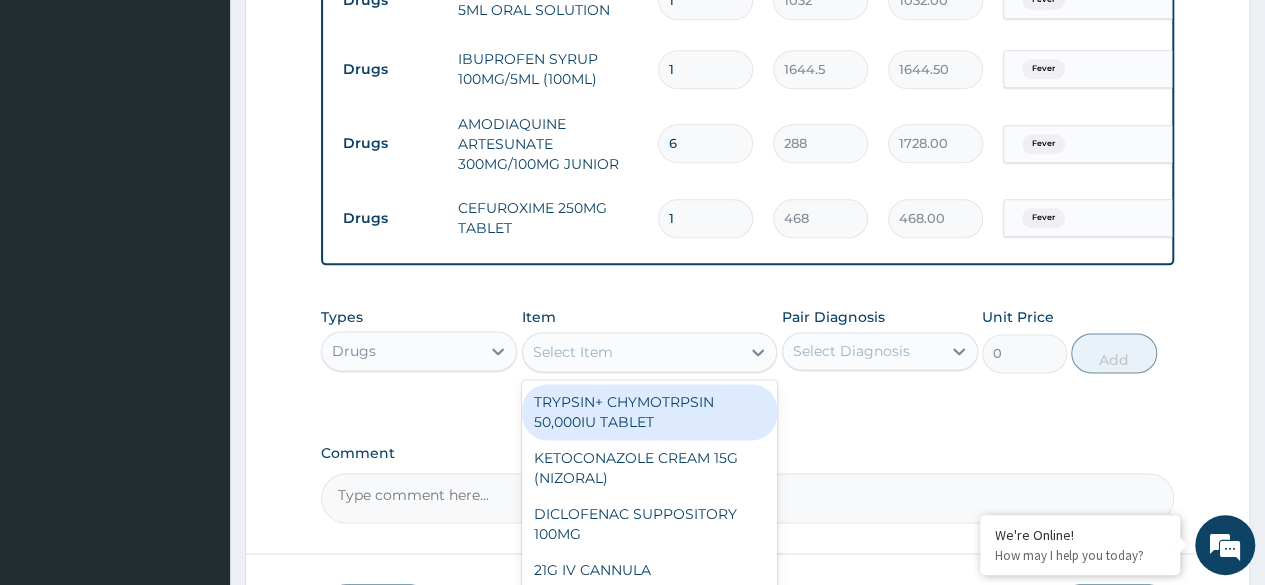 click on "Select Item" at bounding box center [573, 352] 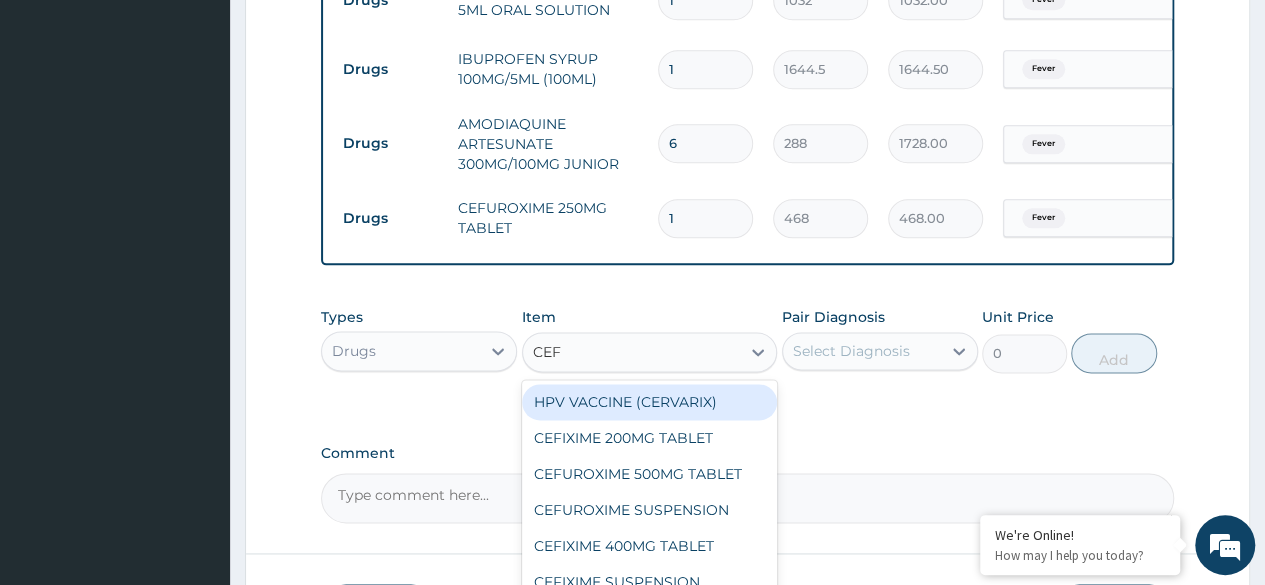 type on "CEFU" 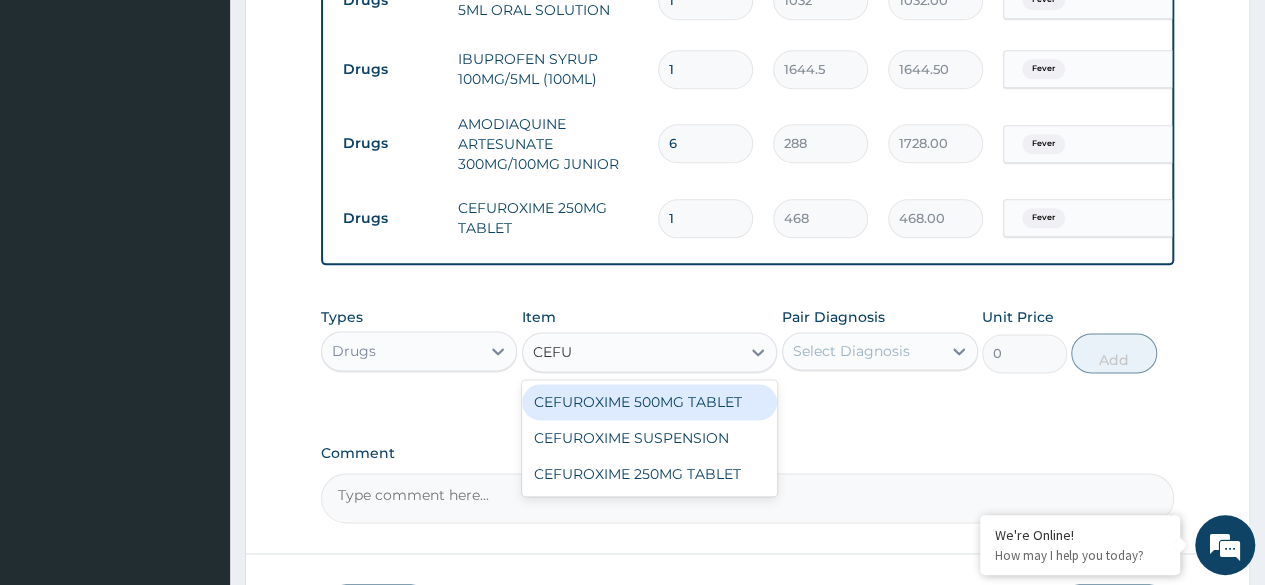 click on "CEFUROXIME SUSPENSION" at bounding box center [650, 438] 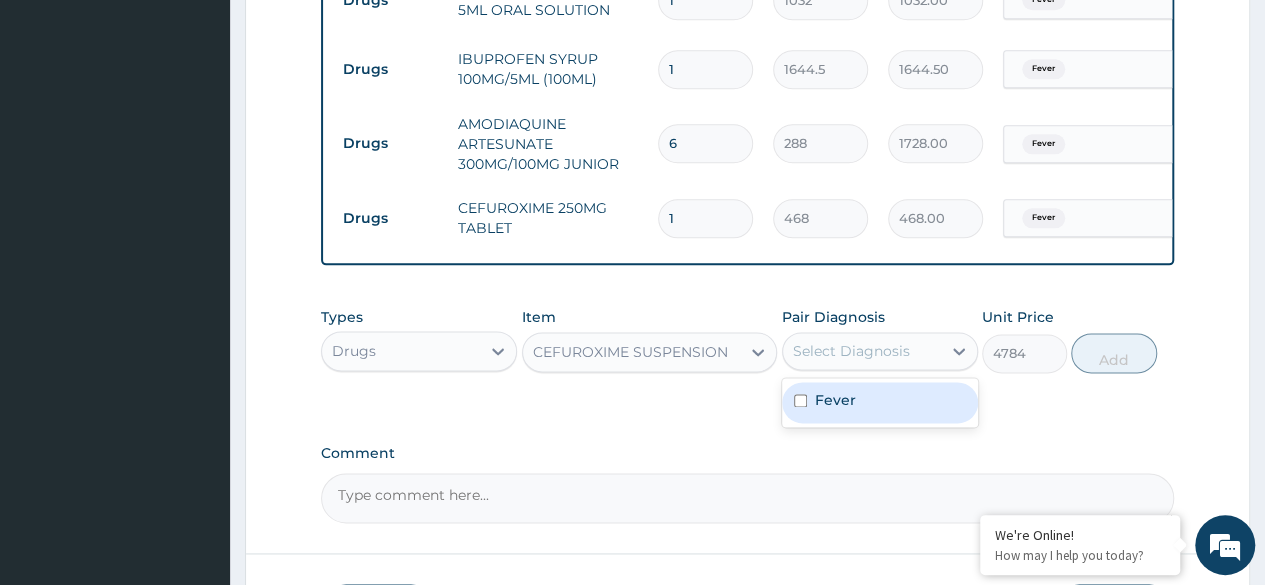 click on "Fever" at bounding box center (880, 402) 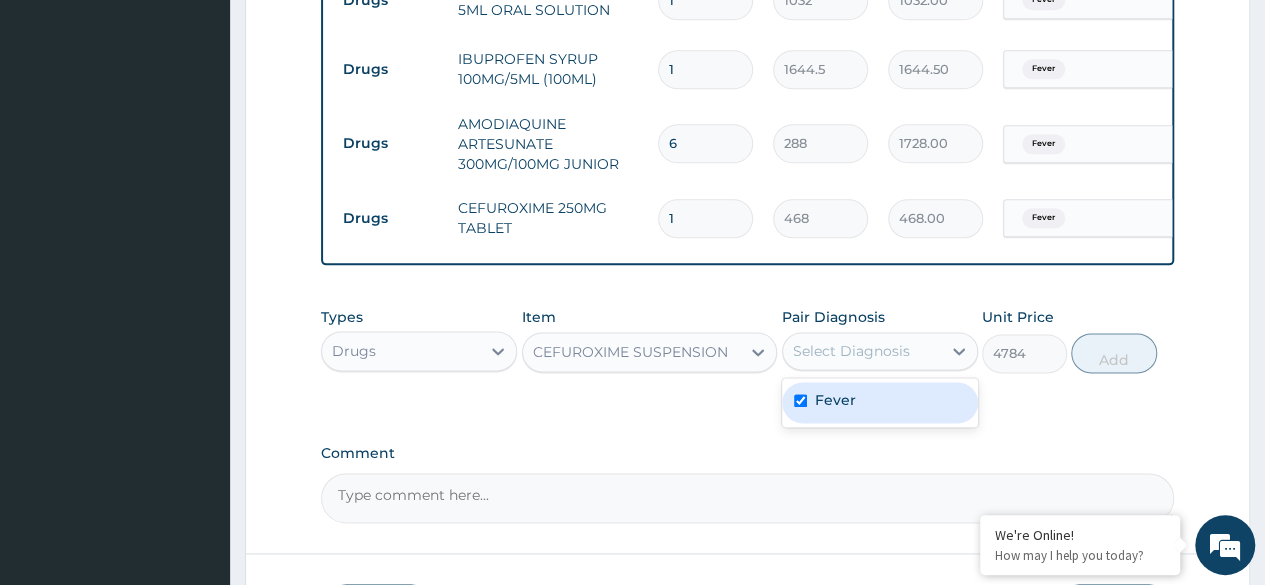 checkbox on "true" 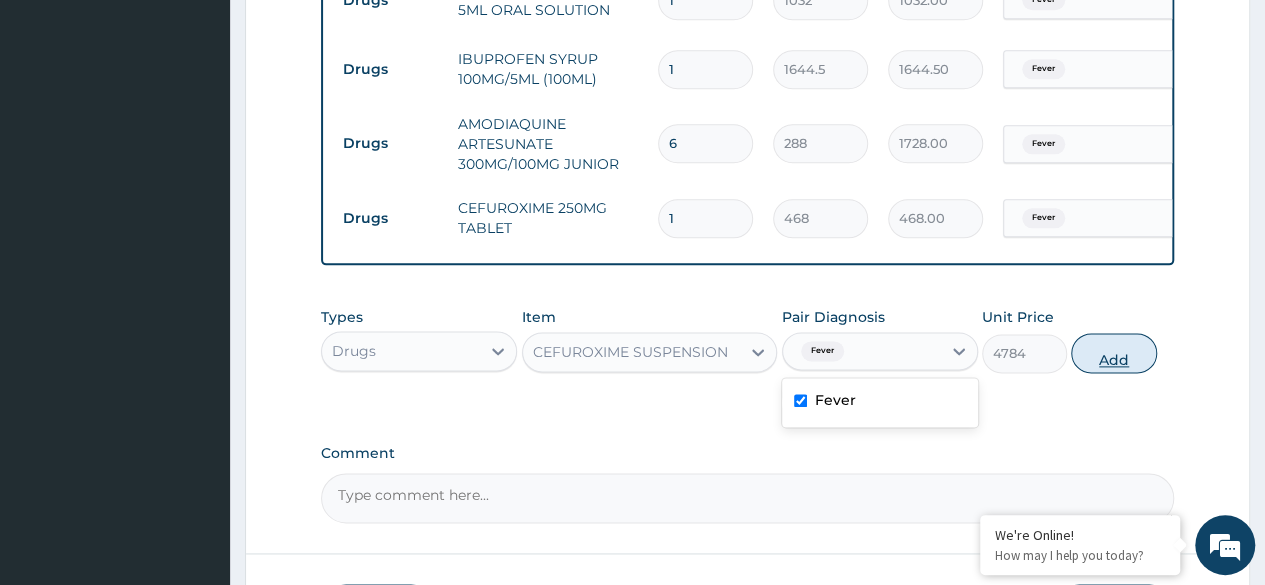 click on "Add" at bounding box center [1113, 353] 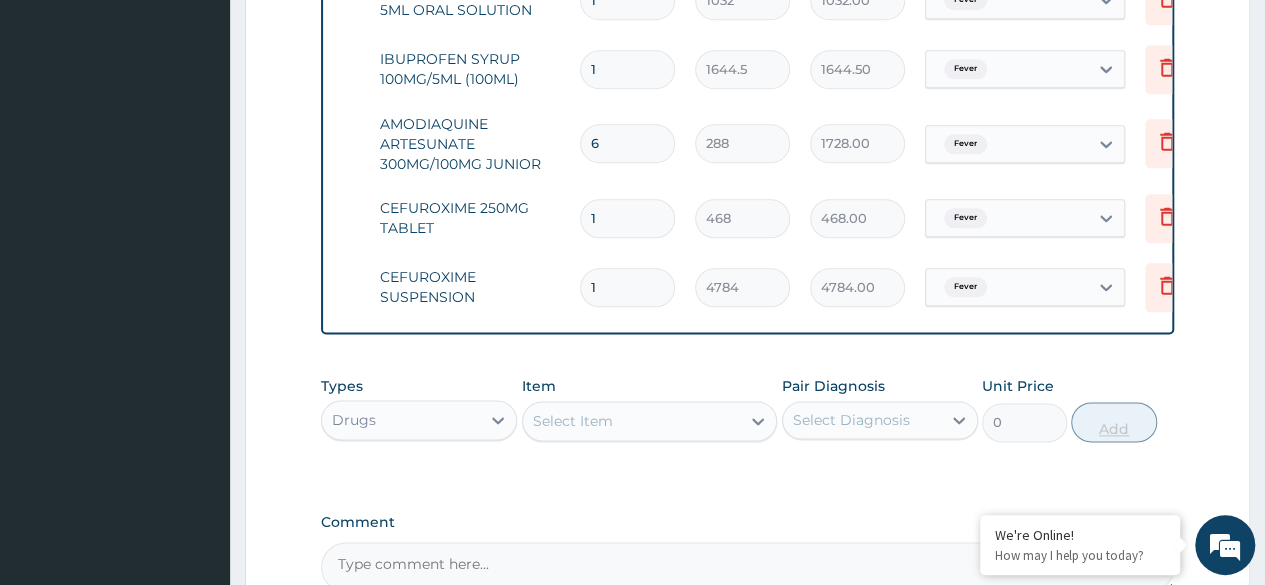 scroll, scrollTop: 0, scrollLeft: 150, axis: horizontal 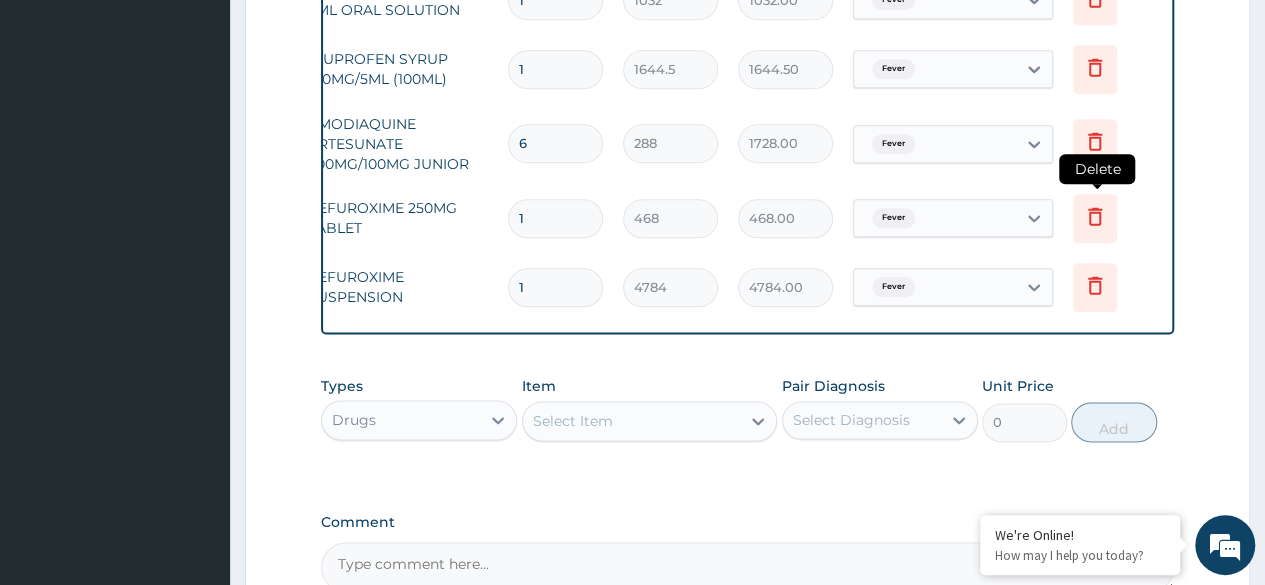 click 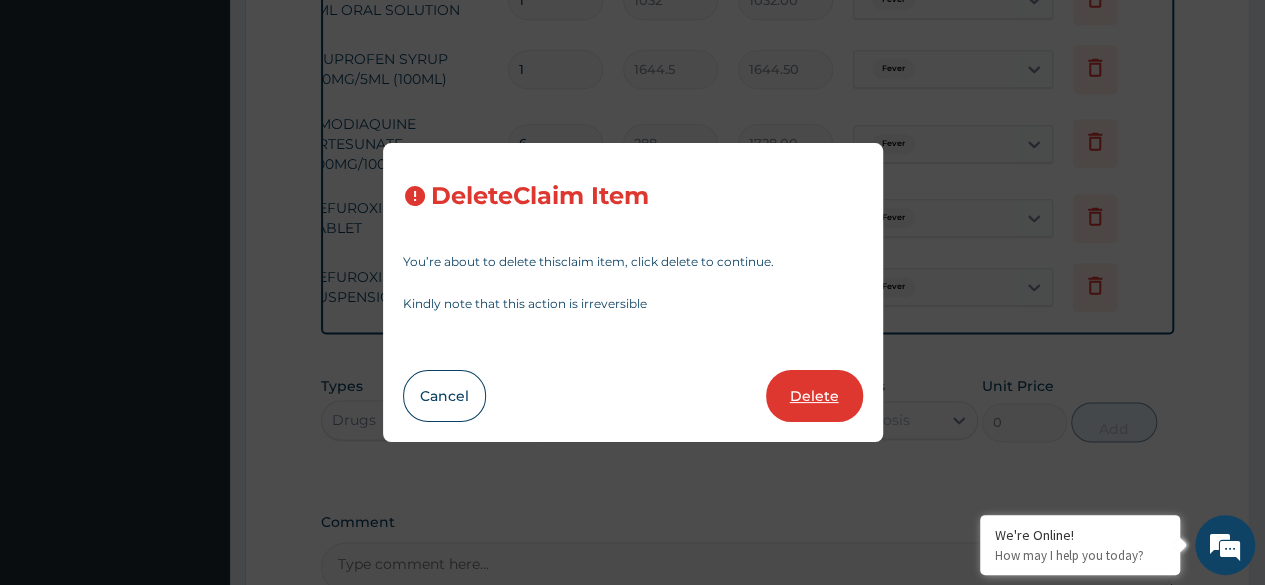 click on "Delete" at bounding box center (814, 396) 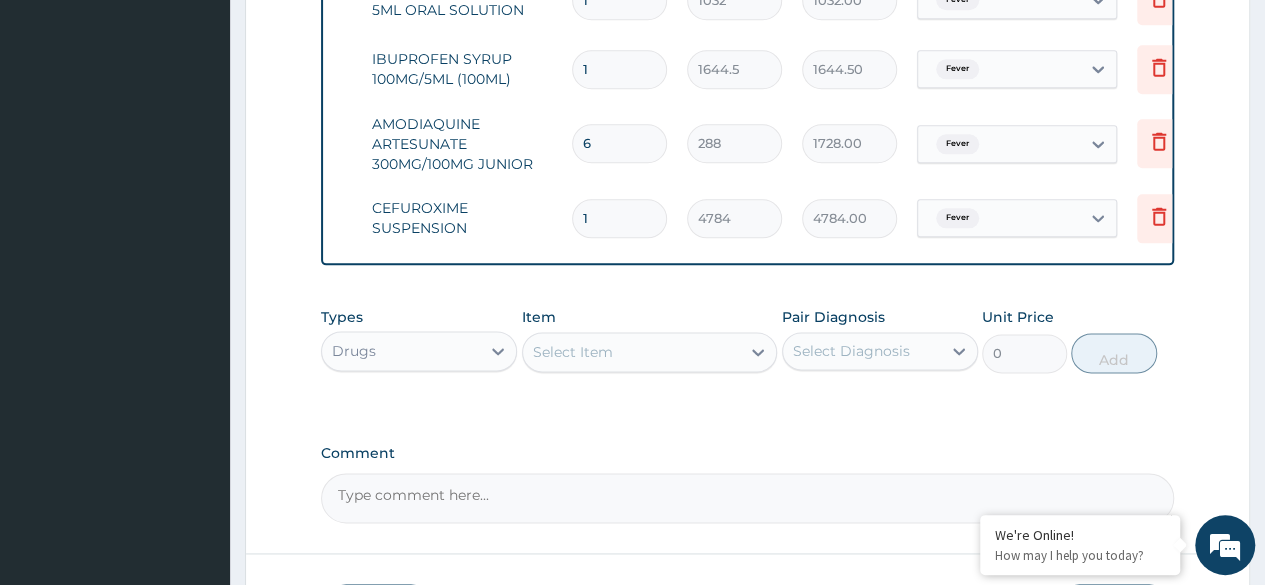 scroll, scrollTop: 0, scrollLeft: 0, axis: both 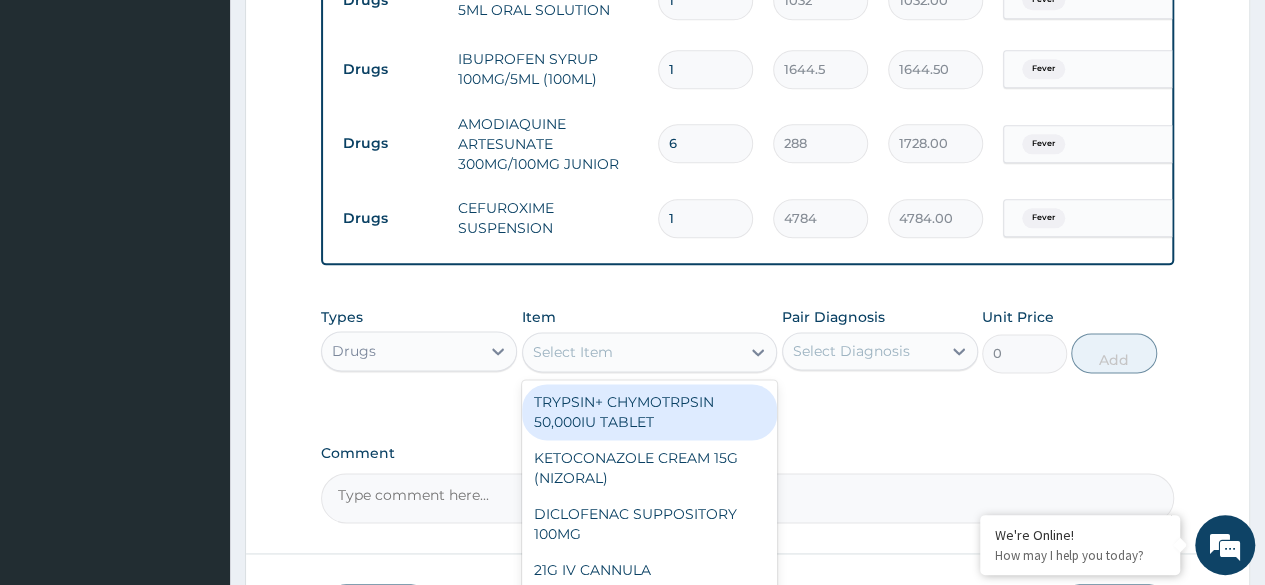 click on "Select Item" at bounding box center (632, 352) 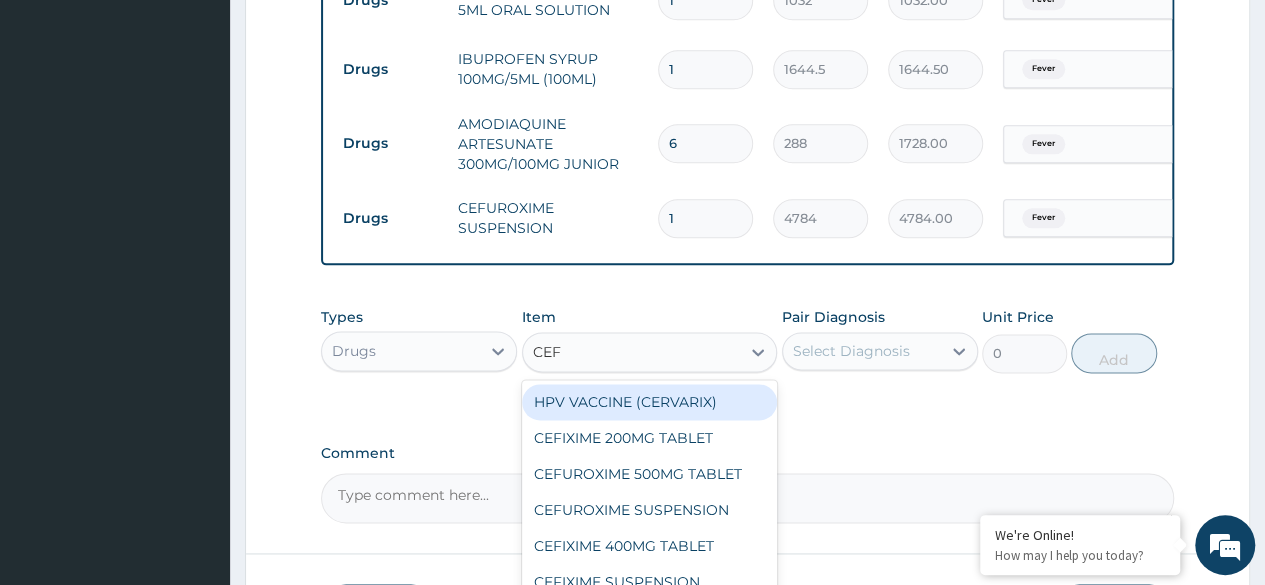 type on "CEFT" 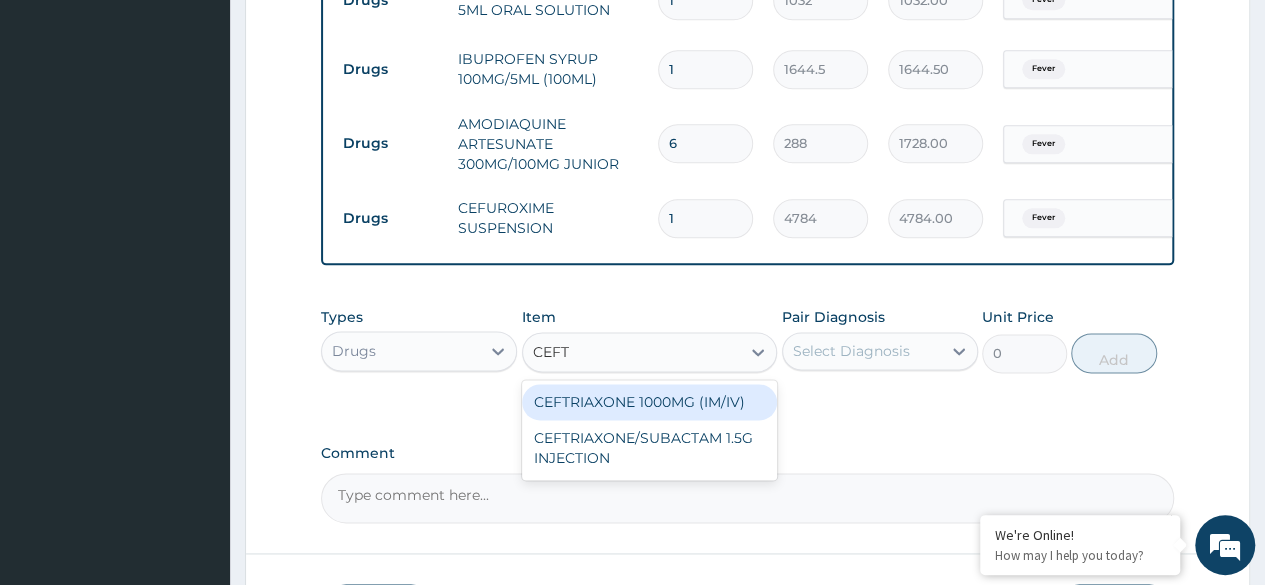 click on "CEFTRIAXONE 1000MG (IM/IV)" at bounding box center [650, 402] 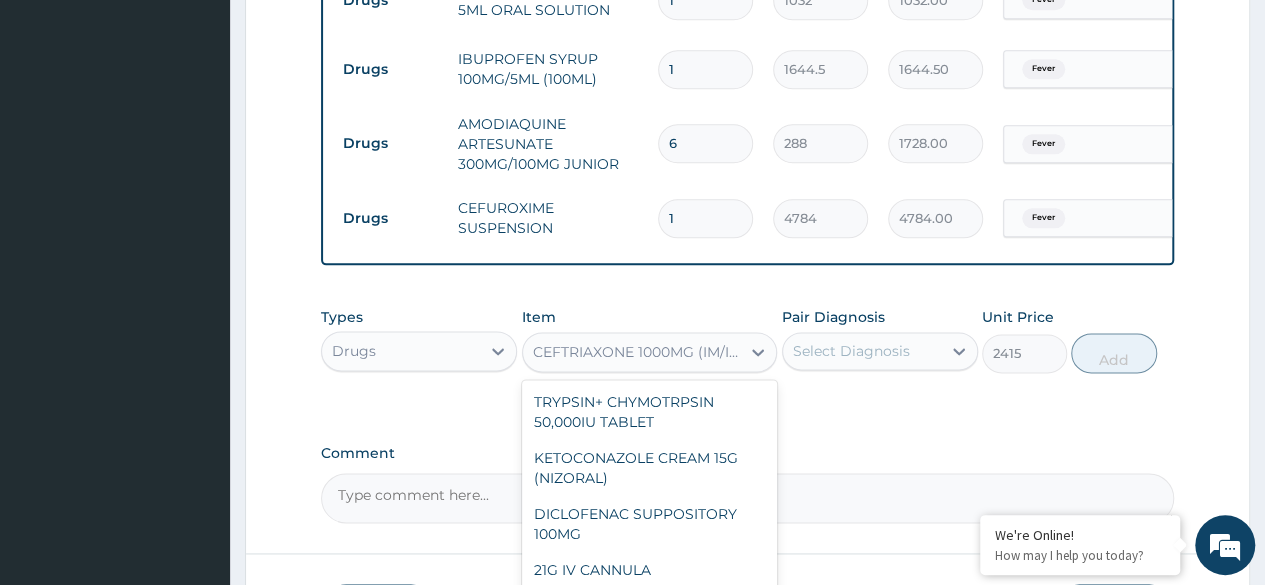 scroll, scrollTop: 12444, scrollLeft: 0, axis: vertical 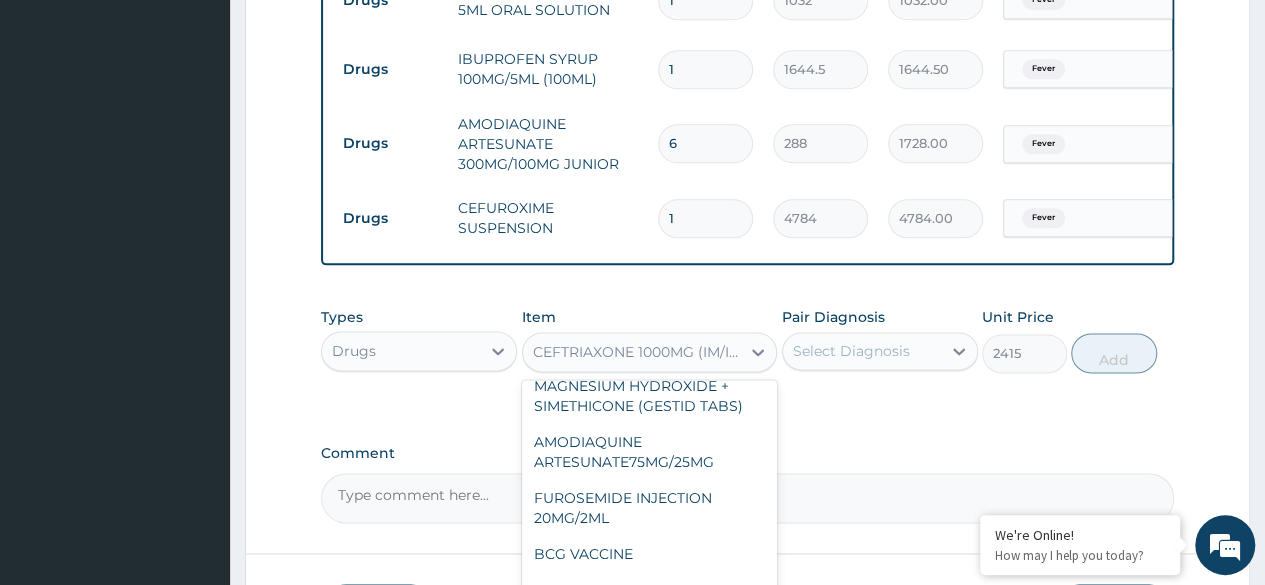 click on "CEFTRIAXONE 1000MG (IM/IV)" at bounding box center (638, 352) 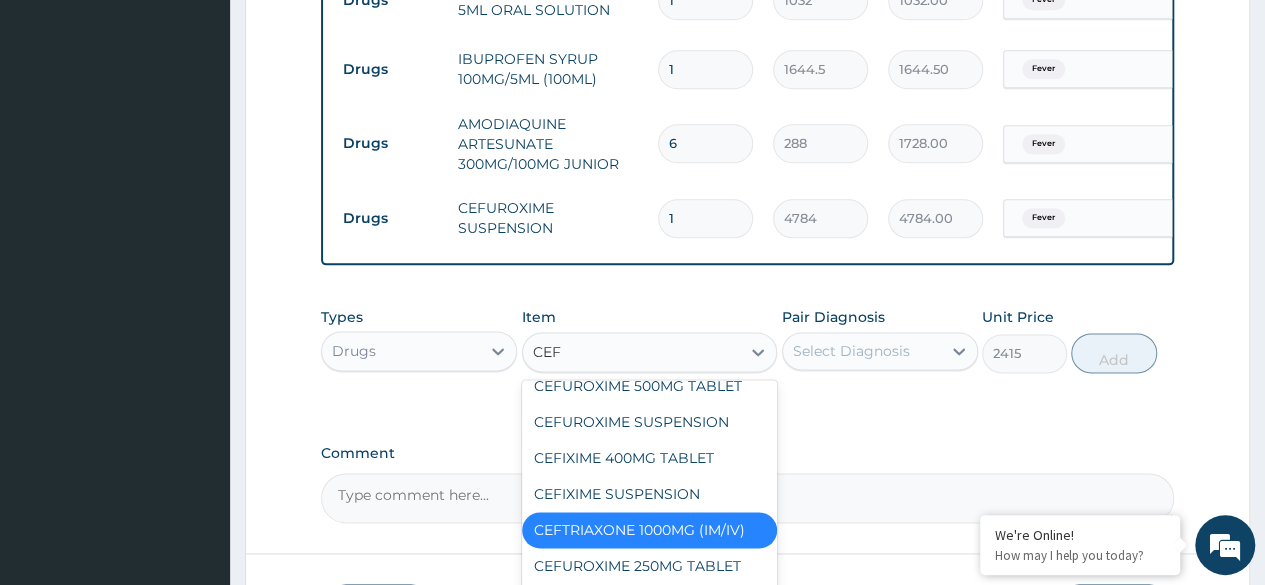 scroll, scrollTop: 24, scrollLeft: 0, axis: vertical 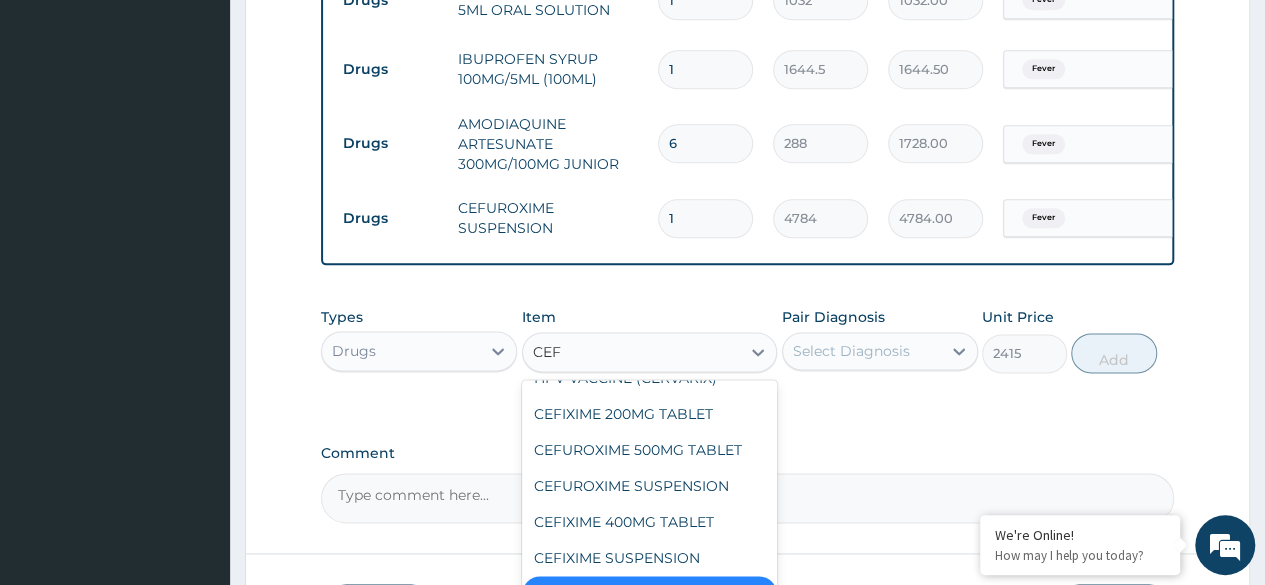 type on "CEFT" 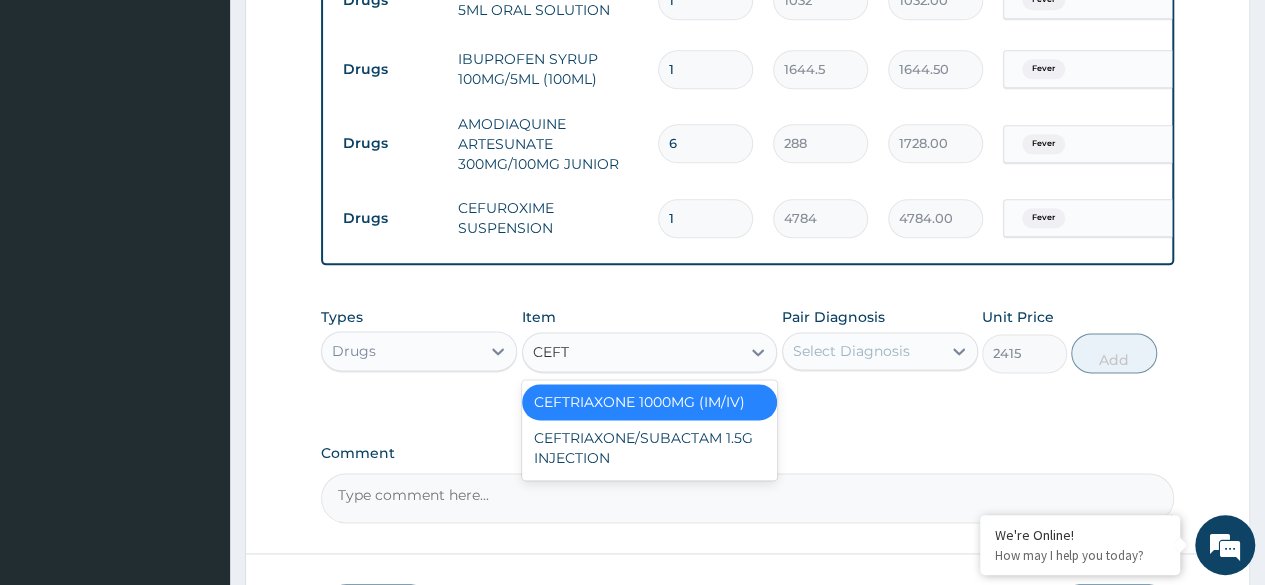 scroll, scrollTop: 0, scrollLeft: 0, axis: both 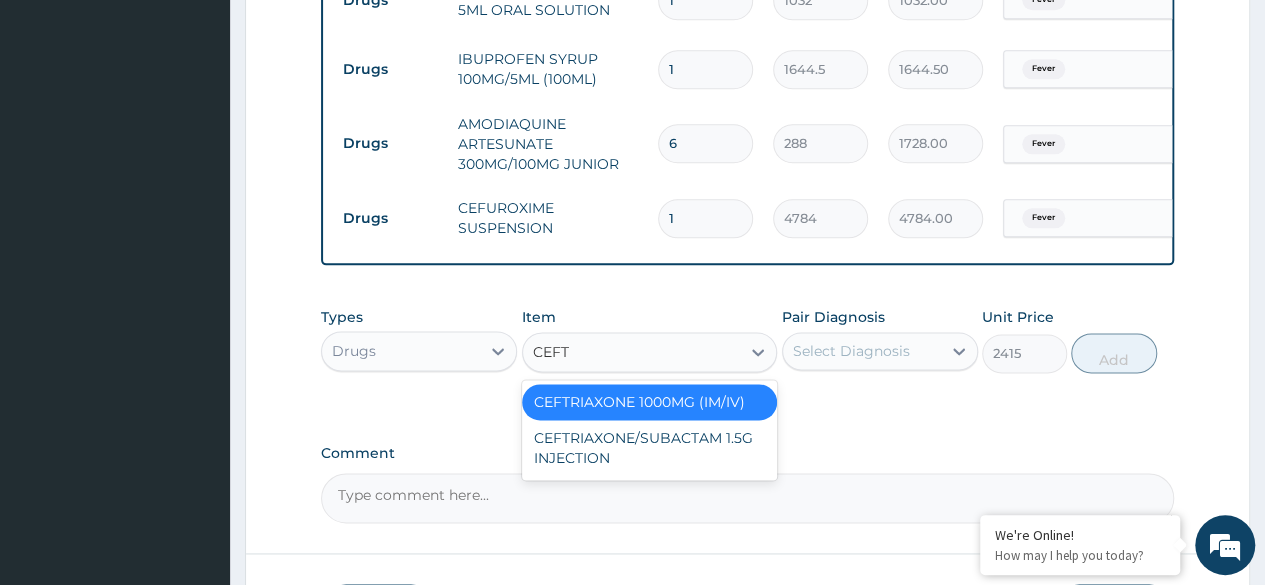 click on "CEFTRIAXONE 1000MG (IM/IV)" at bounding box center [650, 402] 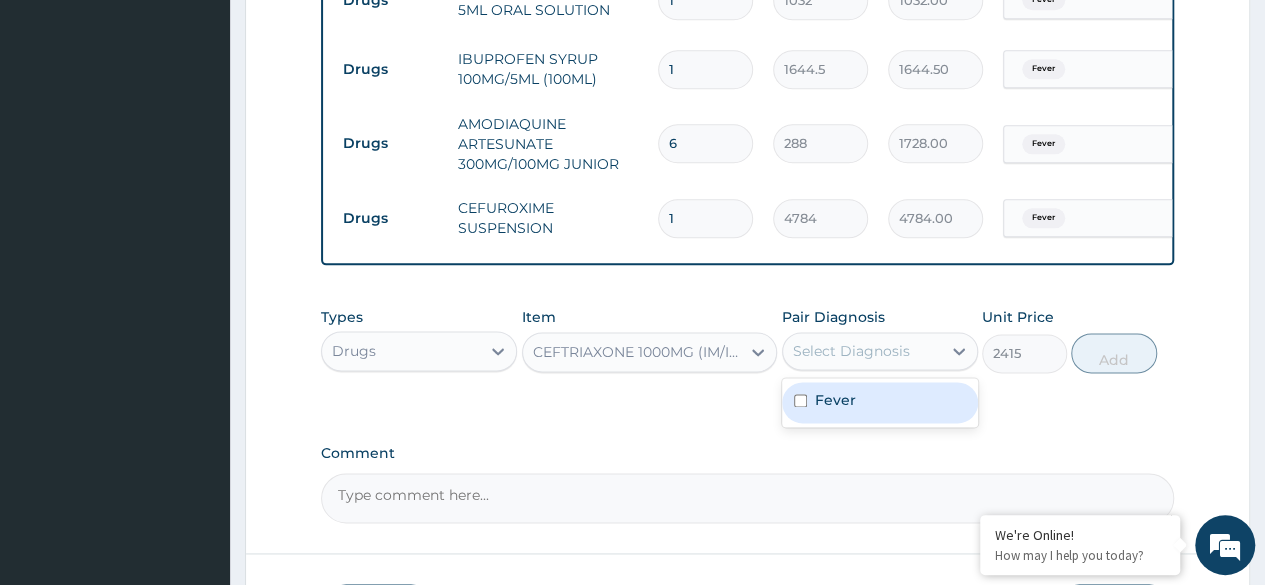 click on "Select Diagnosis" at bounding box center [851, 351] 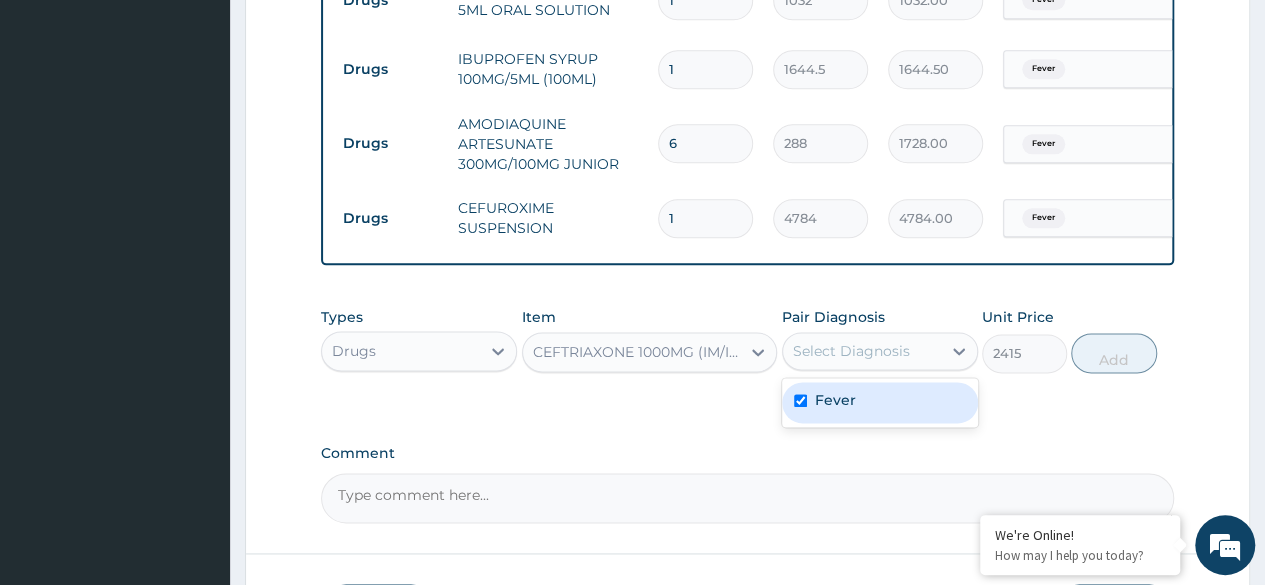 checkbox on "true" 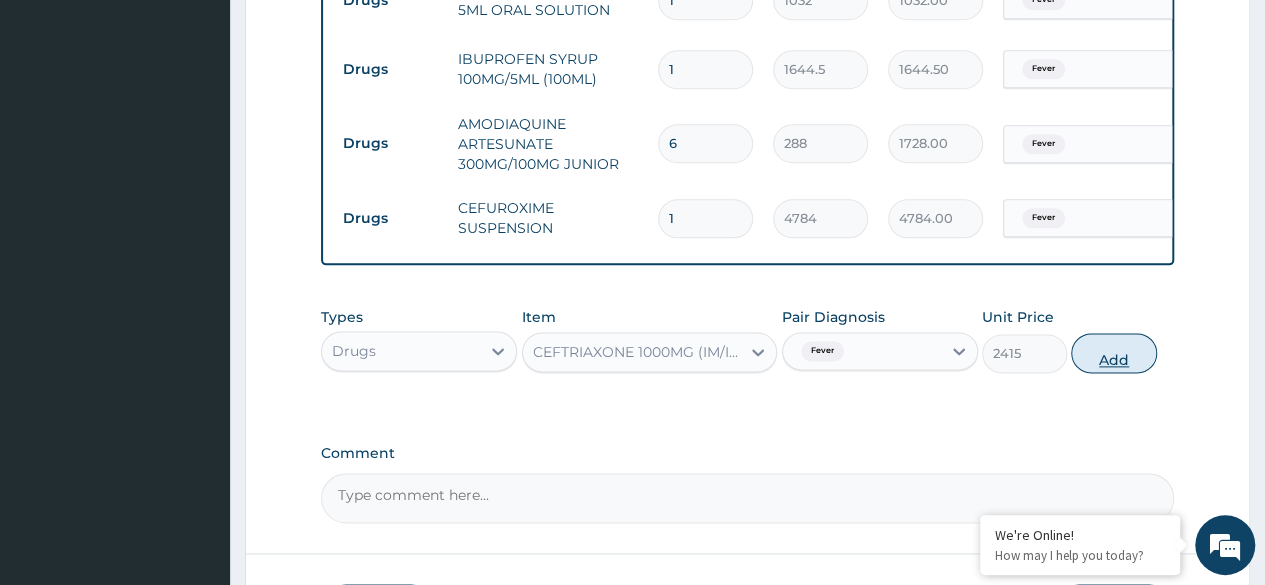 click on "Add" at bounding box center (1113, 353) 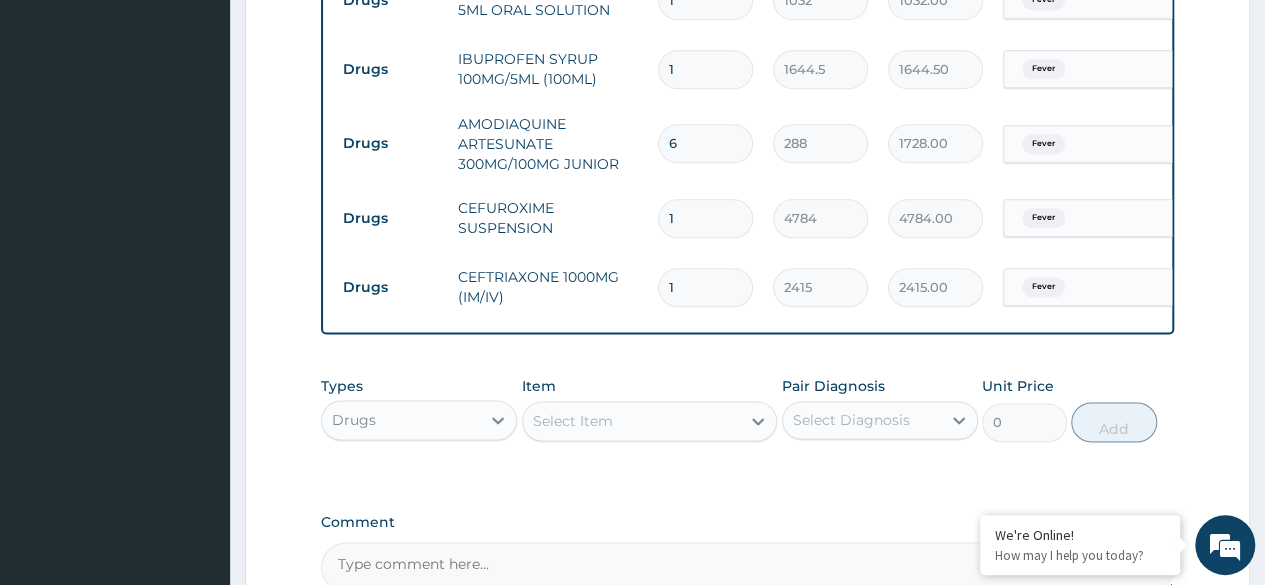 type 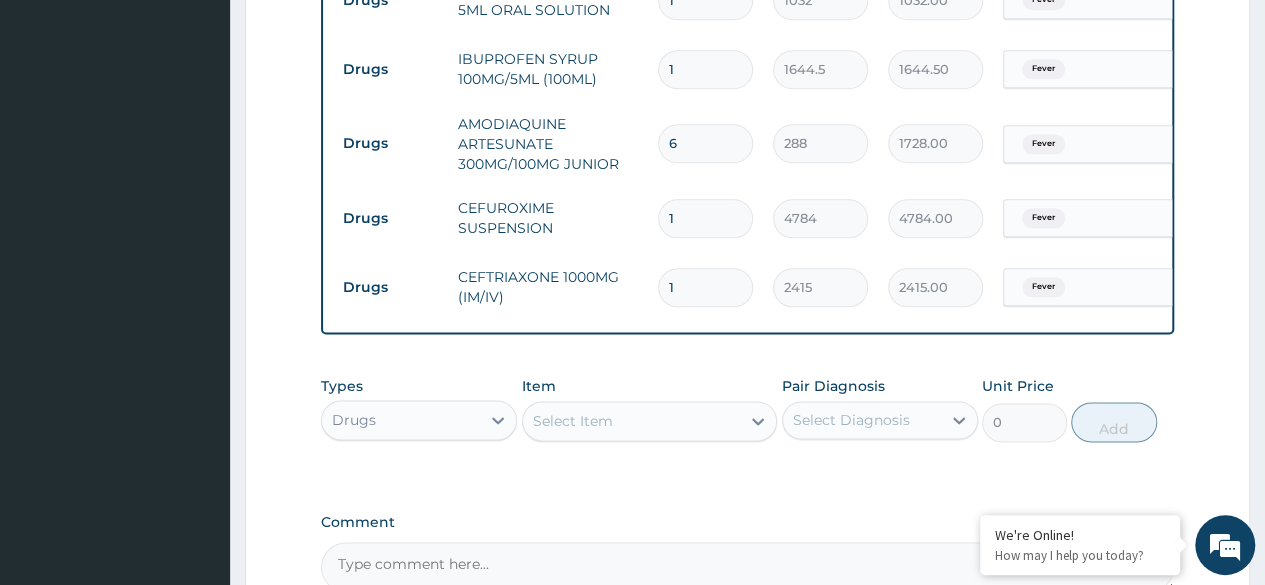 type on "0.00" 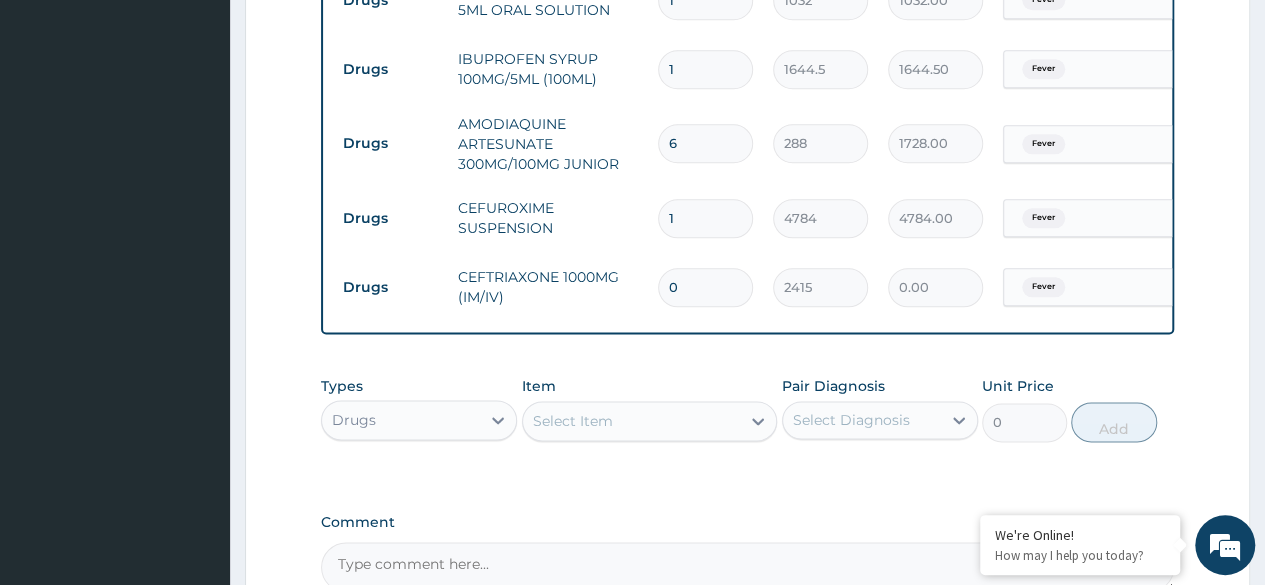 type on "05" 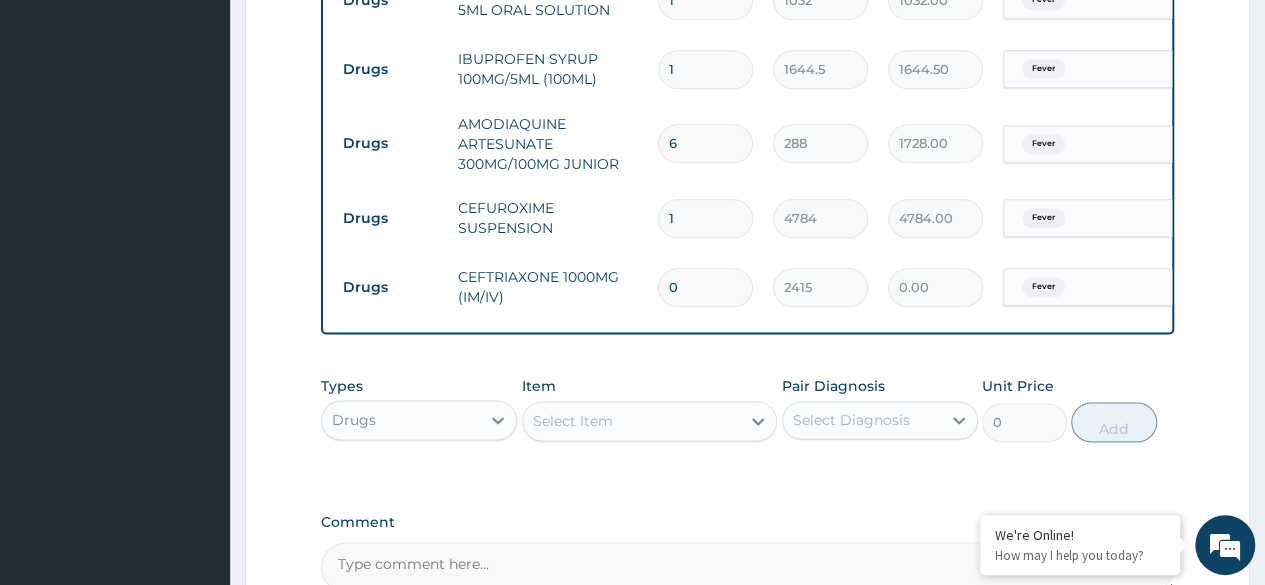 type on "12075.00" 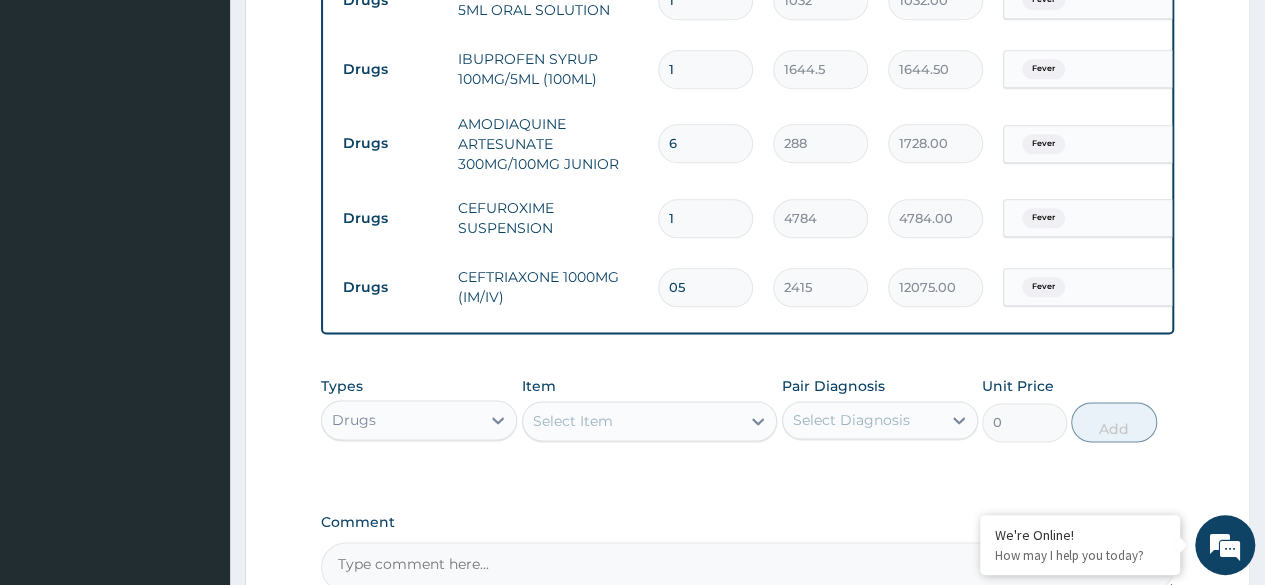 type on "0" 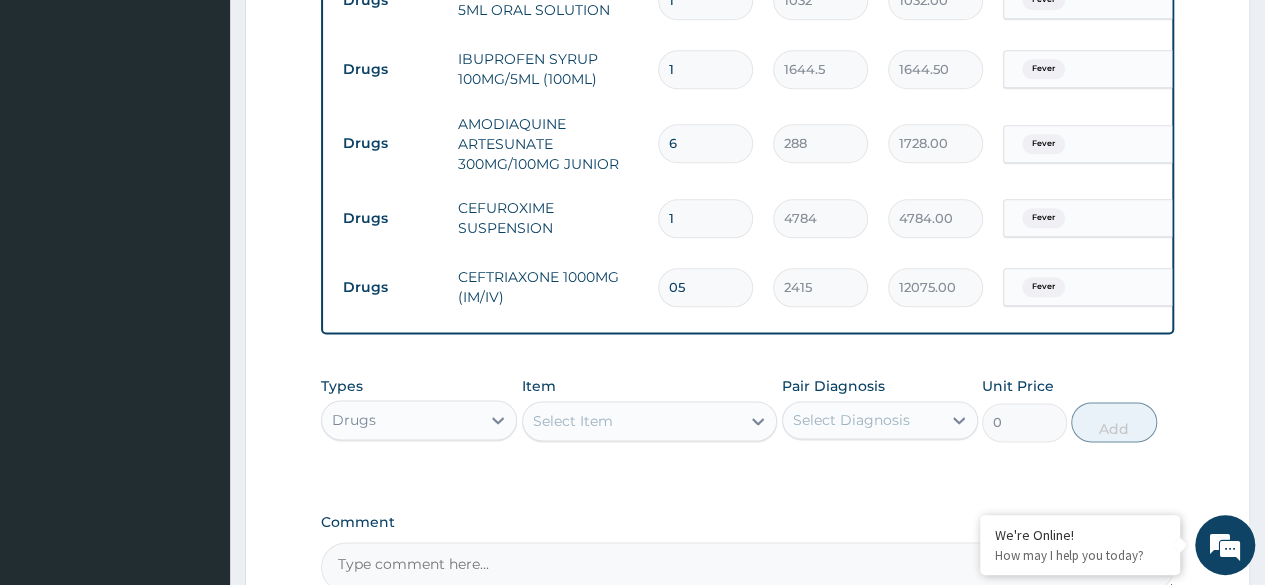 type on "0.00" 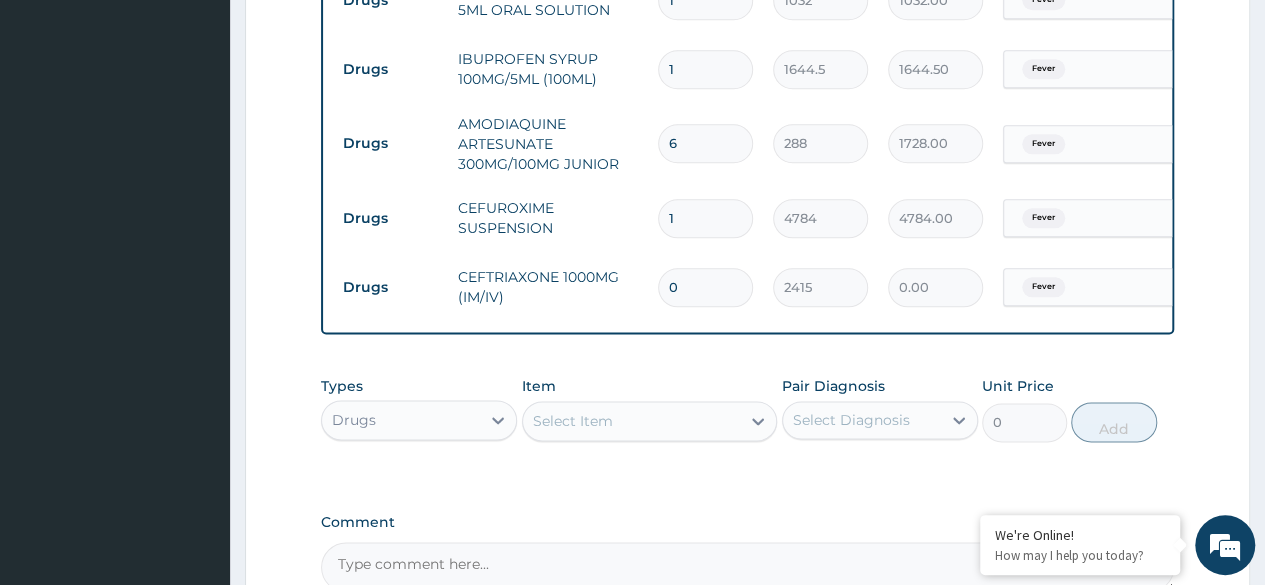 type on "05" 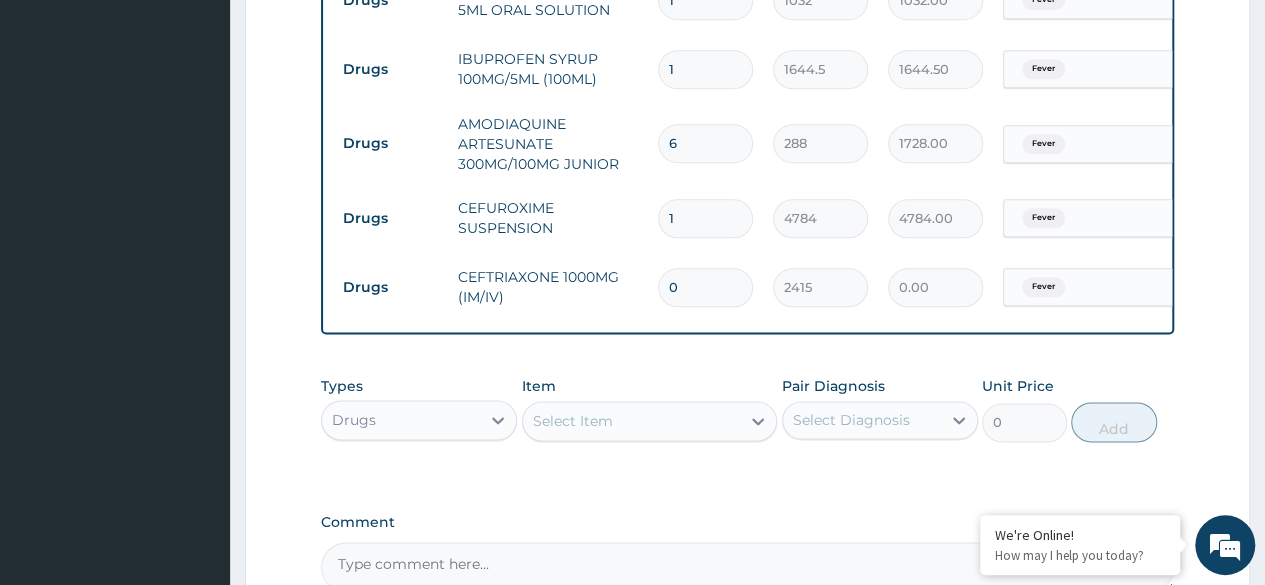 type on "12075.00" 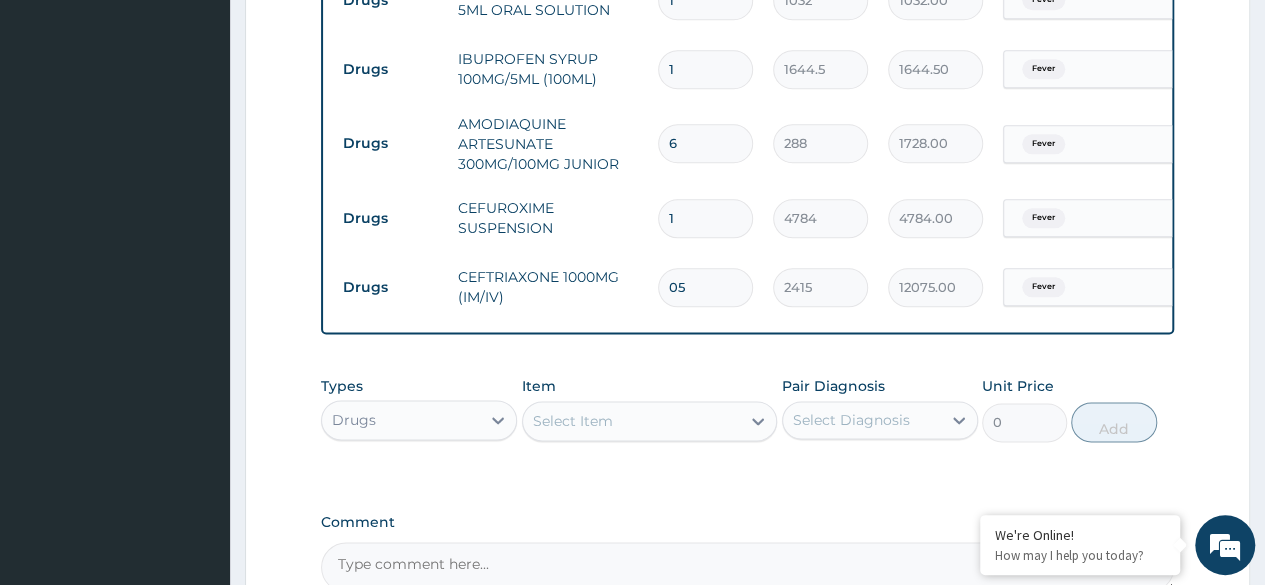 type on "055" 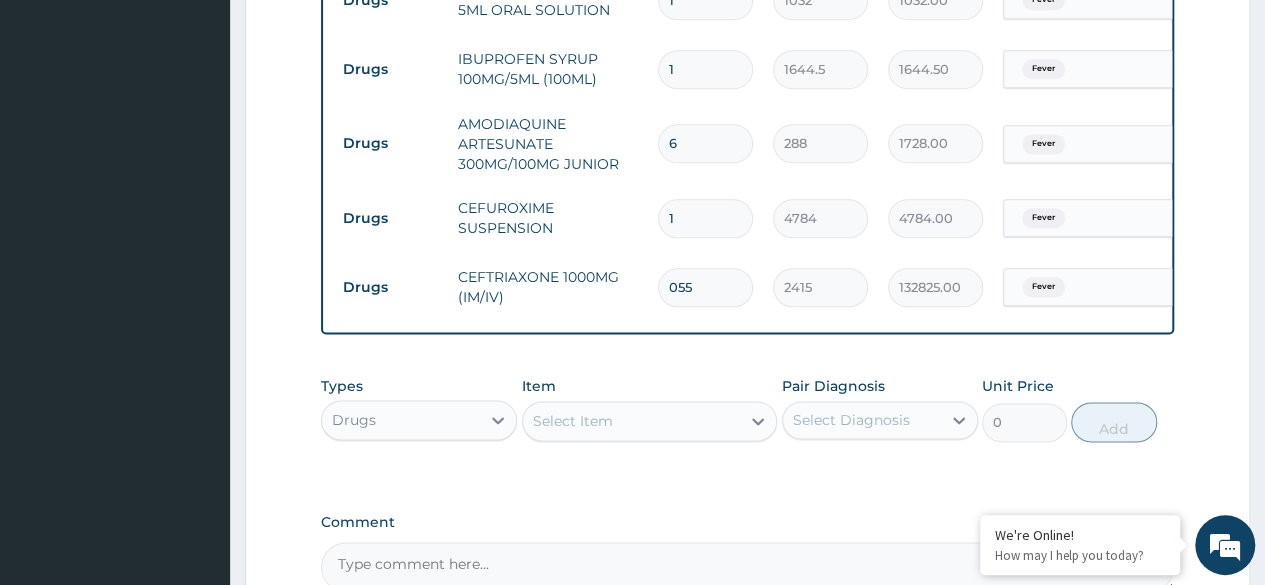 type on "0555" 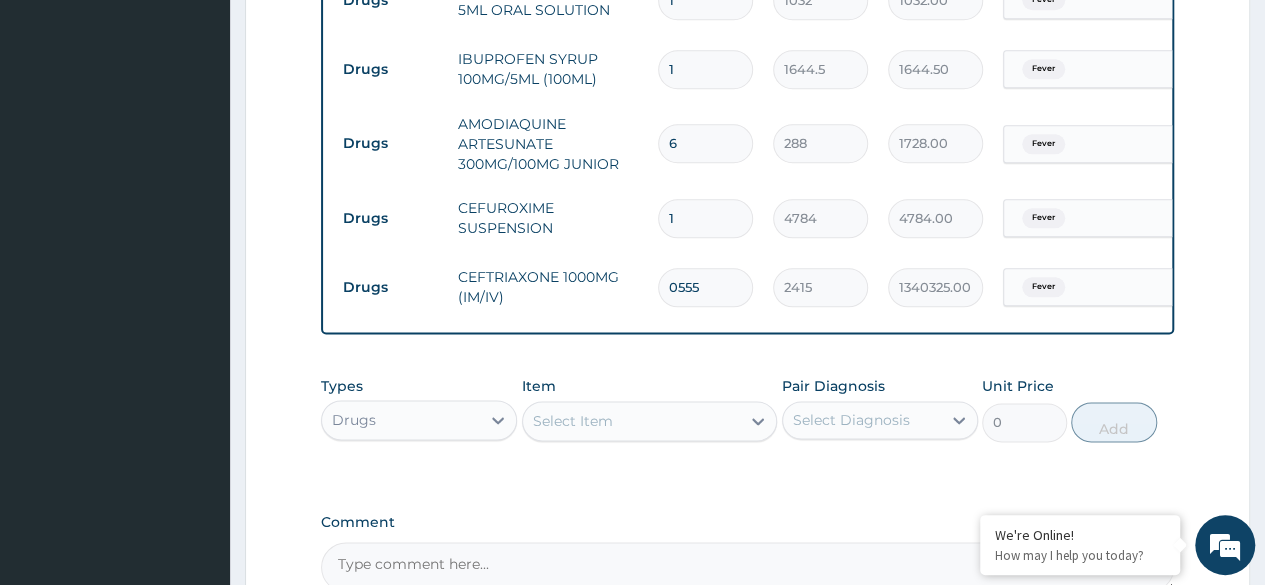 type on "055" 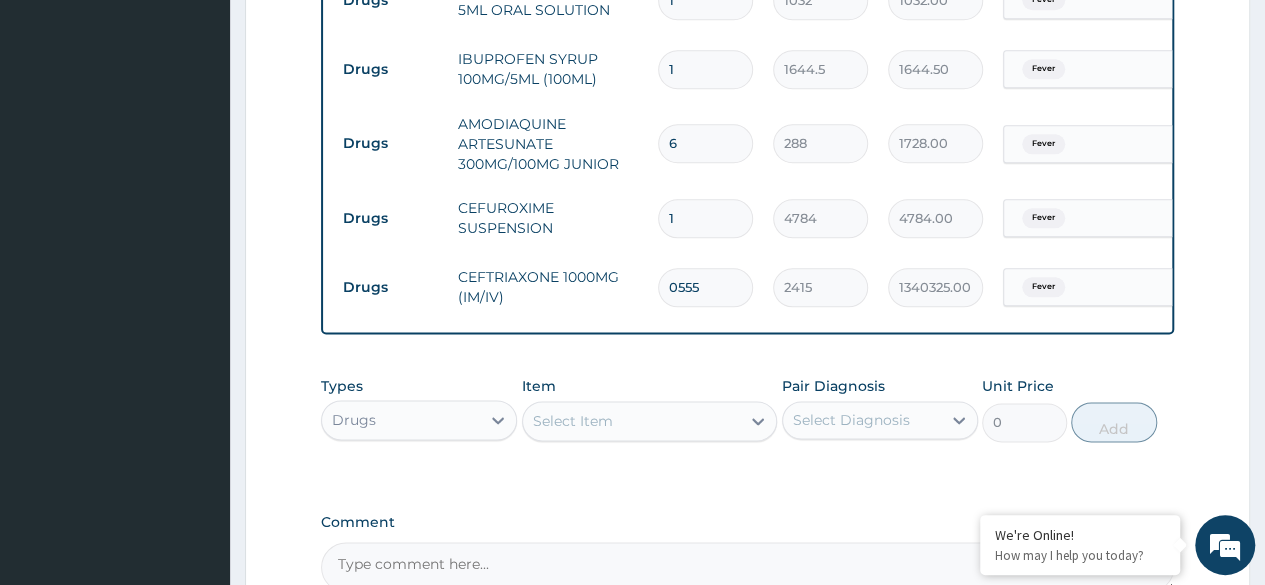 type on "132825.00" 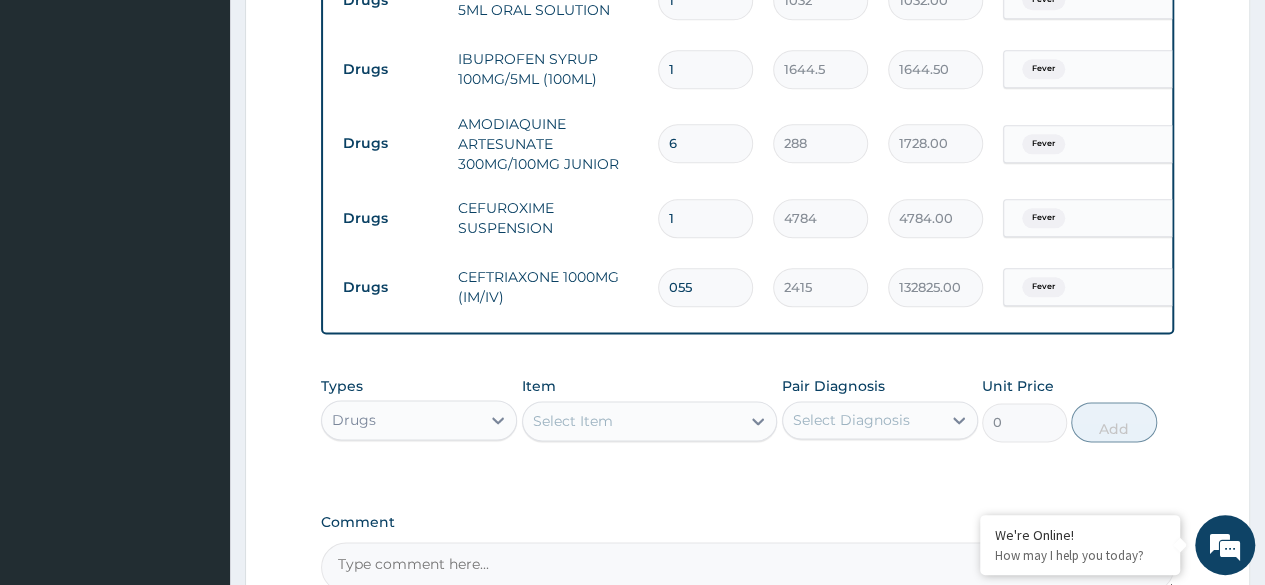 type on "05" 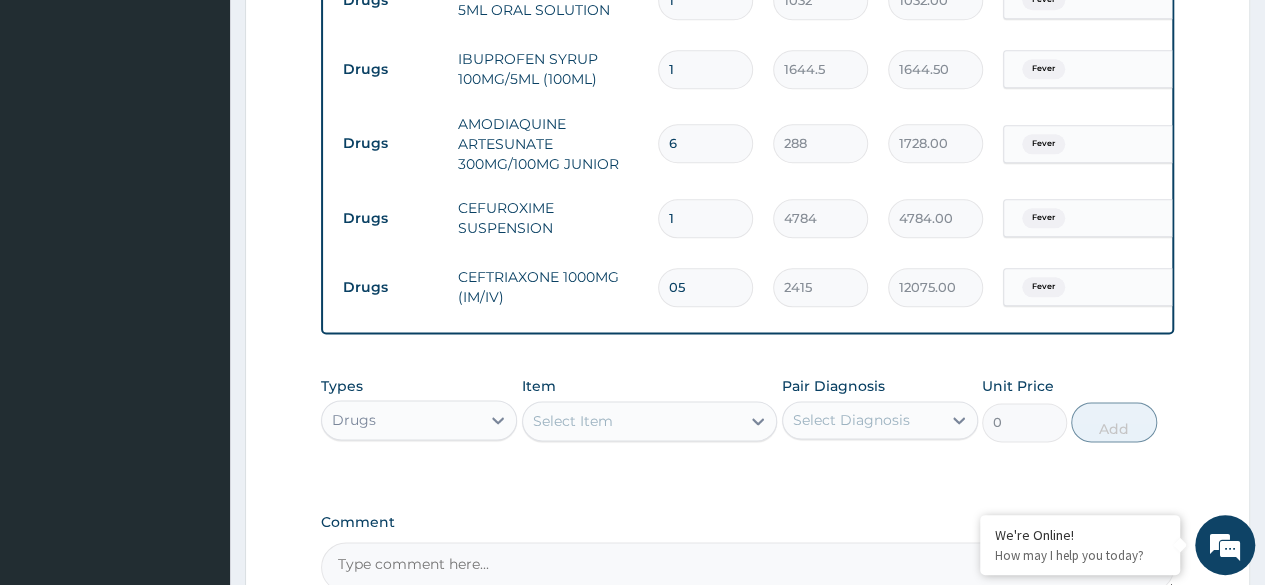 type on "0" 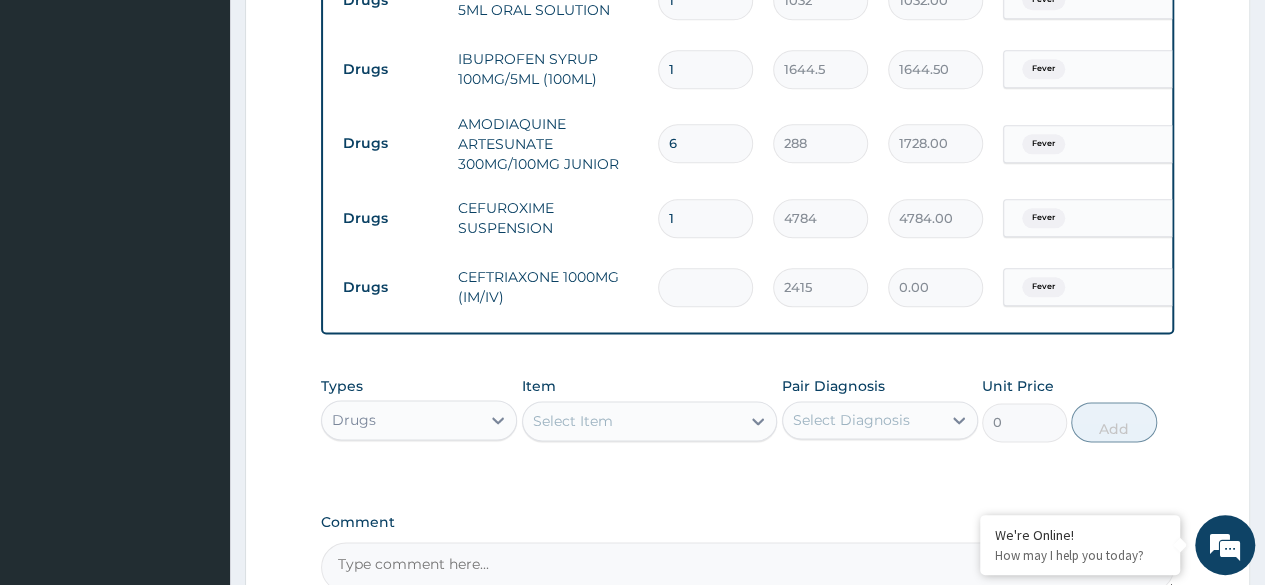 click on "Types Drugs Item Select Item Pair Diagnosis Select Diagnosis Unit Price 0 Add" at bounding box center [747, 424] 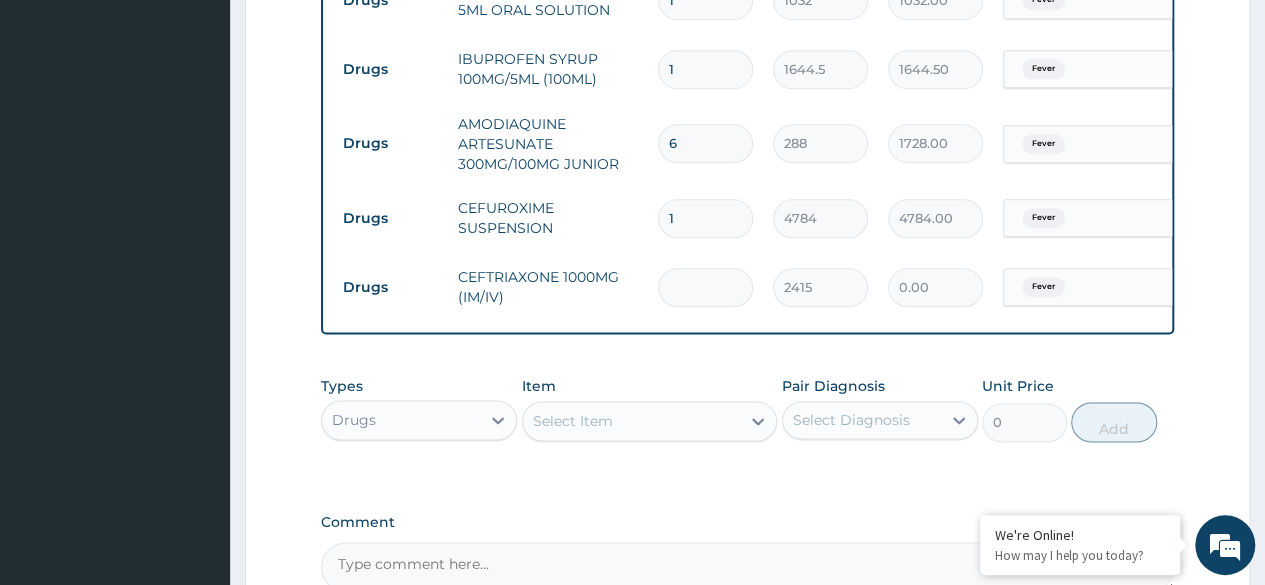 type on "1" 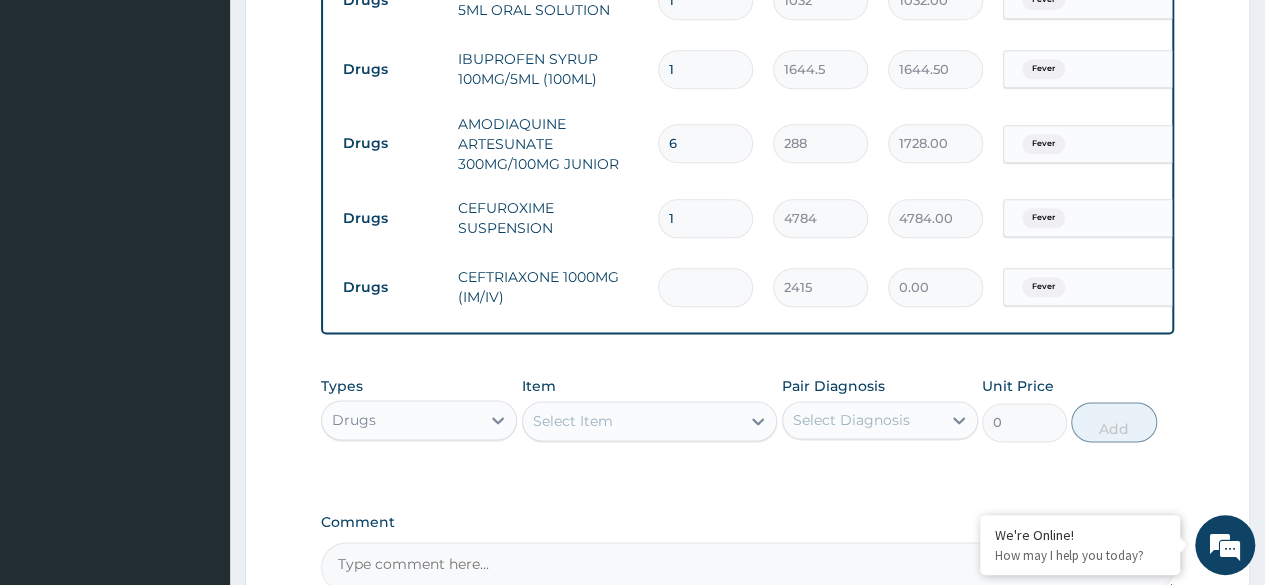 type on "2415.00" 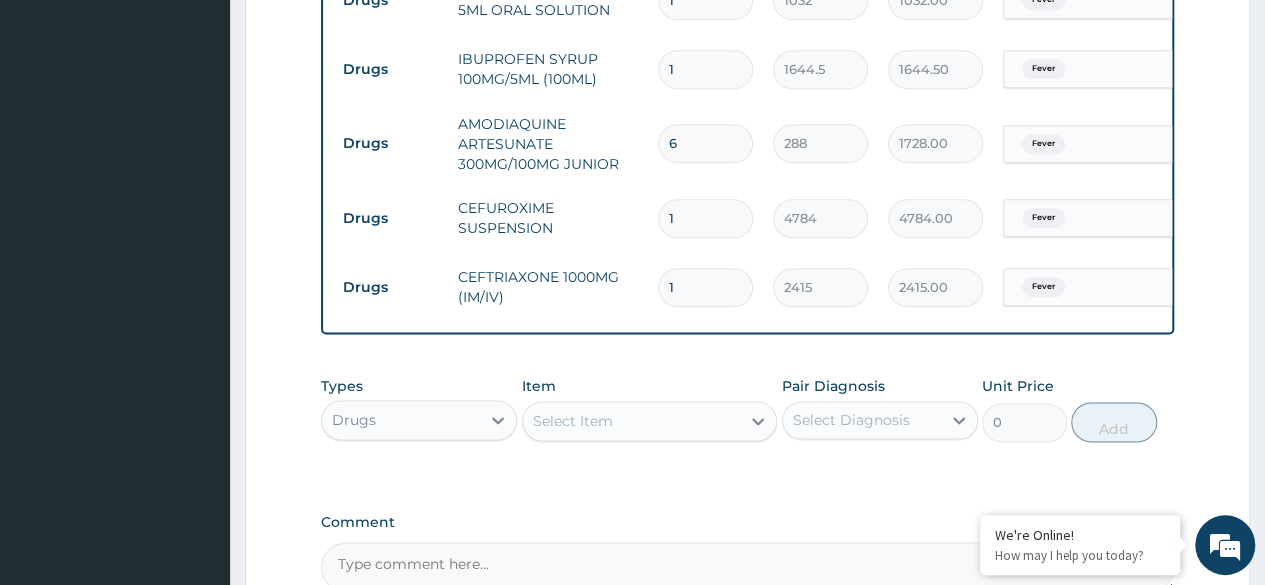 type 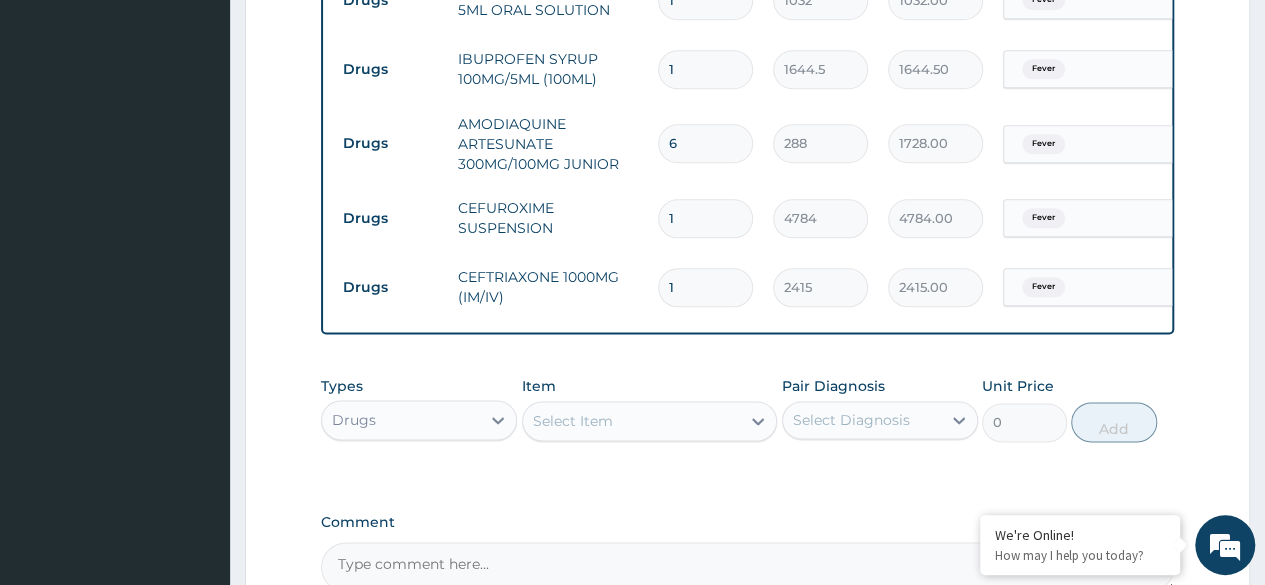 type on "0.00" 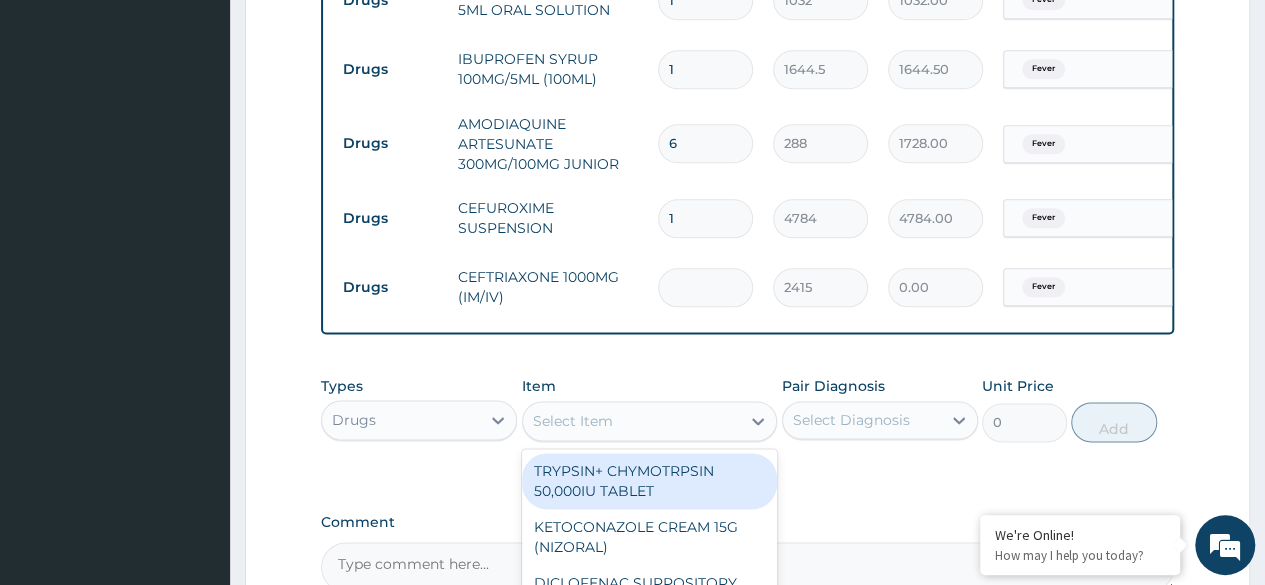 click on "Select Item" at bounding box center (632, 421) 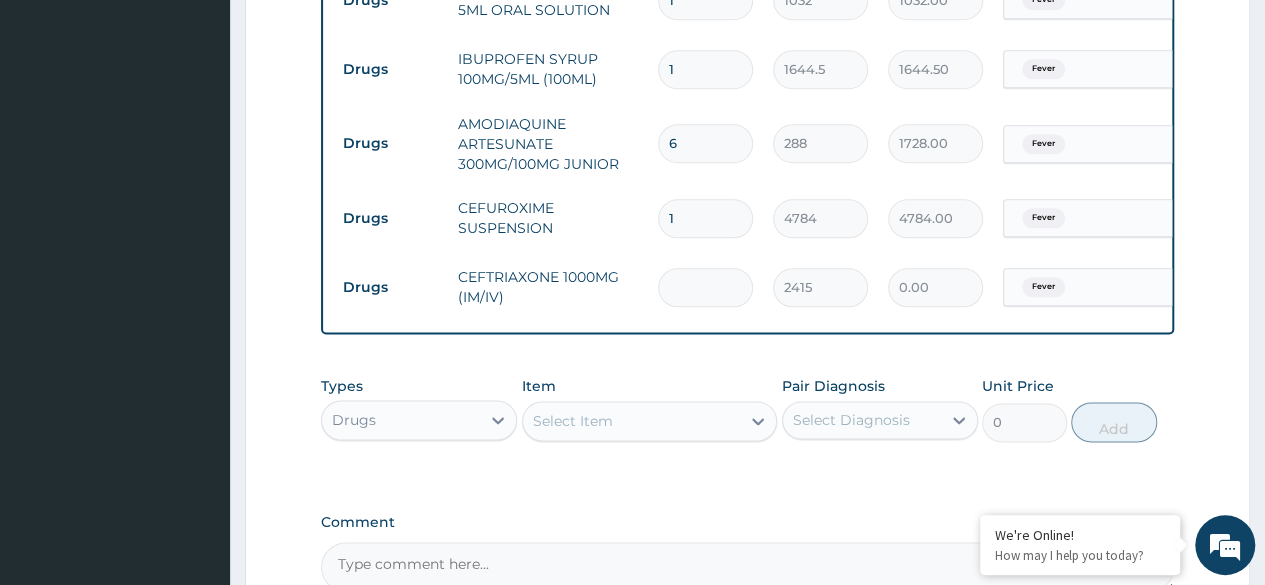 click at bounding box center (705, 287) 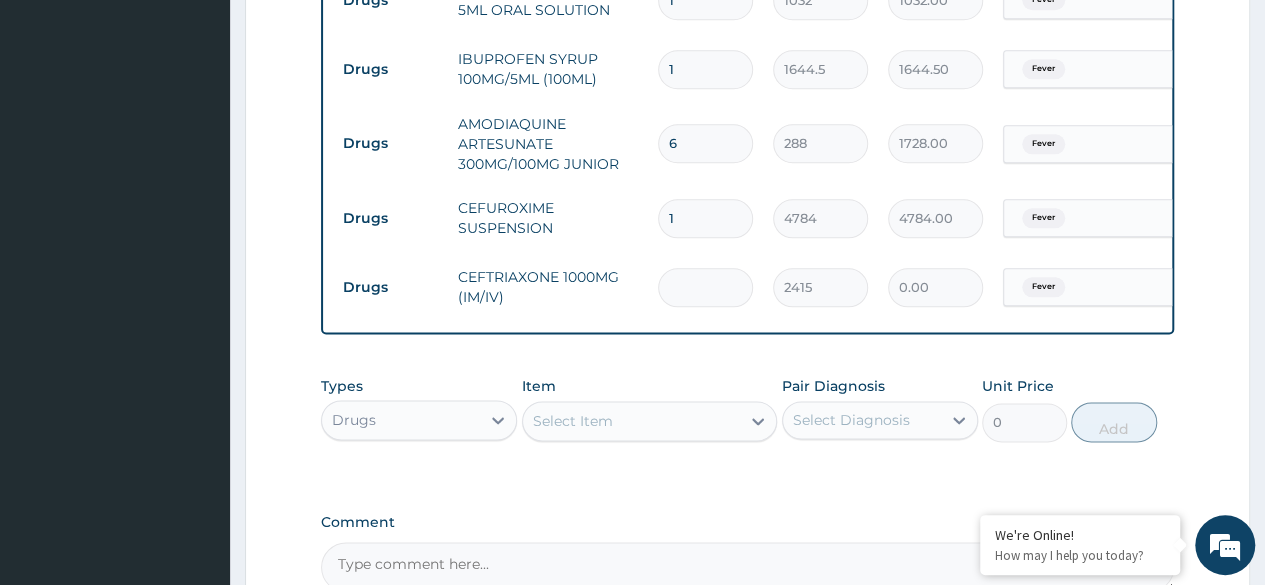 type on "1" 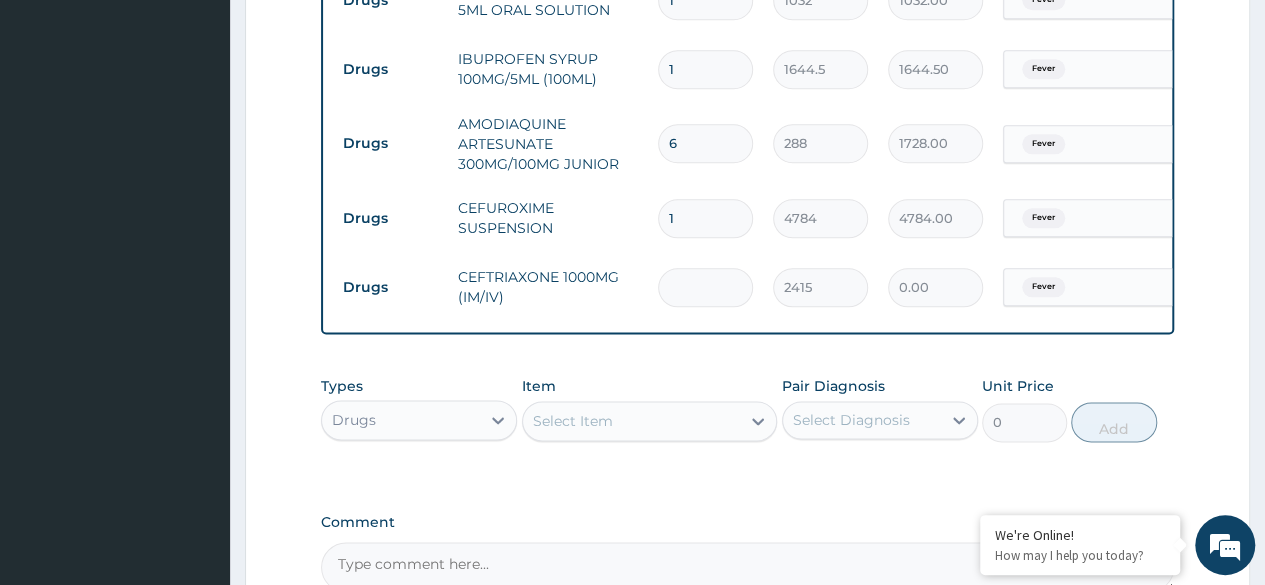 type on "2415.00" 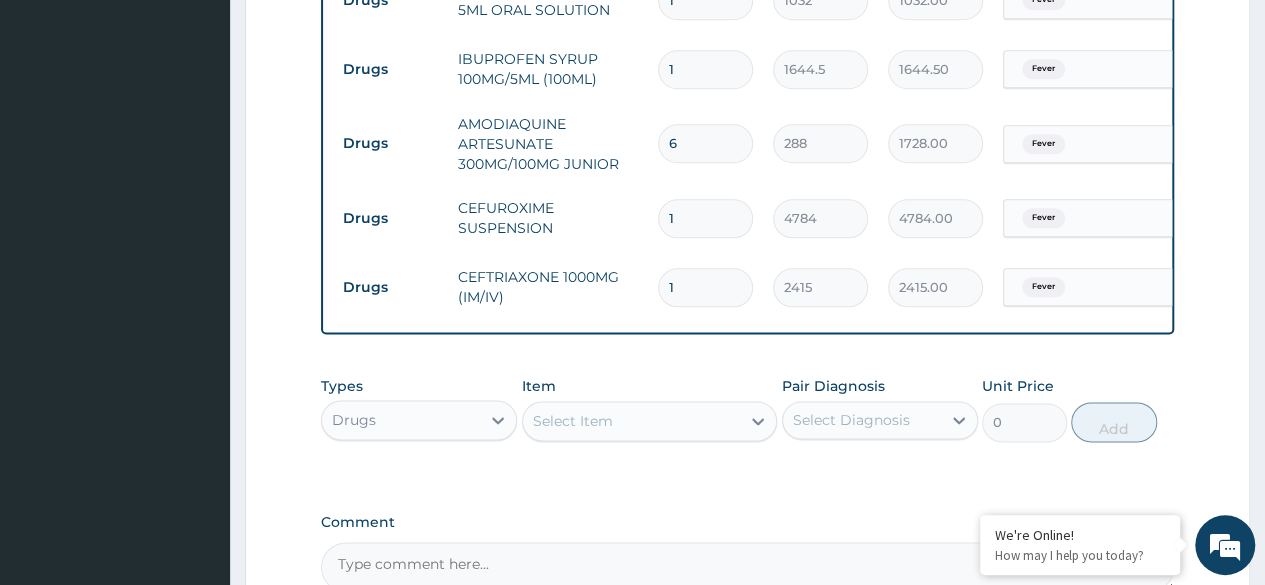 type on "1" 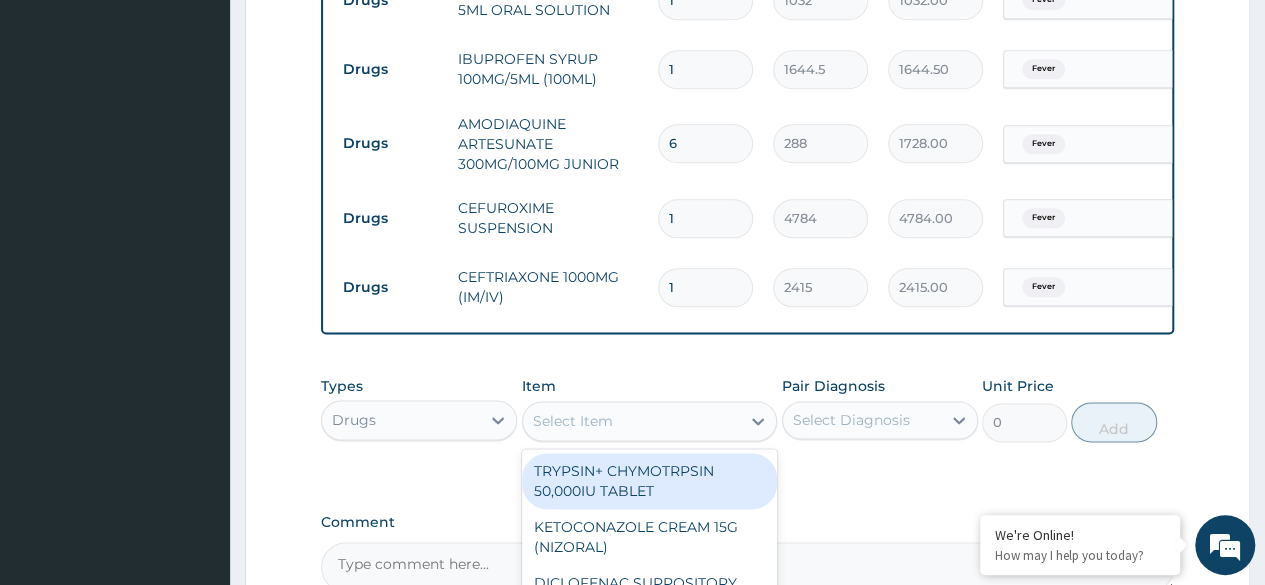 click on "Select Item" at bounding box center [632, 421] 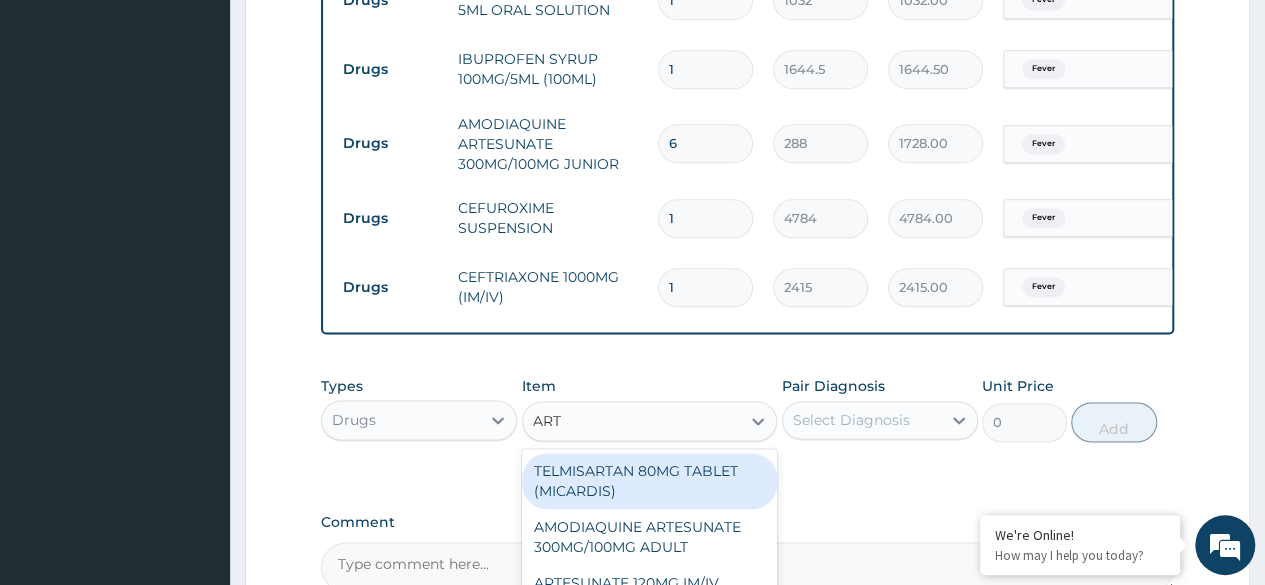type on "ARTE" 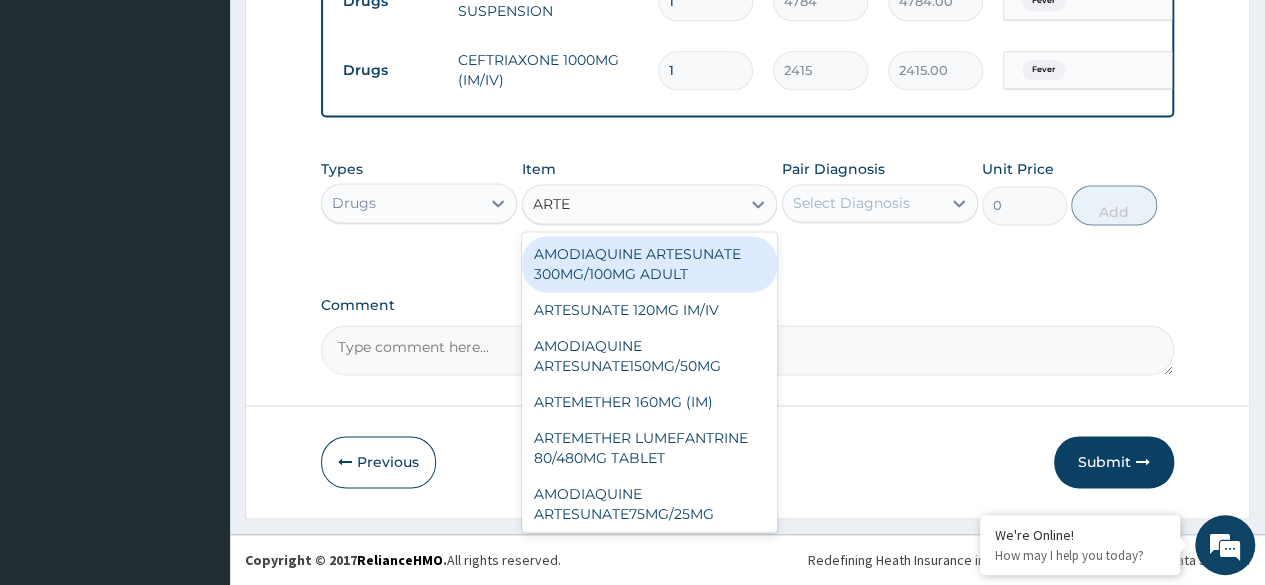 scroll, scrollTop: 1331, scrollLeft: 0, axis: vertical 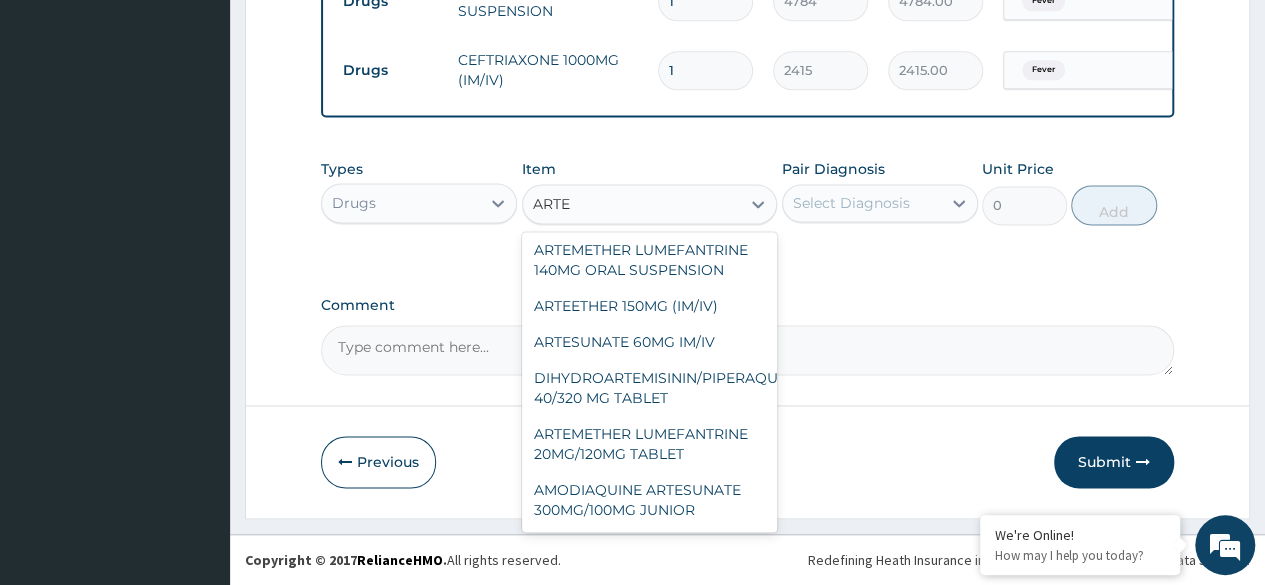 click on "ARTESUNATE 60MG IM/IV" at bounding box center (650, 342) 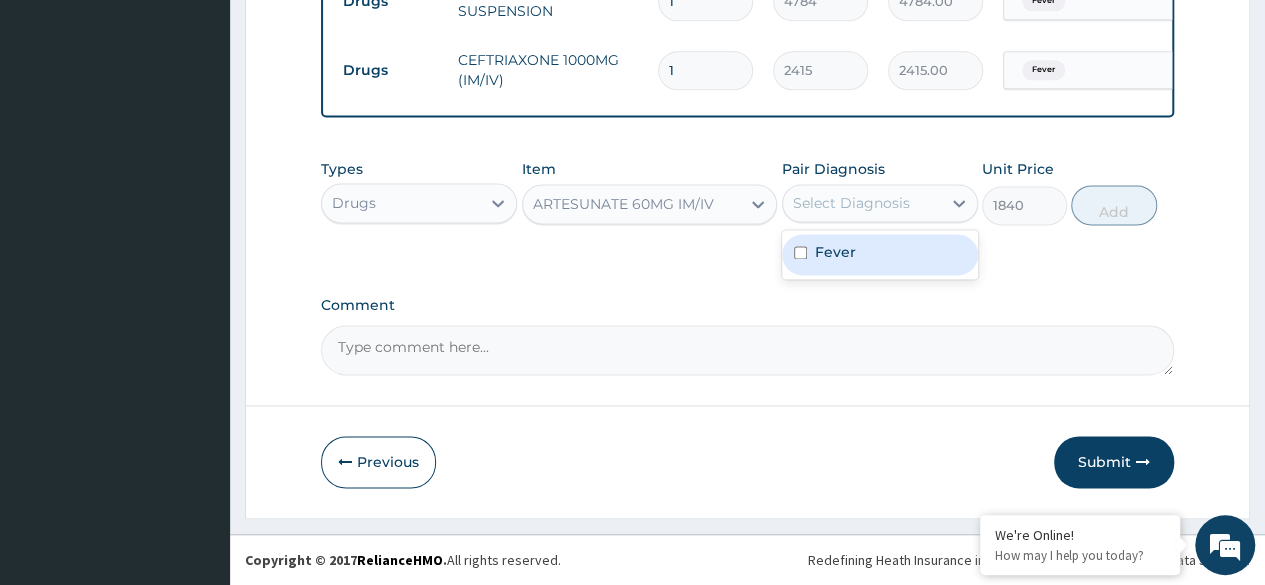click on "Fever" at bounding box center [880, 254] 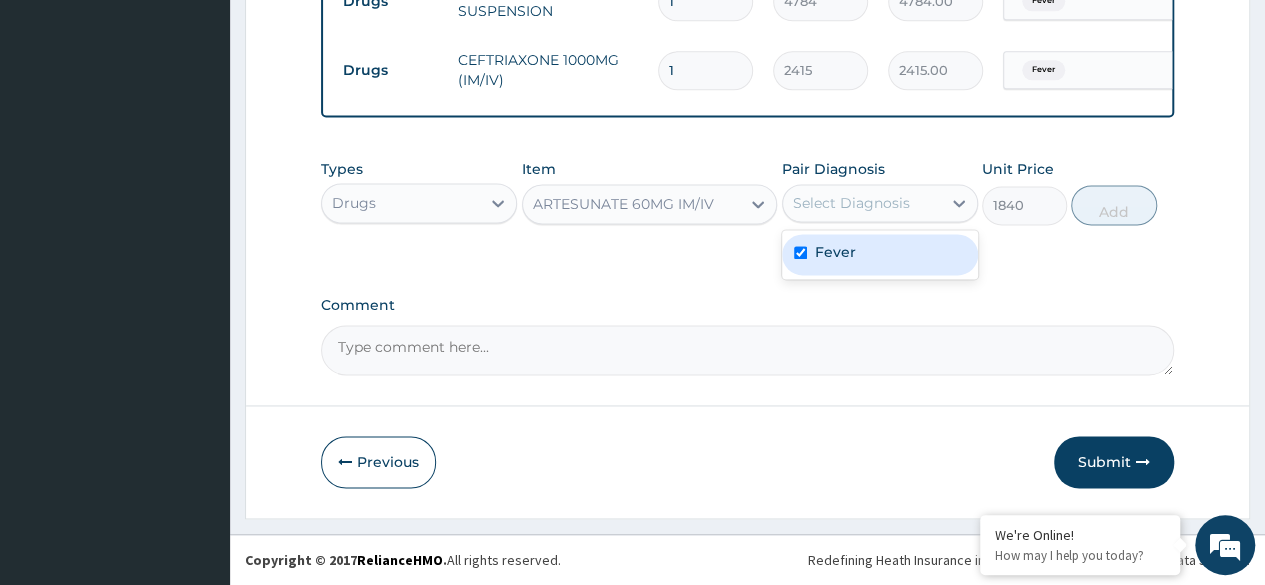 checkbox on "true" 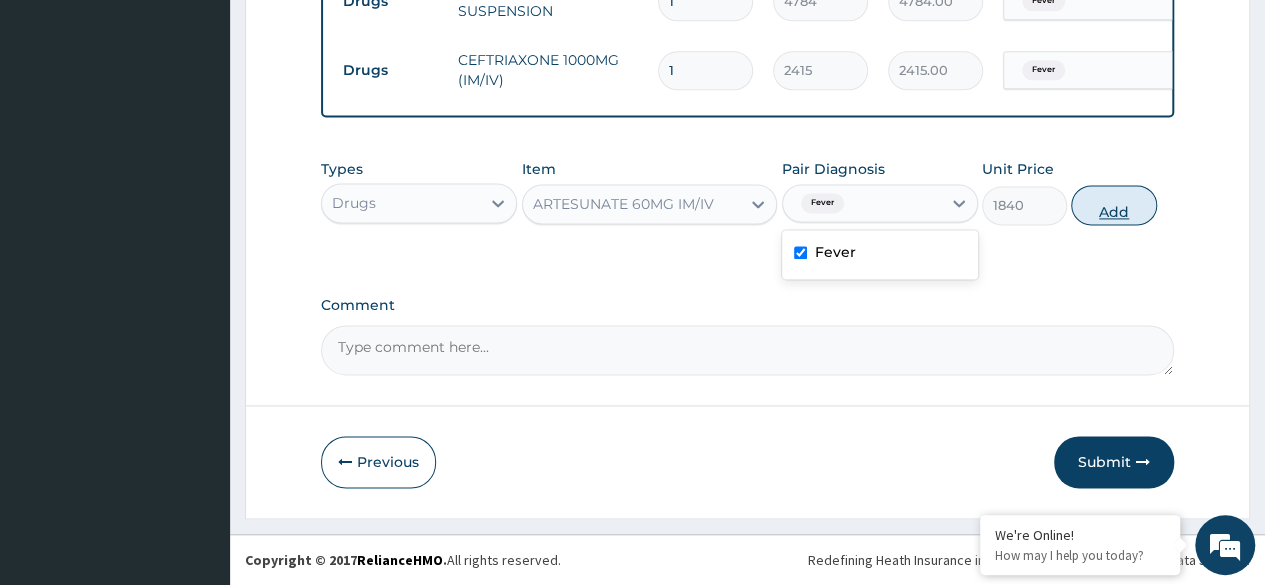 click on "Add" at bounding box center (1113, 205) 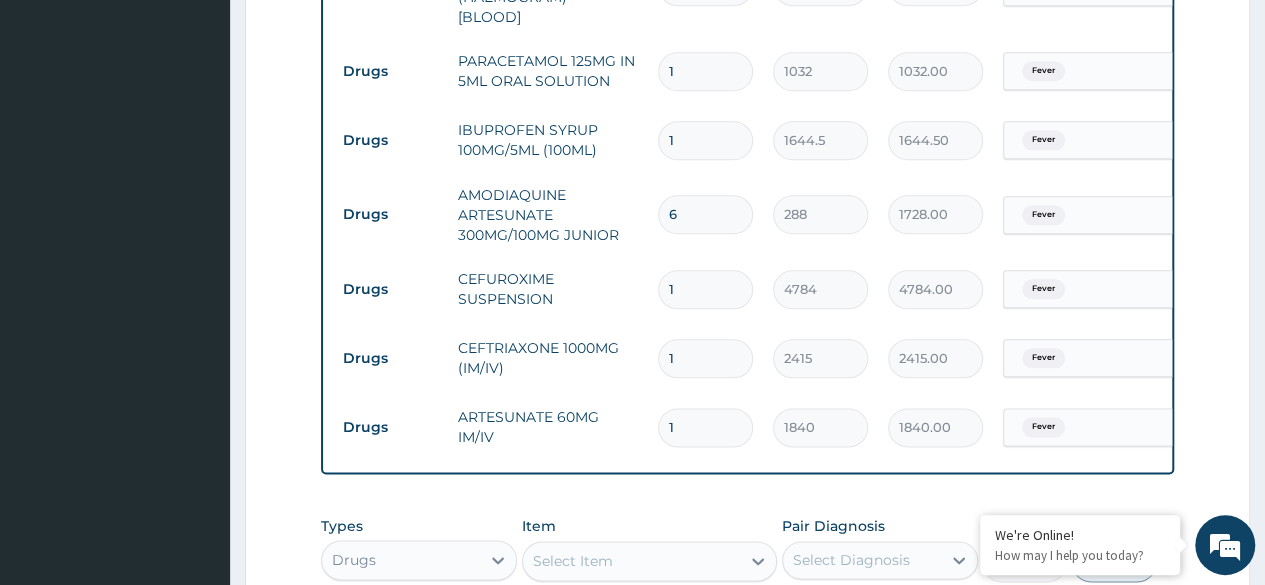 scroll, scrollTop: 1023, scrollLeft: 0, axis: vertical 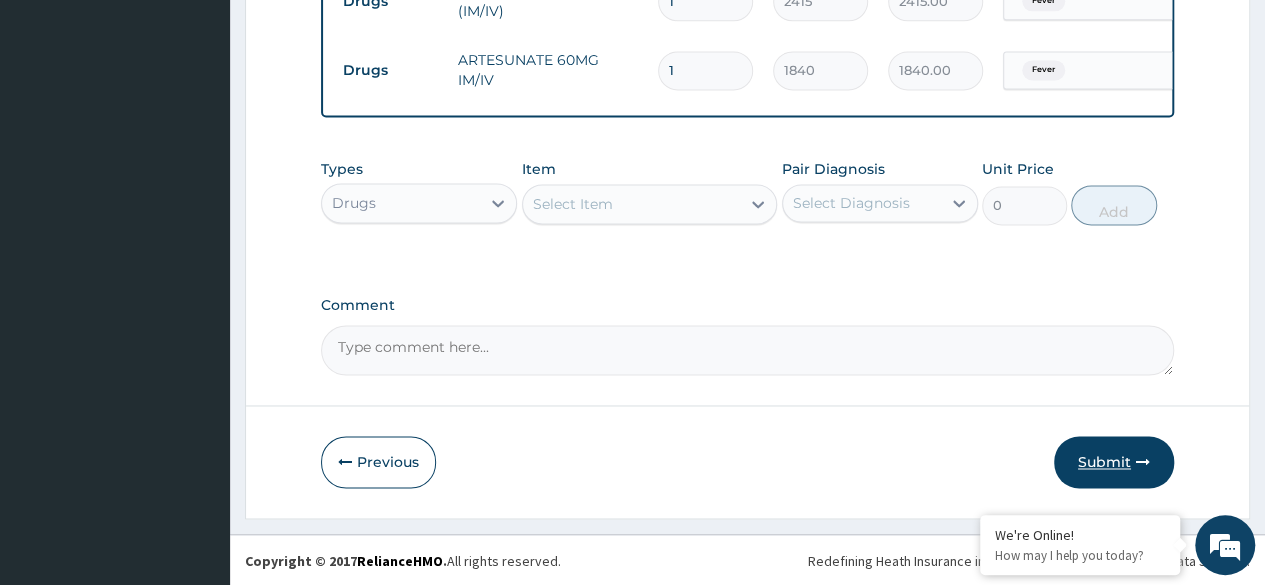 click on "Submit" at bounding box center (1114, 462) 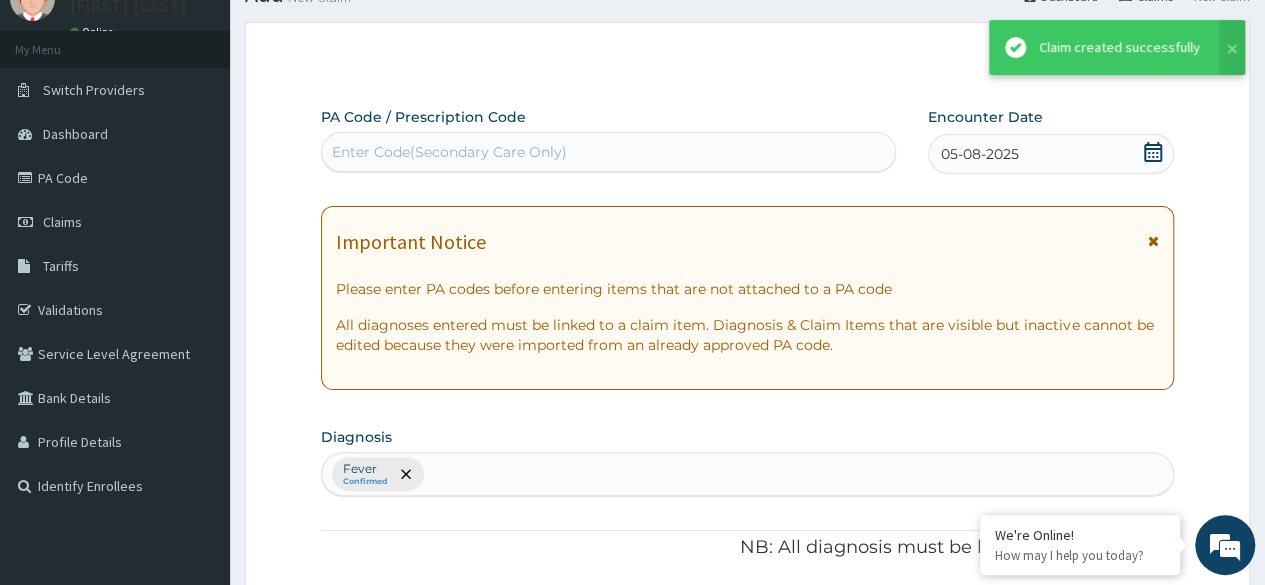 scroll, scrollTop: 1400, scrollLeft: 0, axis: vertical 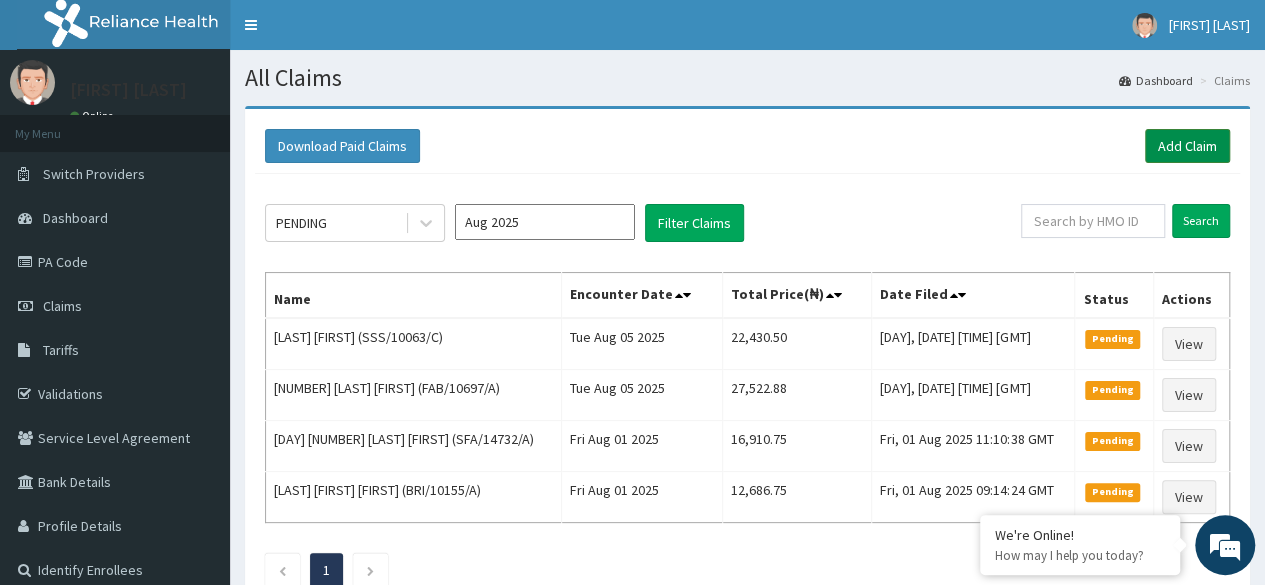 click on "Add Claim" at bounding box center [1187, 146] 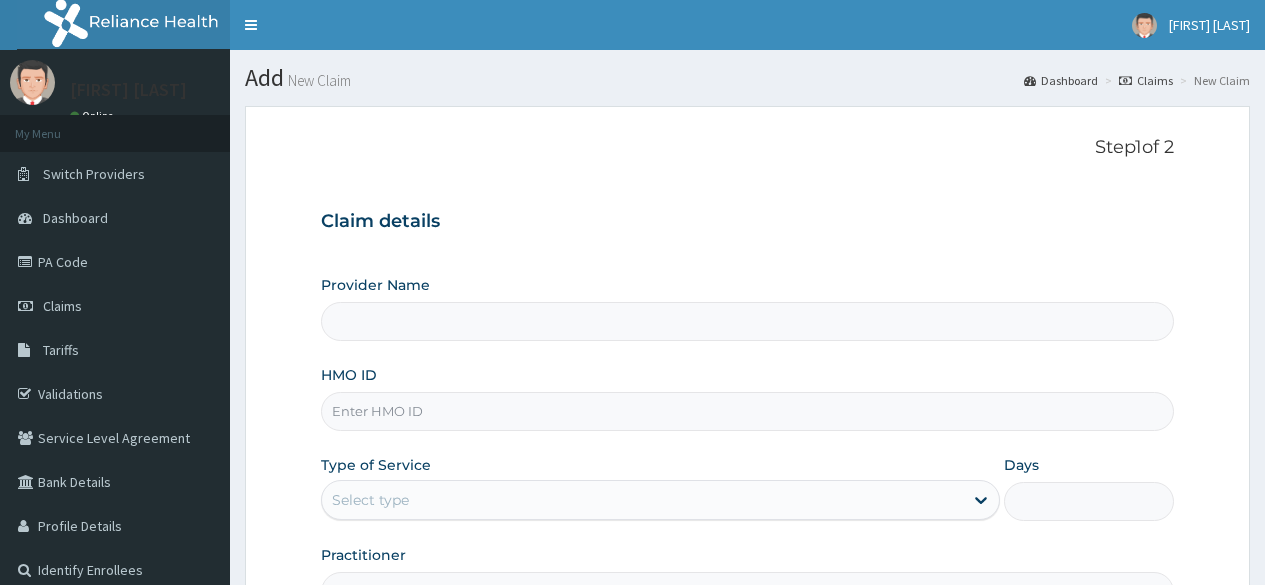 type on "Reliance Family Clinics (RFC) - Ajah" 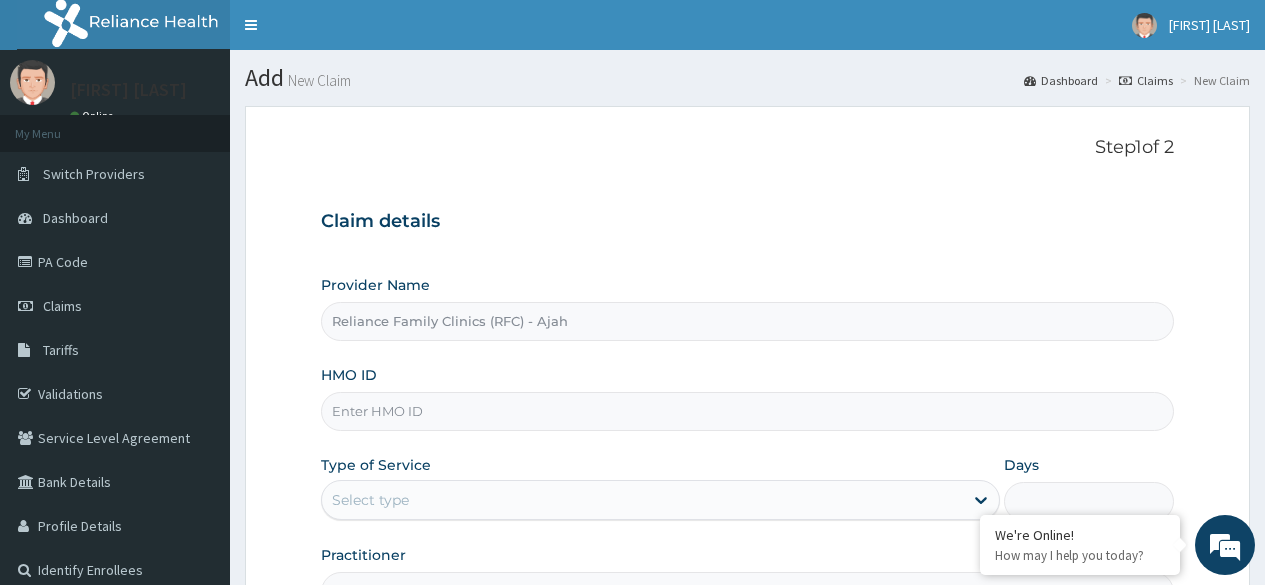 scroll, scrollTop: 0, scrollLeft: 0, axis: both 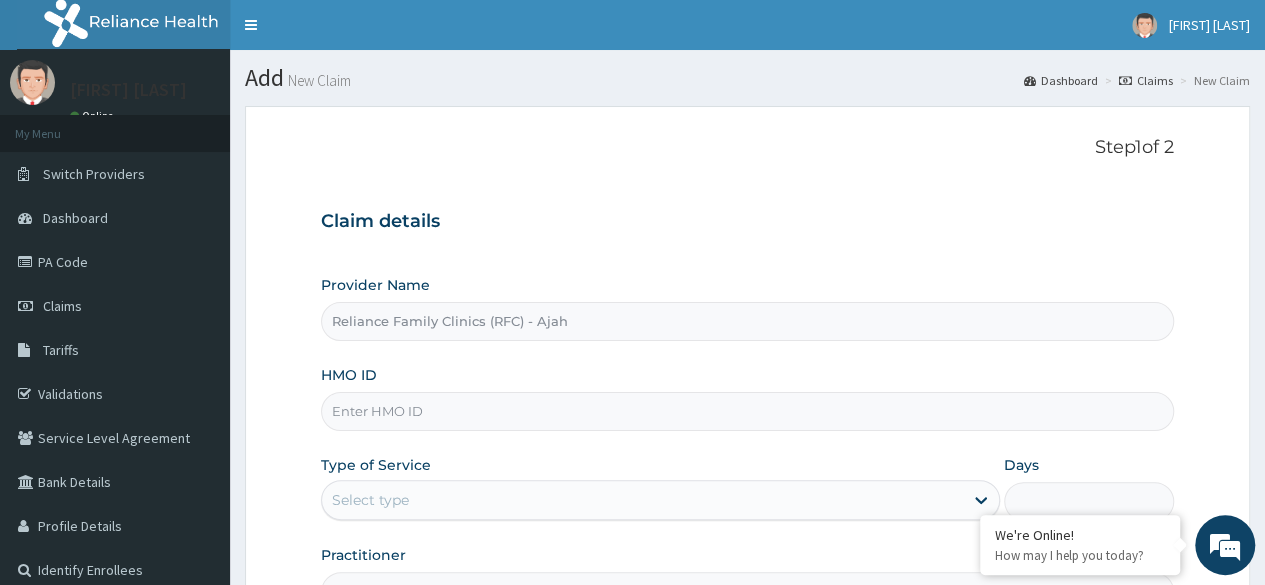 click on "HMO ID" at bounding box center [747, 411] 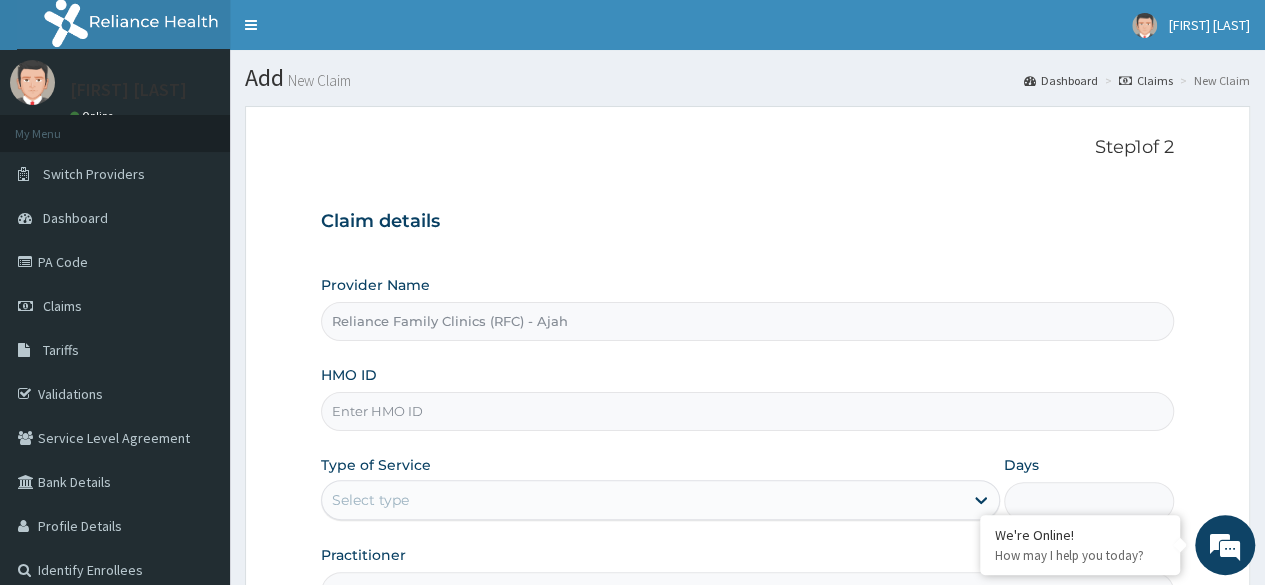 paste on "RBU/10022/A" 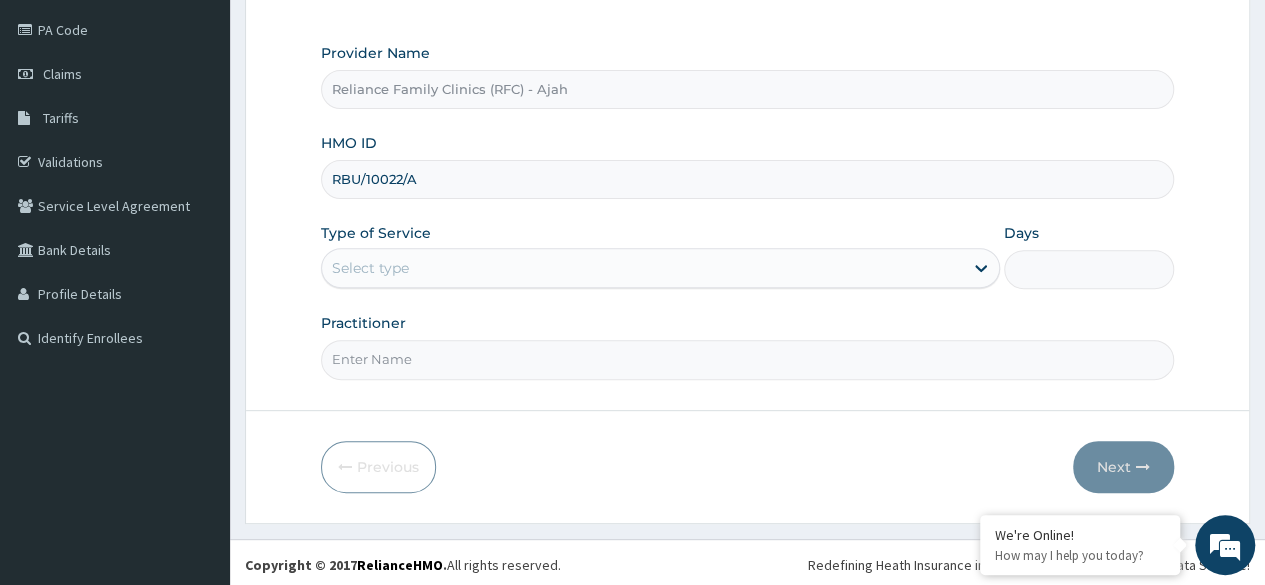 scroll, scrollTop: 232, scrollLeft: 0, axis: vertical 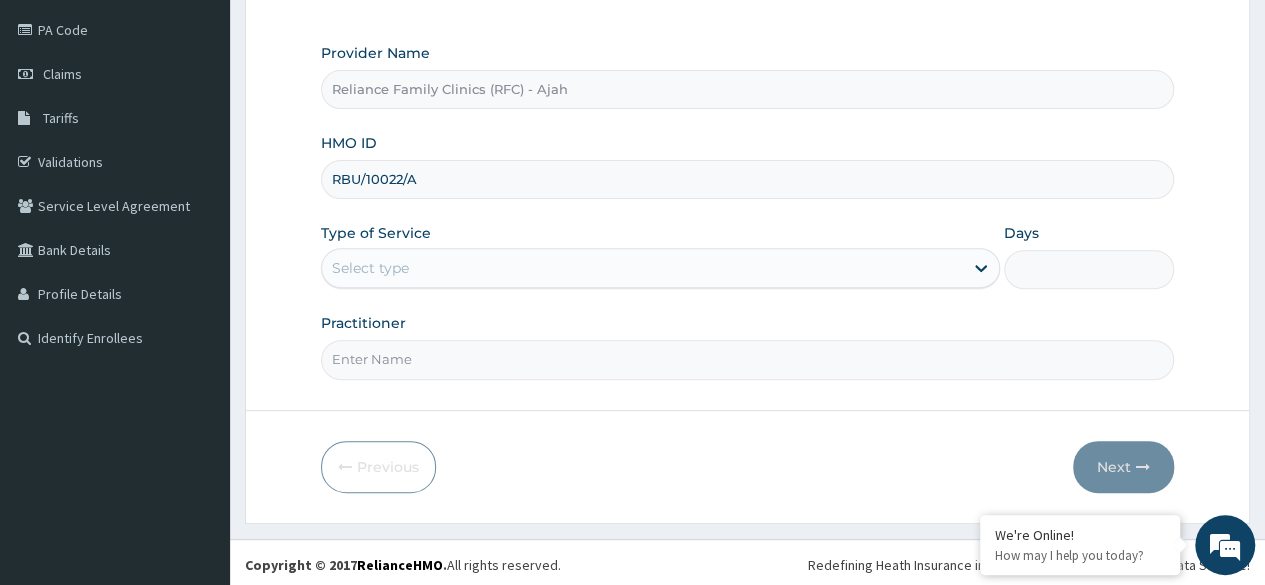 type on "RBU/10022/A" 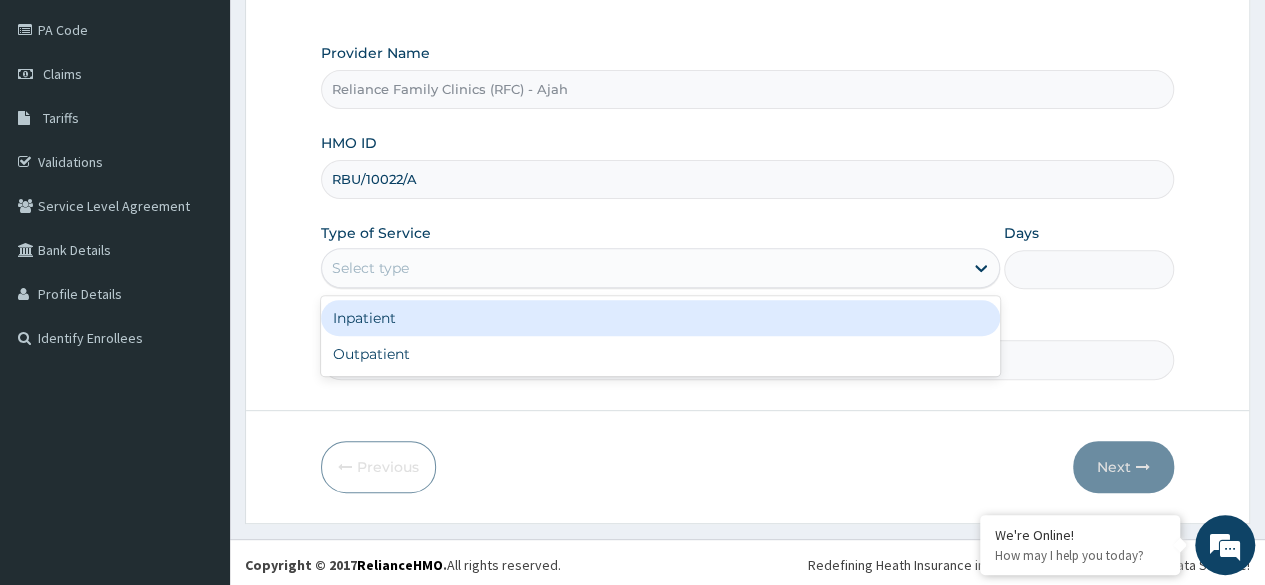 click on "Outpatient" at bounding box center [660, 354] 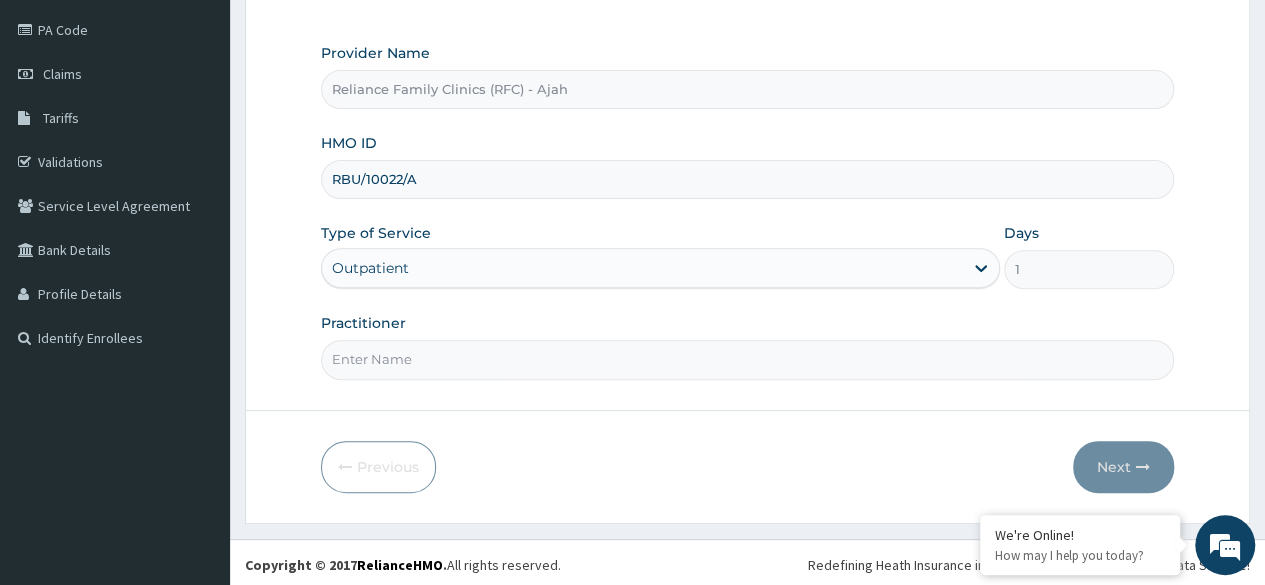 click on "Practitioner" at bounding box center (747, 359) 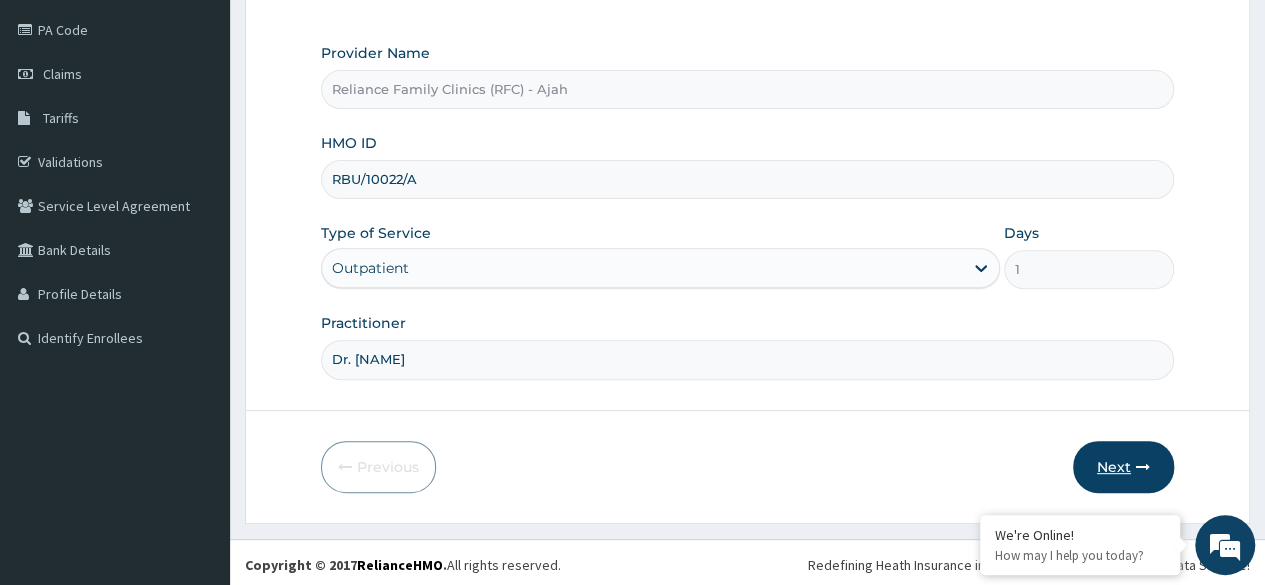 type on "Dr. [NAME]" 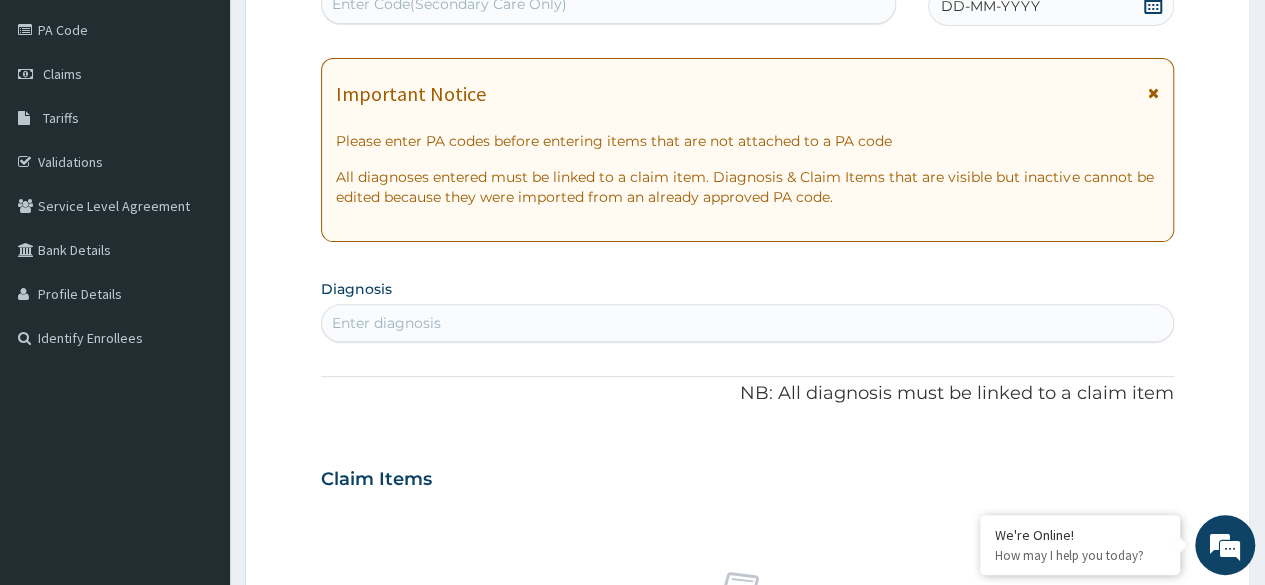 click on "DD-MM-YYYY" at bounding box center (990, 6) 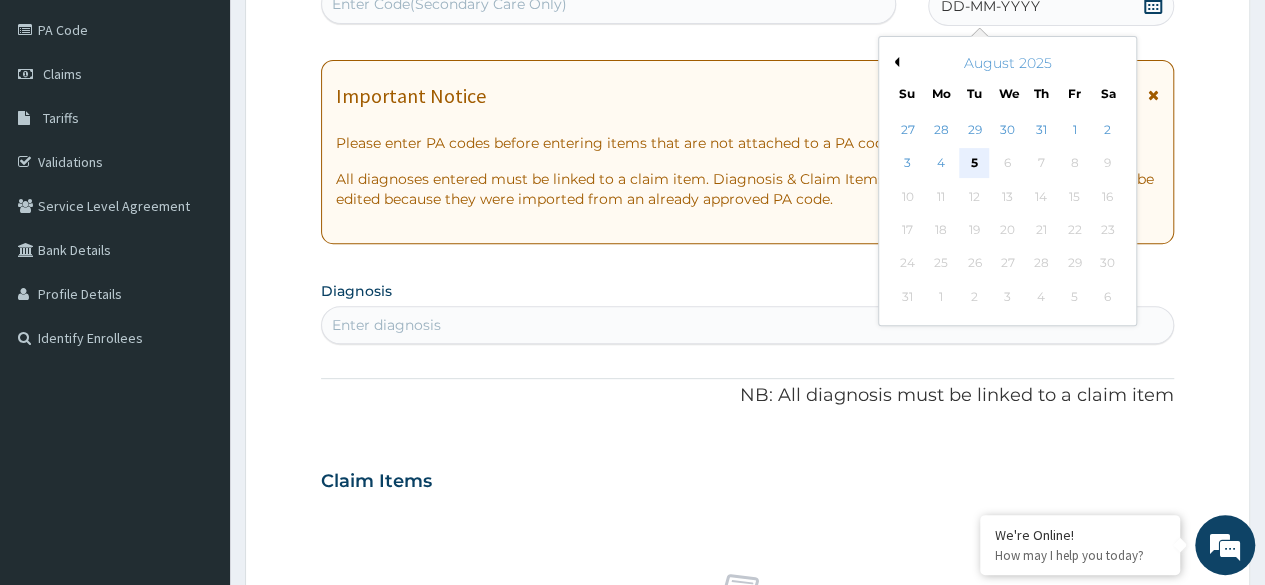 click on "5" at bounding box center (974, 164) 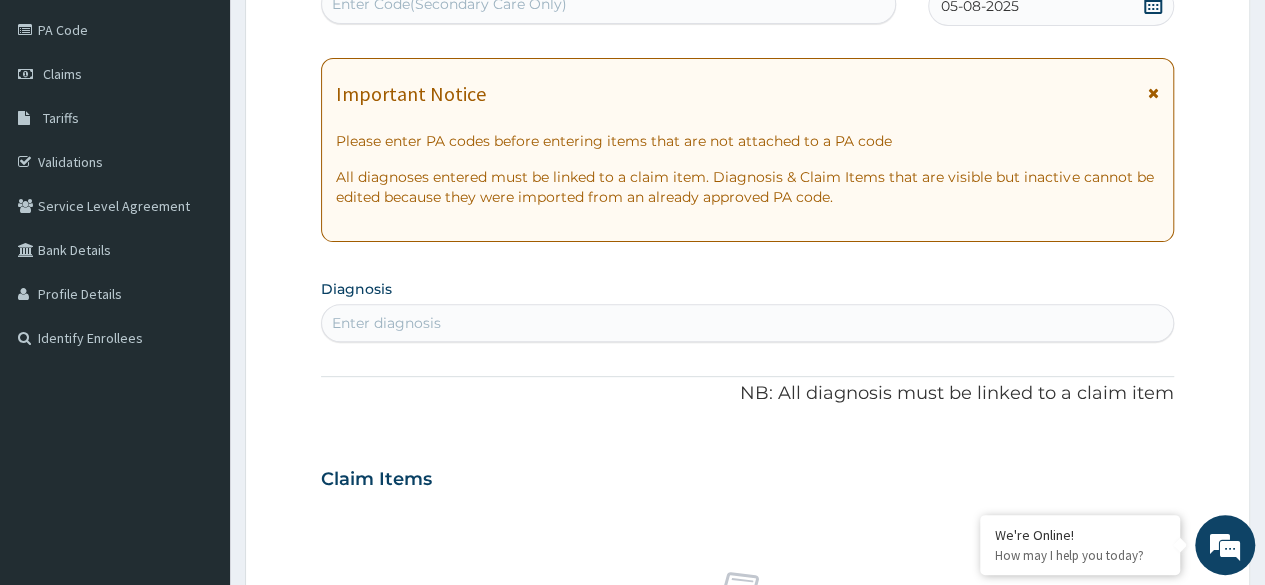 click on "Enter diagnosis" at bounding box center (386, 323) 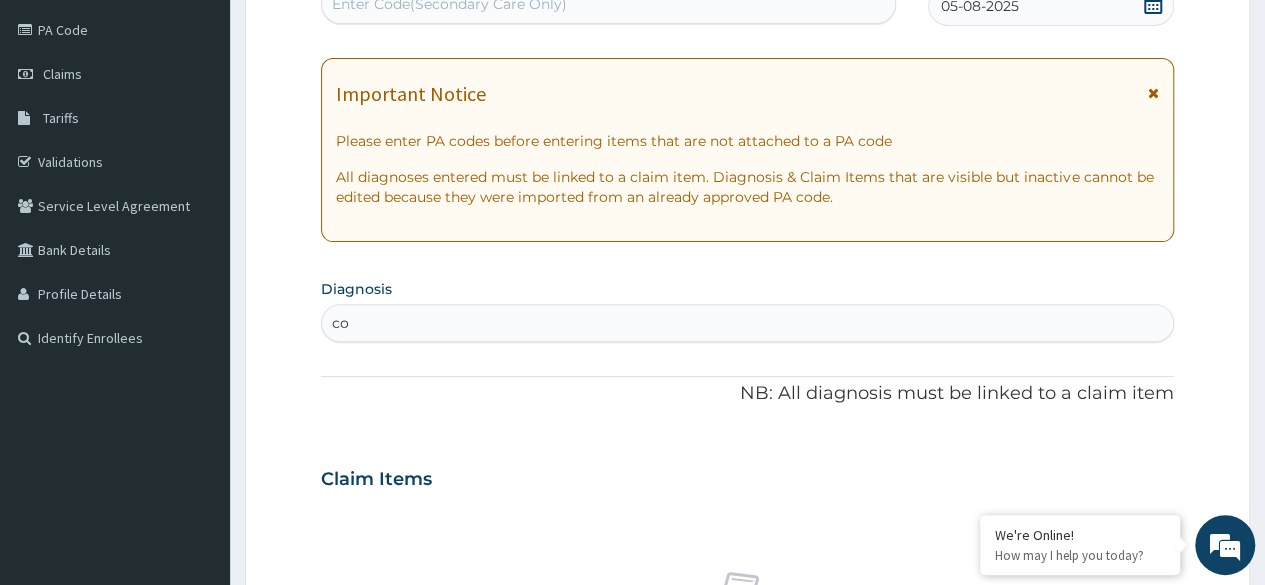 type on "cou" 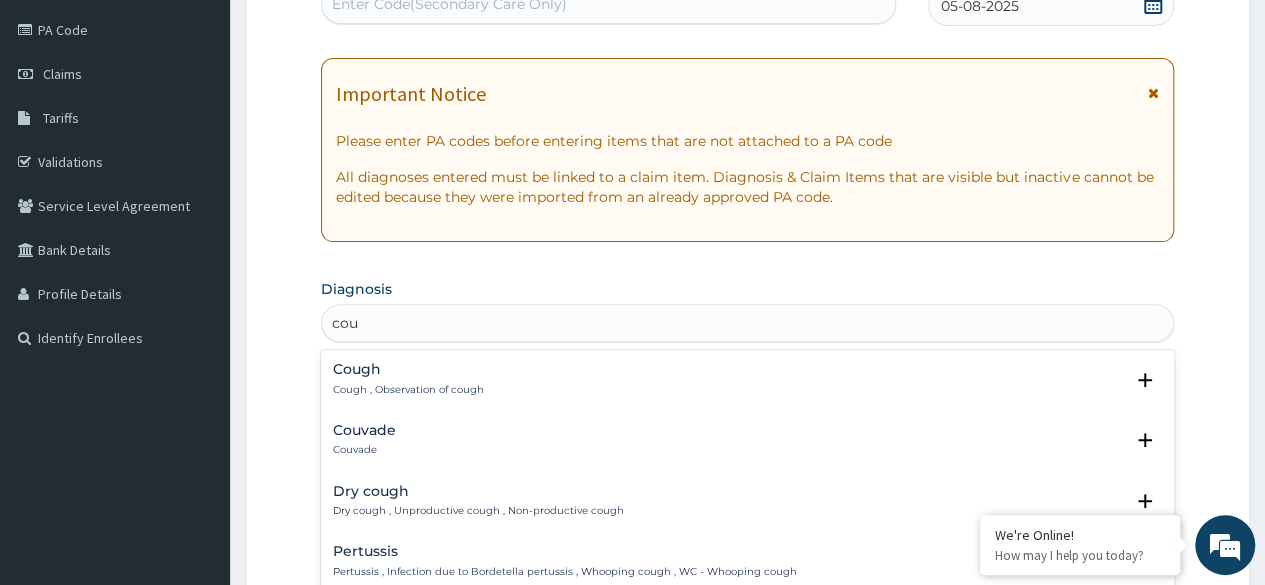 click on "Cough" at bounding box center [408, 369] 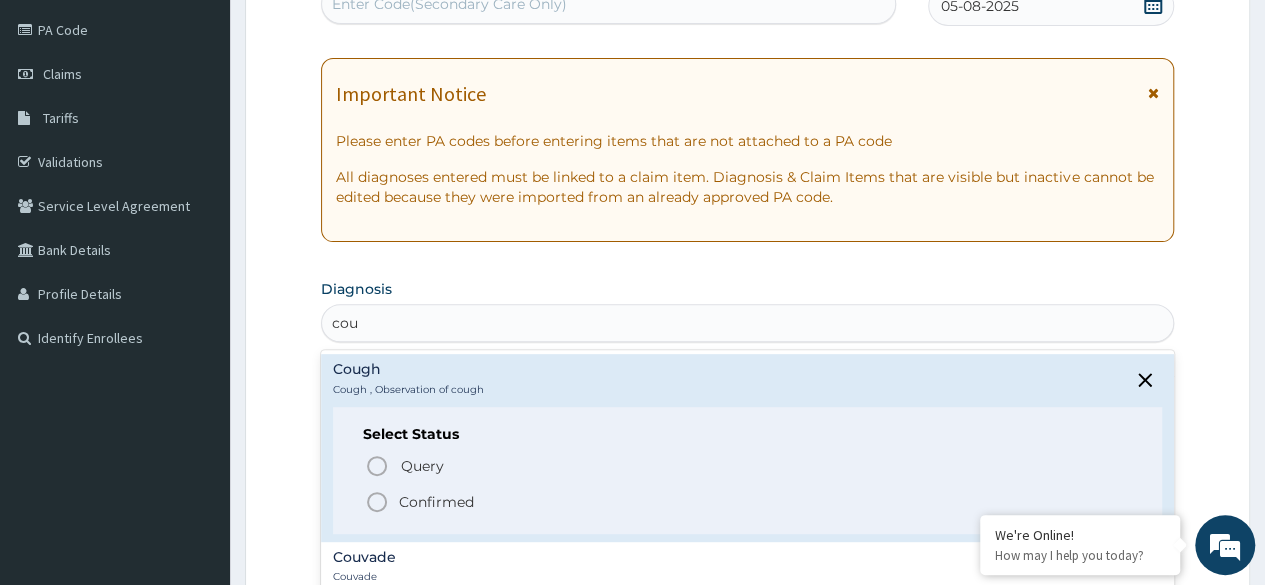 click 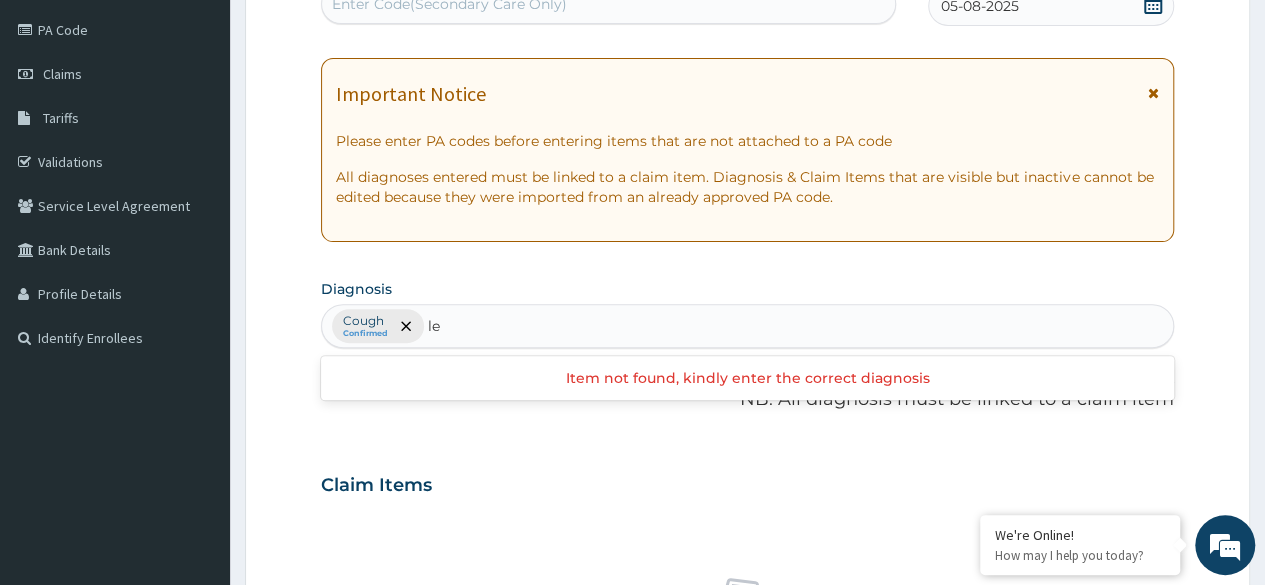 type on "l" 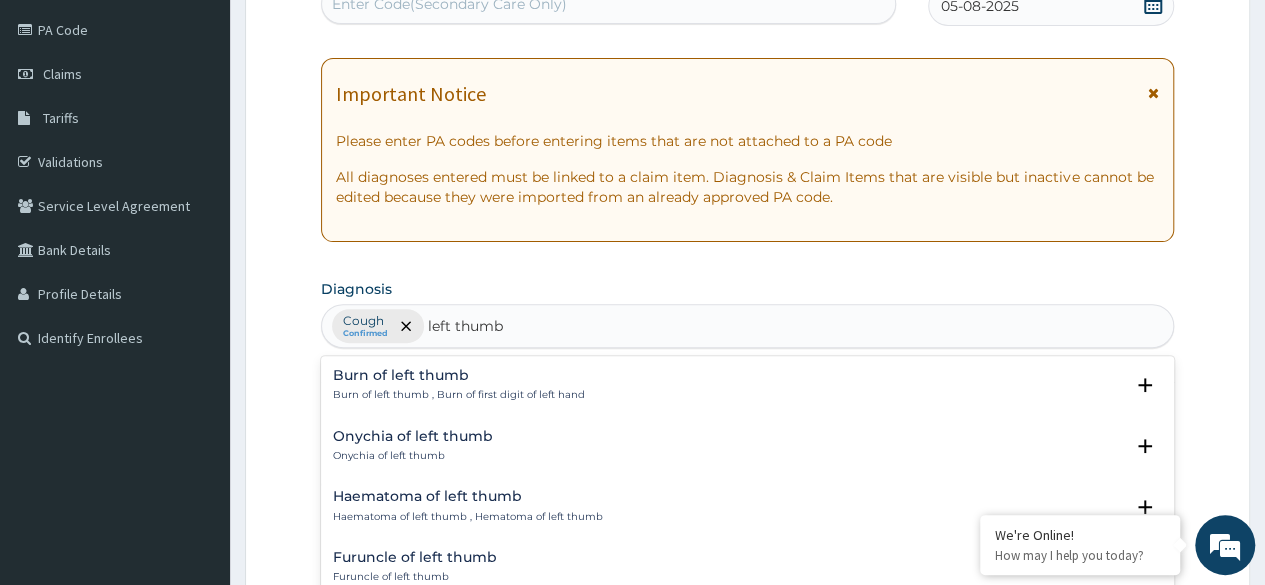 type on "left thumb" 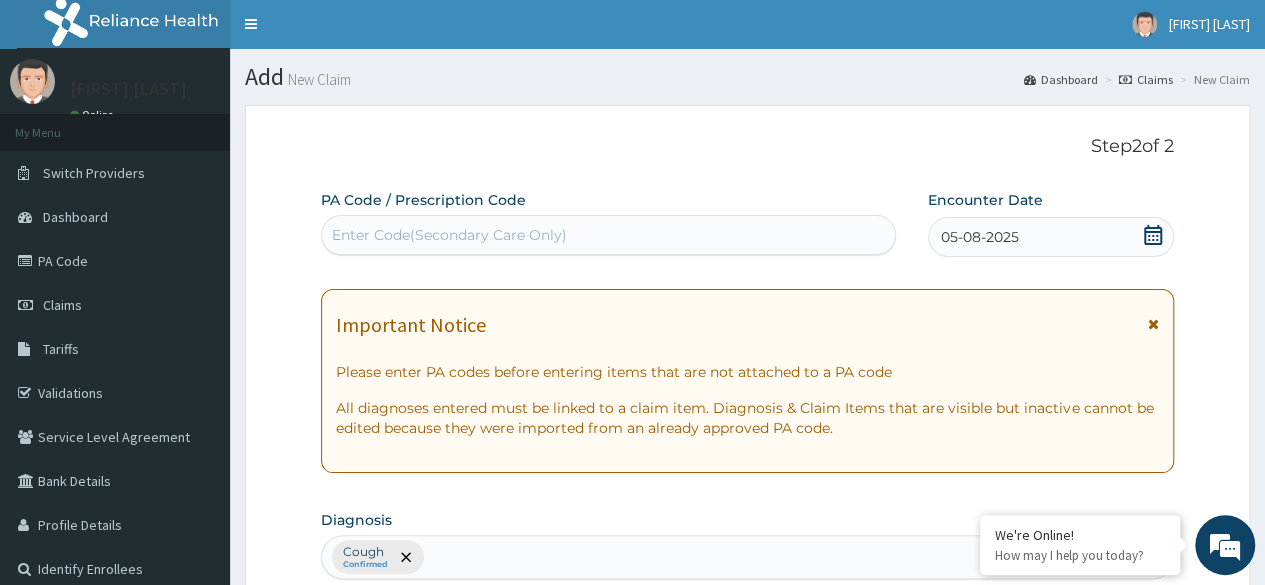 scroll, scrollTop: 0, scrollLeft: 0, axis: both 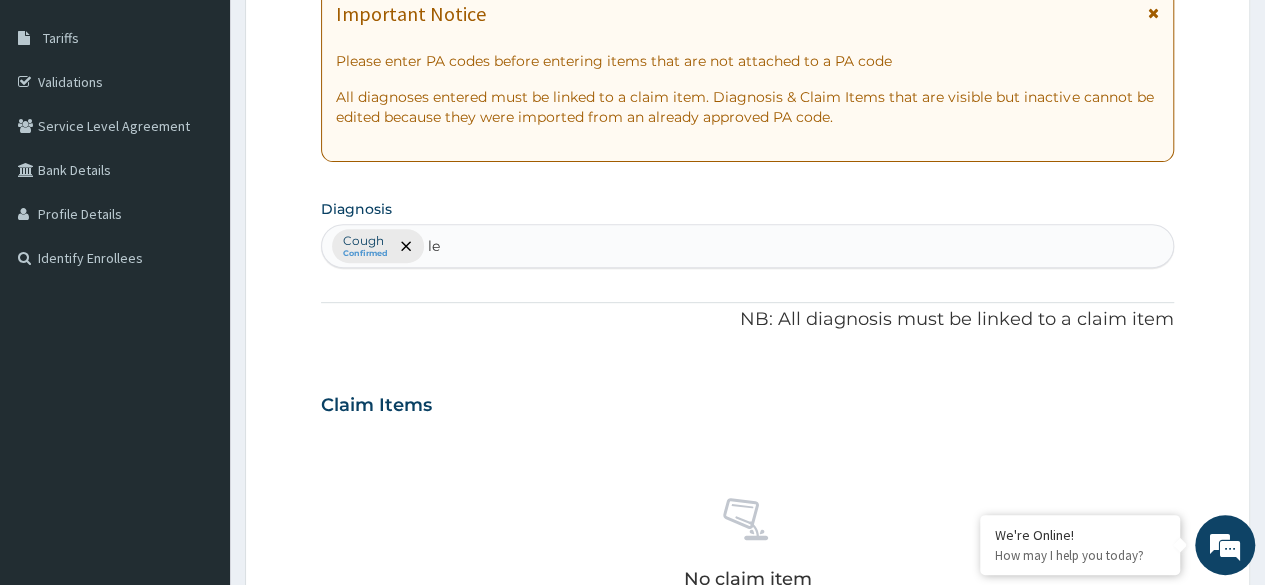 type on "l" 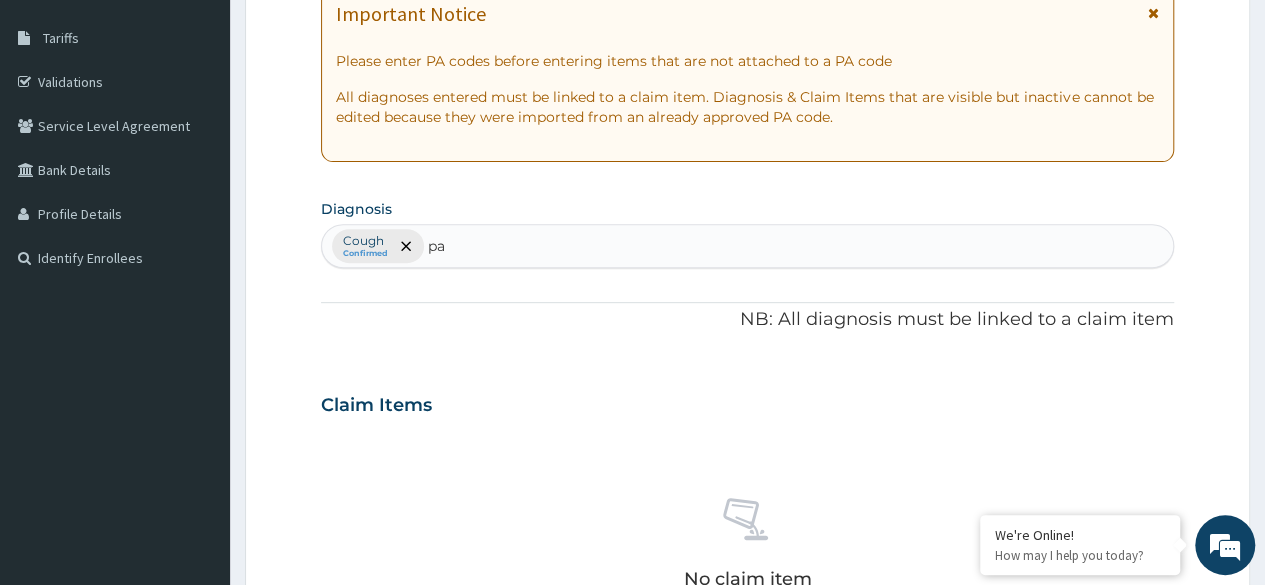 type on "p" 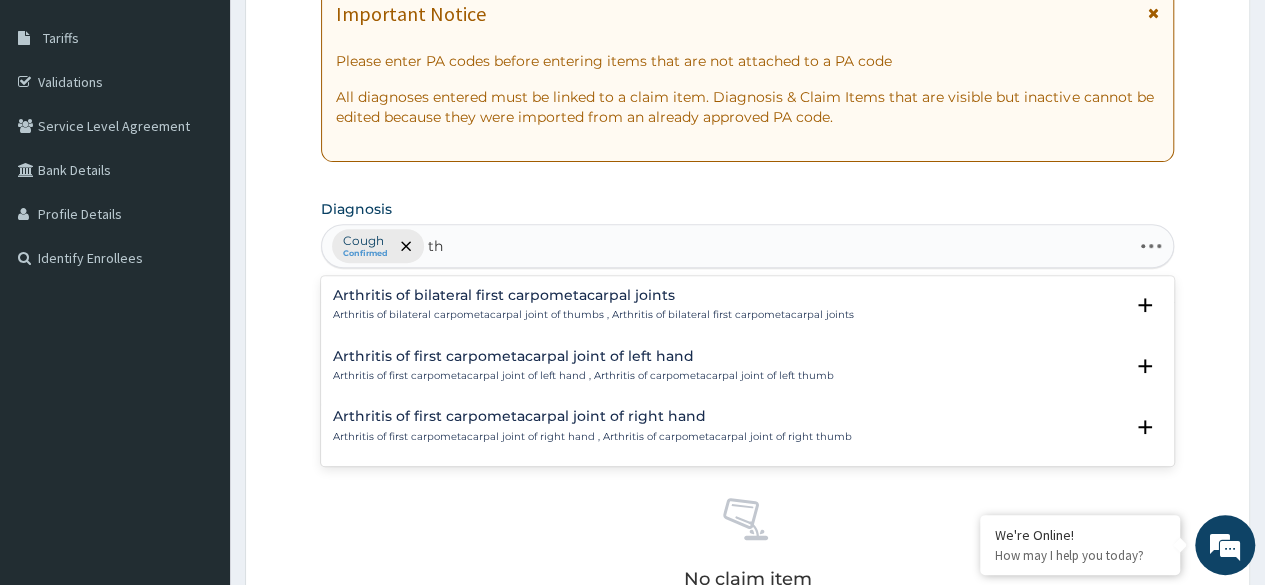 type on "t" 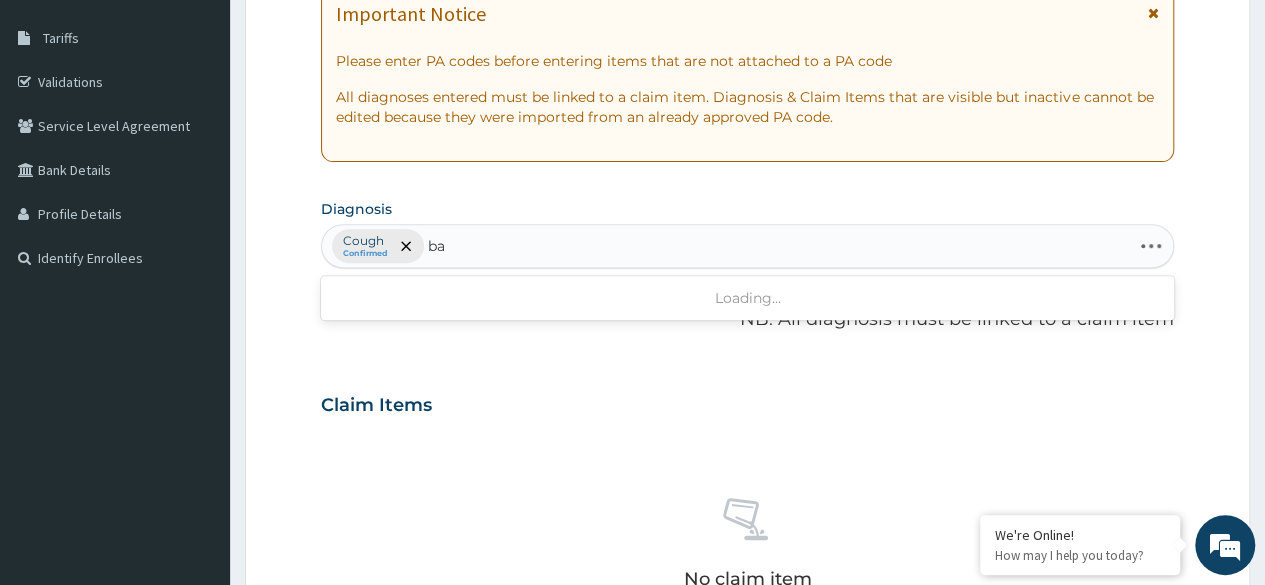 type on "b" 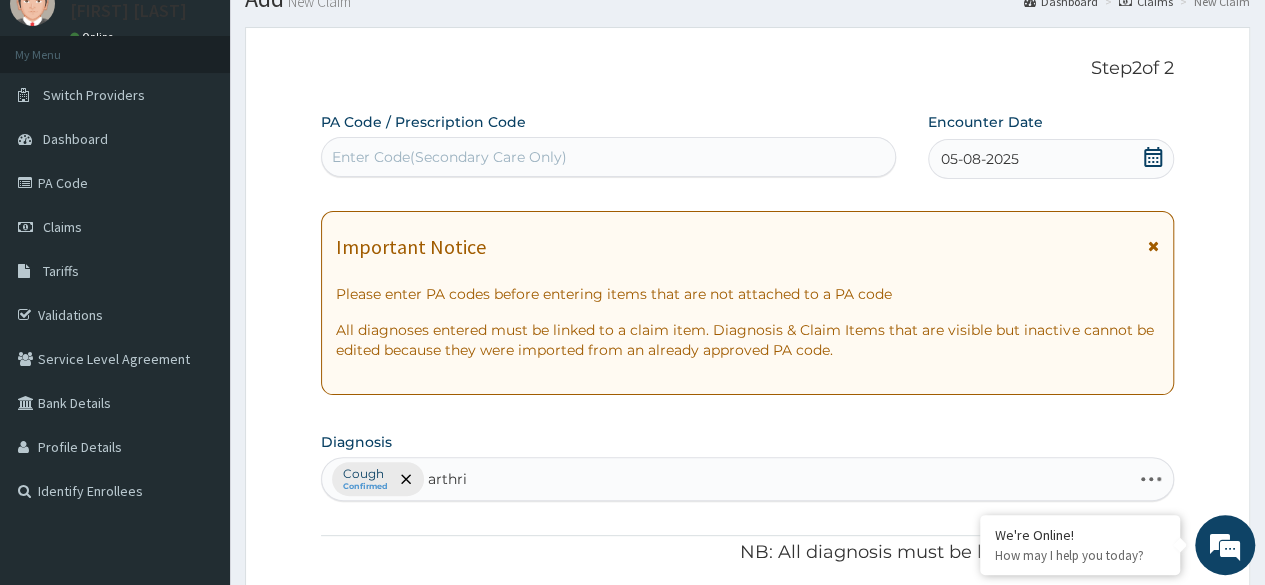 scroll, scrollTop: 0, scrollLeft: 0, axis: both 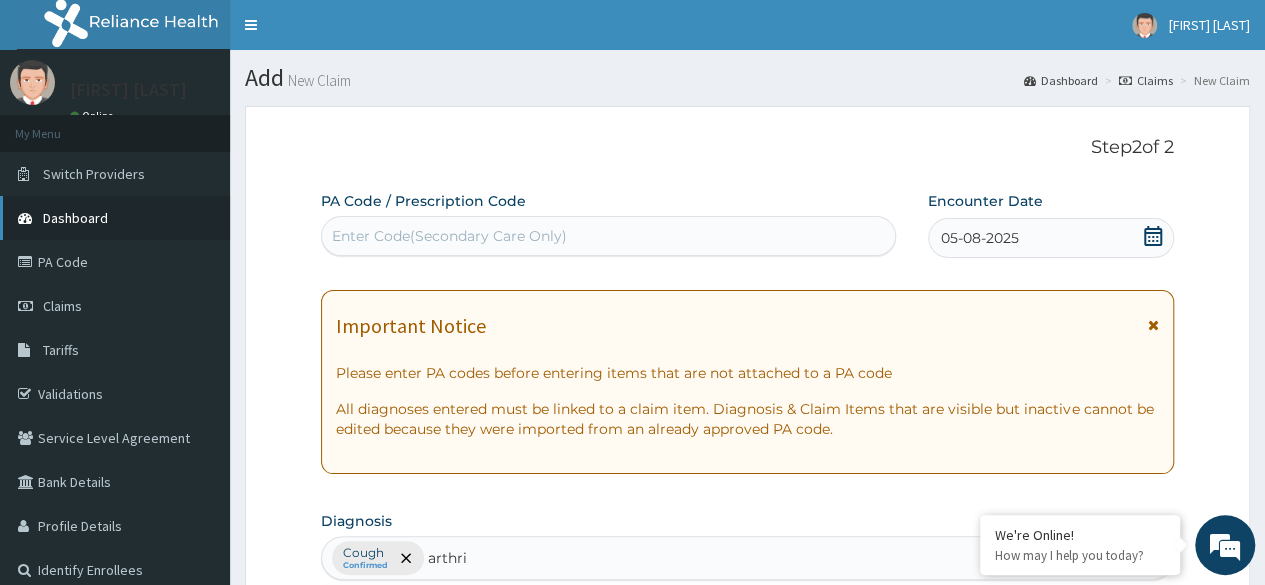 type on "arthri" 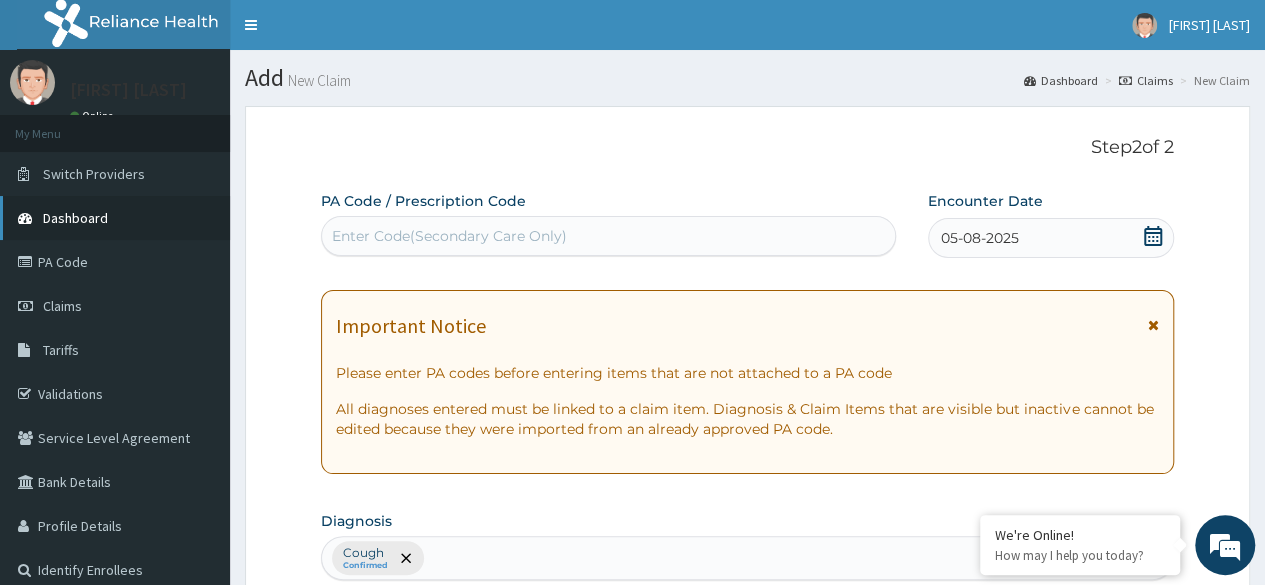 click on "Dashboard" at bounding box center [115, 218] 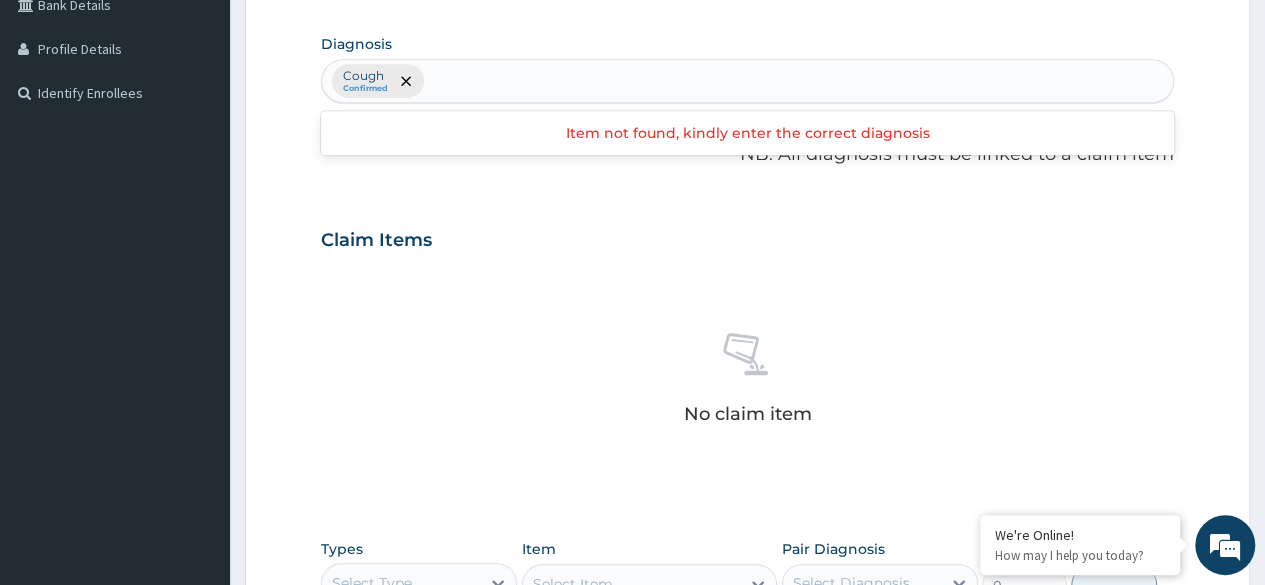 scroll, scrollTop: 458, scrollLeft: 0, axis: vertical 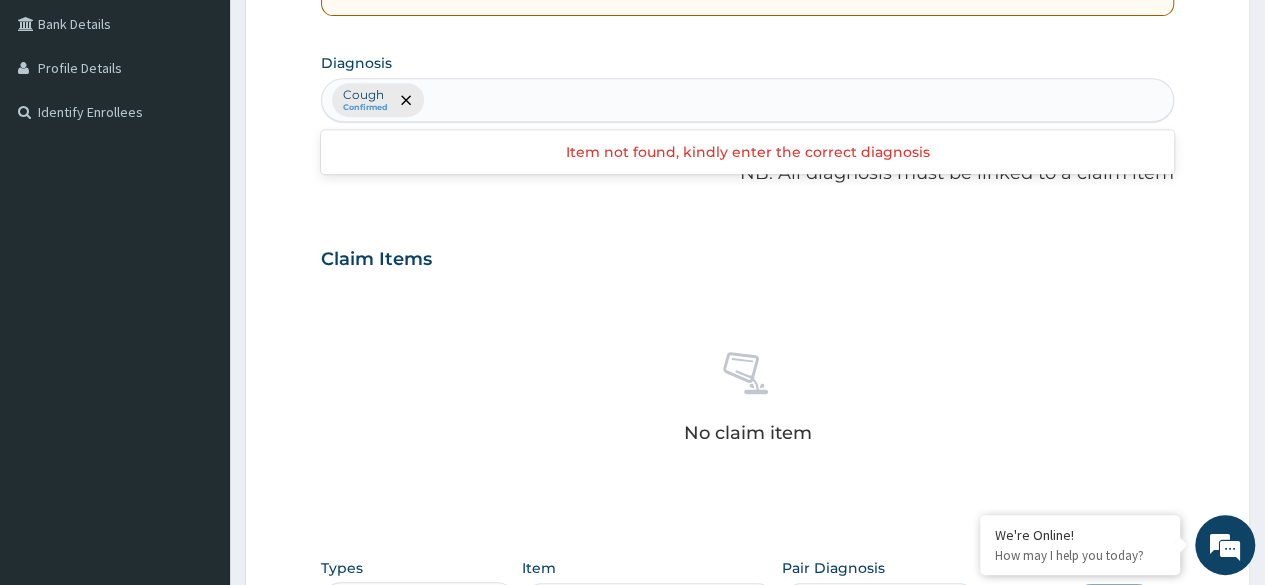 click on "Cough Confirmed" at bounding box center (747, 100) 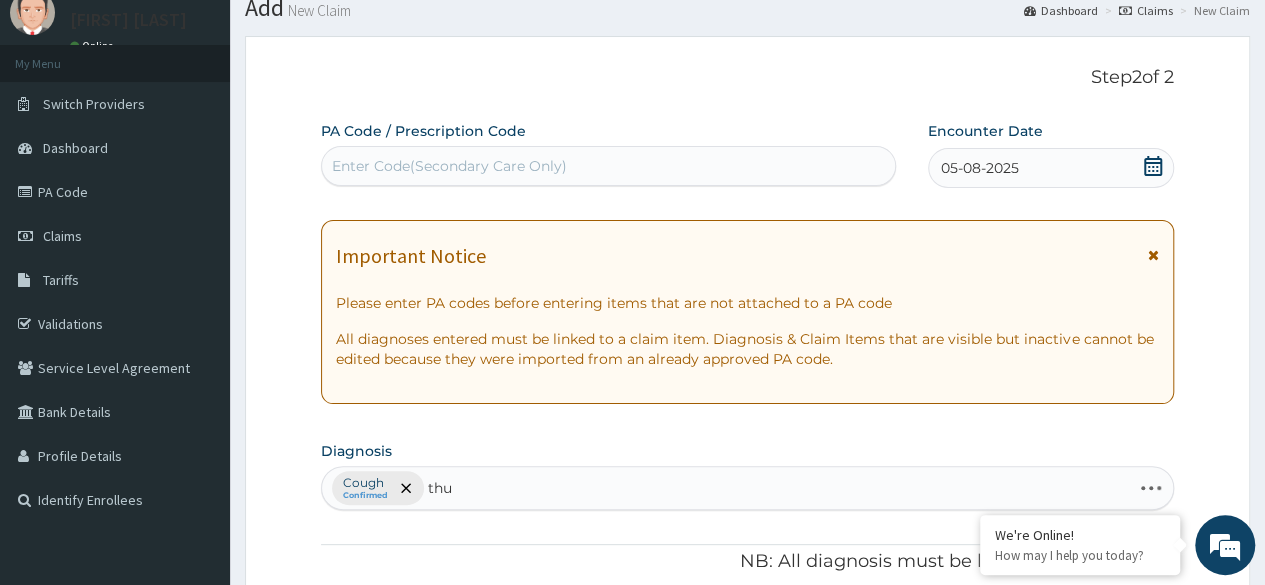 scroll, scrollTop: 56, scrollLeft: 0, axis: vertical 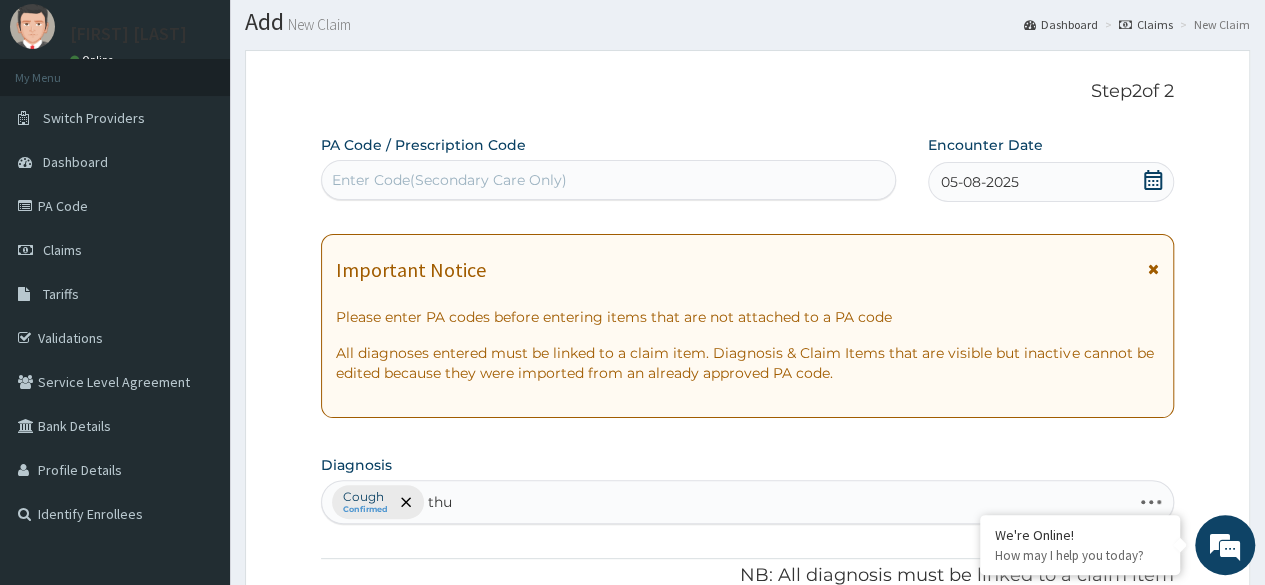 type on "thu" 